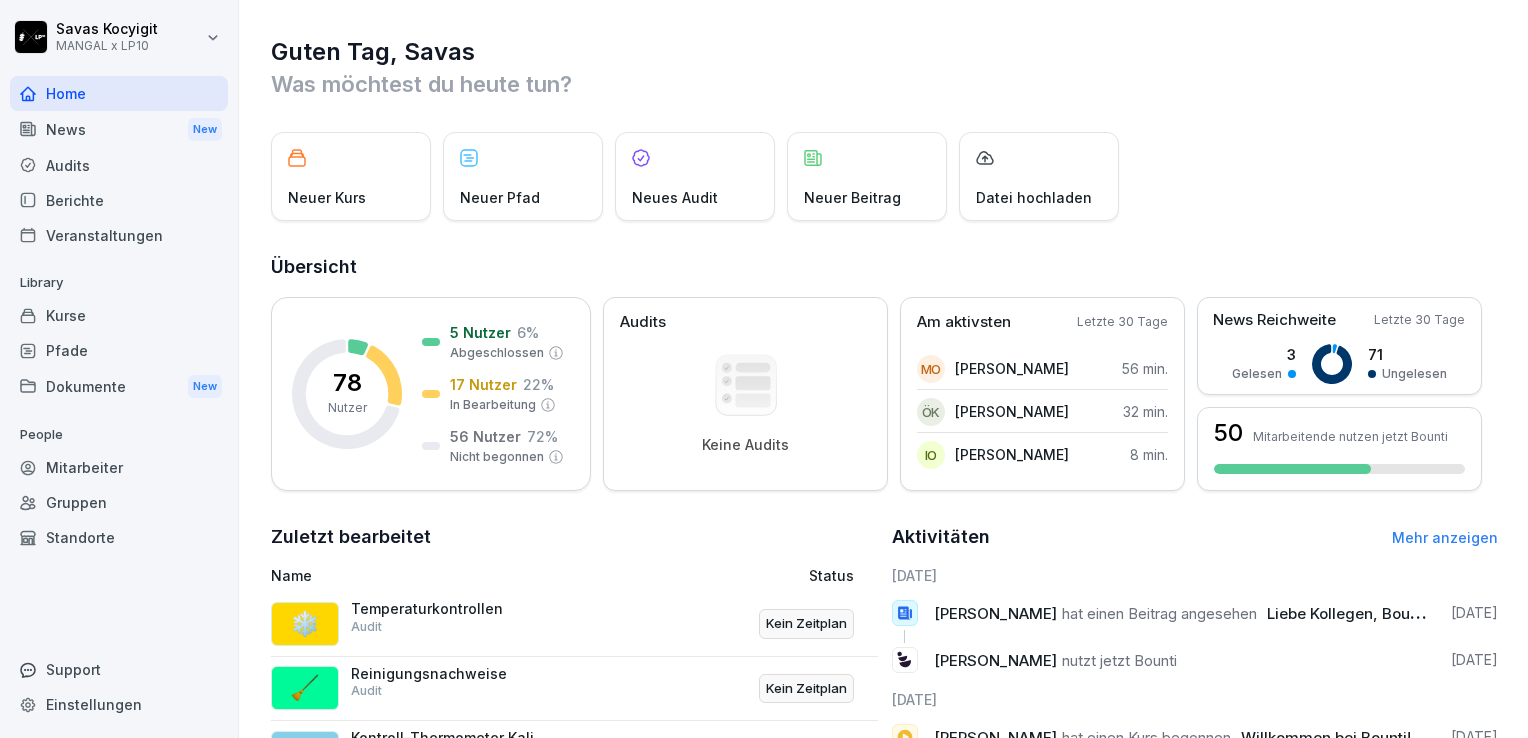 scroll, scrollTop: 0, scrollLeft: 0, axis: both 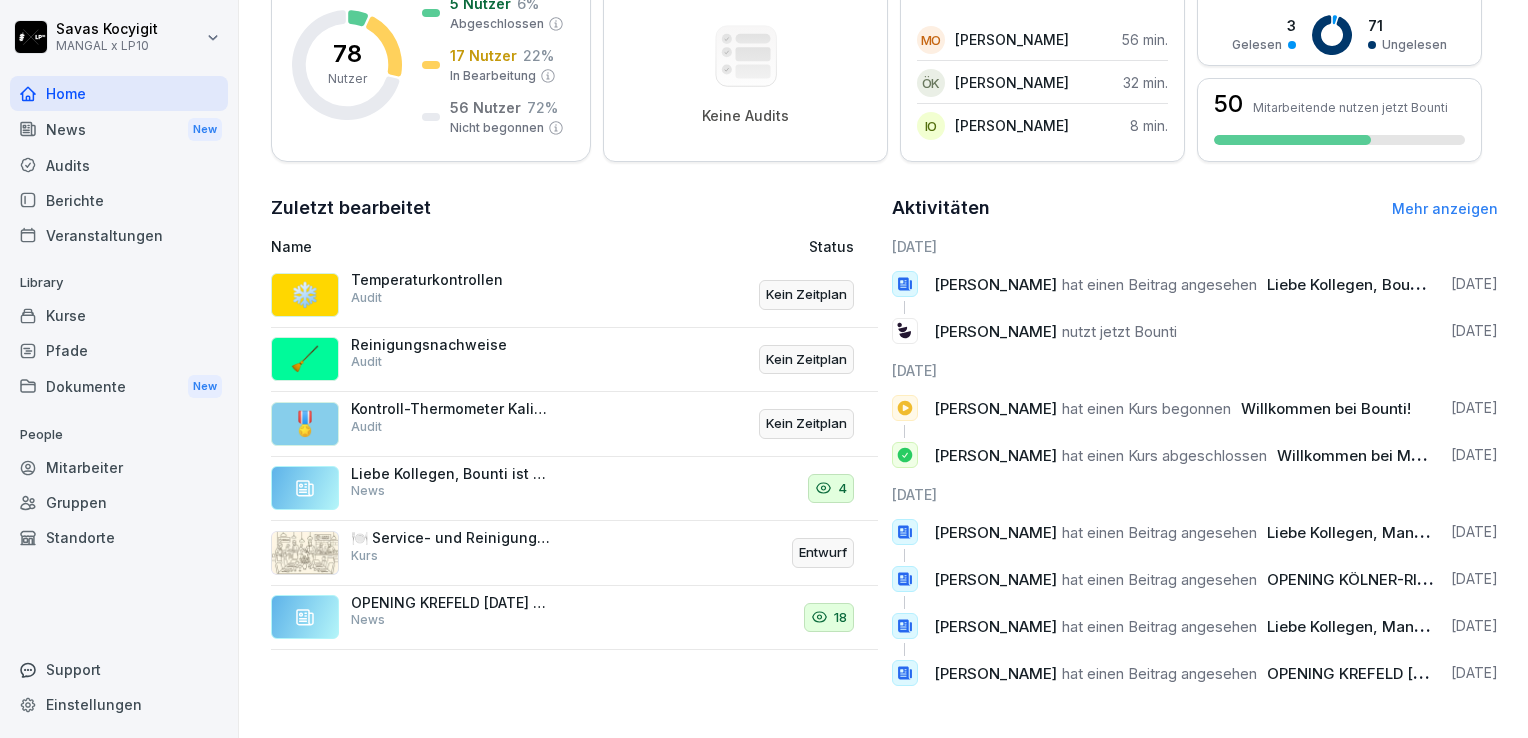 click on "News New" at bounding box center [119, 129] 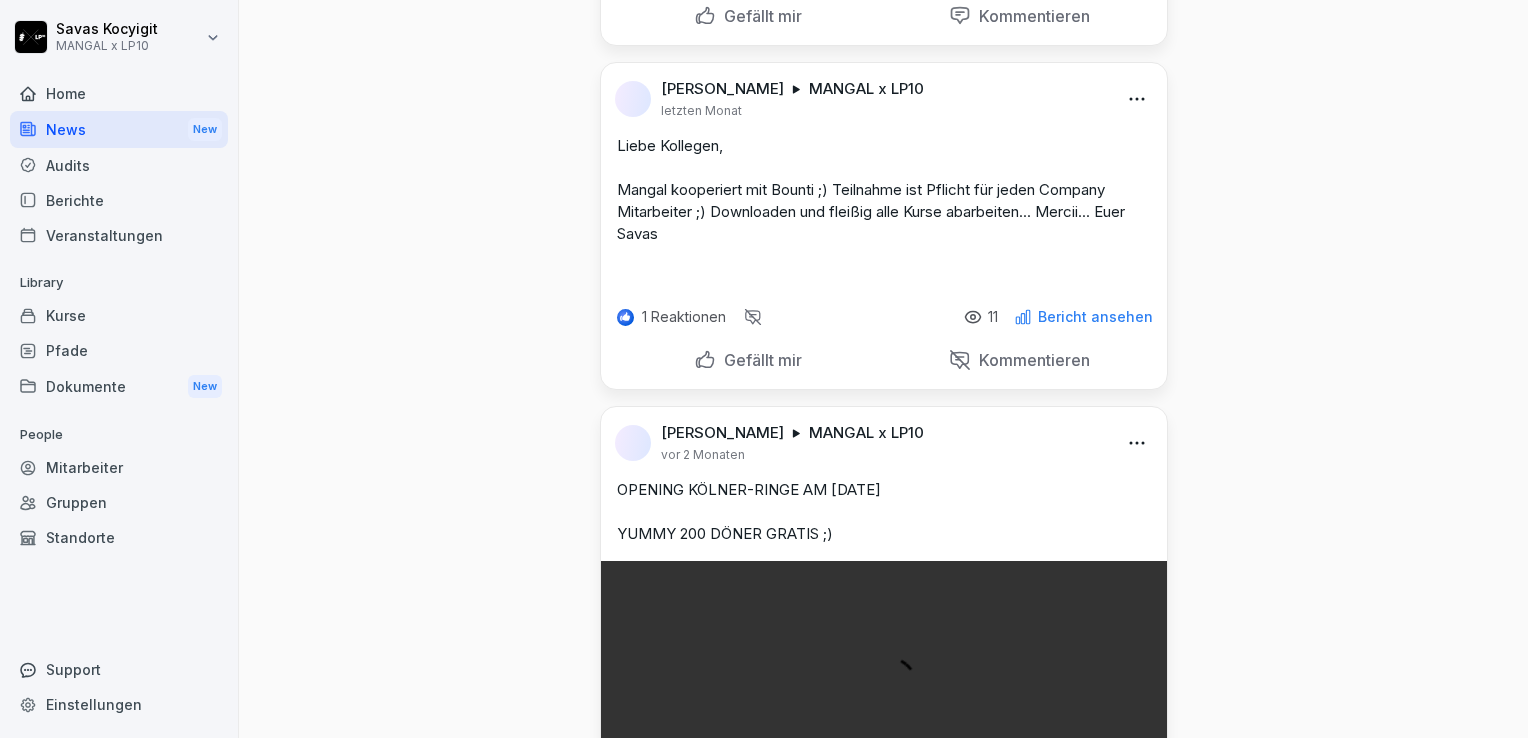 scroll, scrollTop: 0, scrollLeft: 0, axis: both 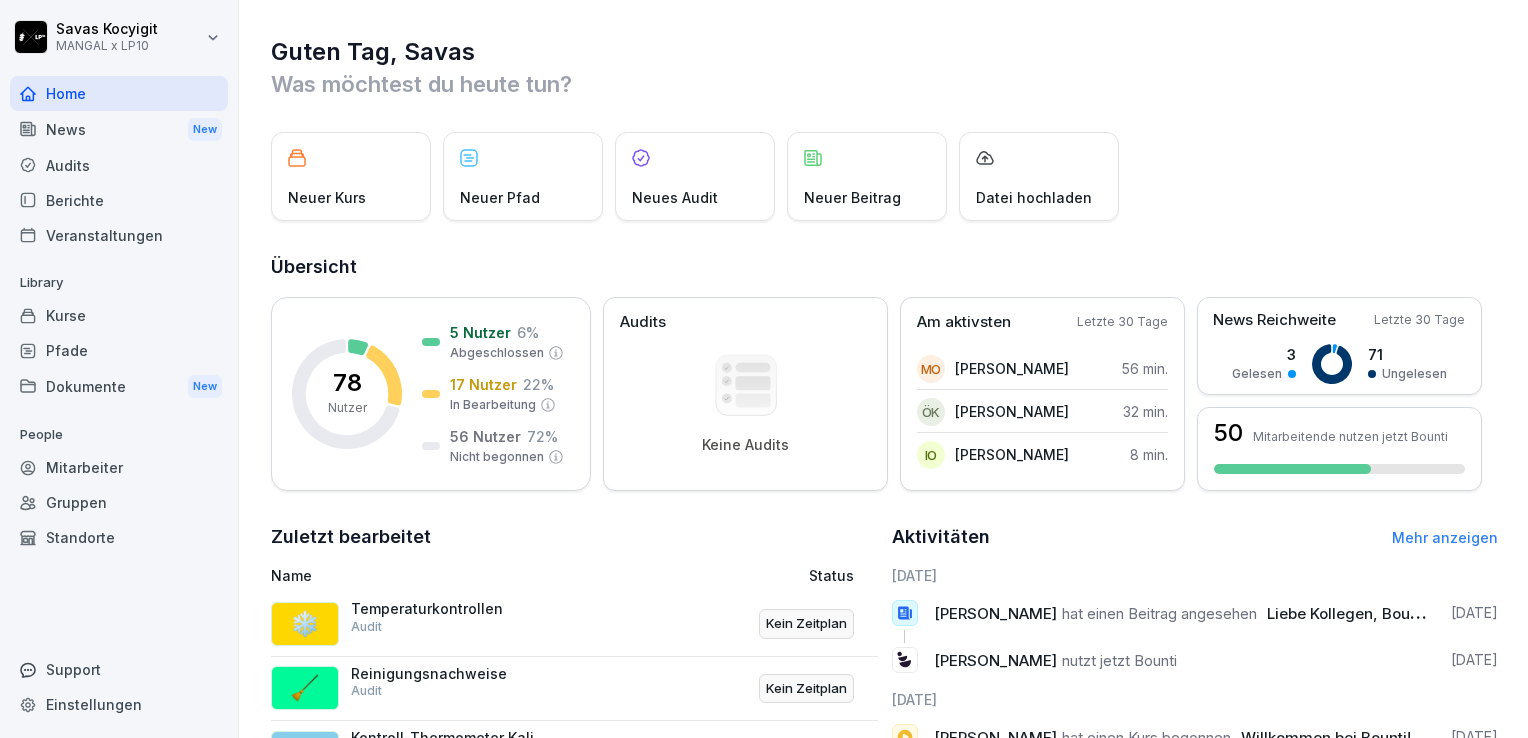 click on "News New" at bounding box center [119, 129] 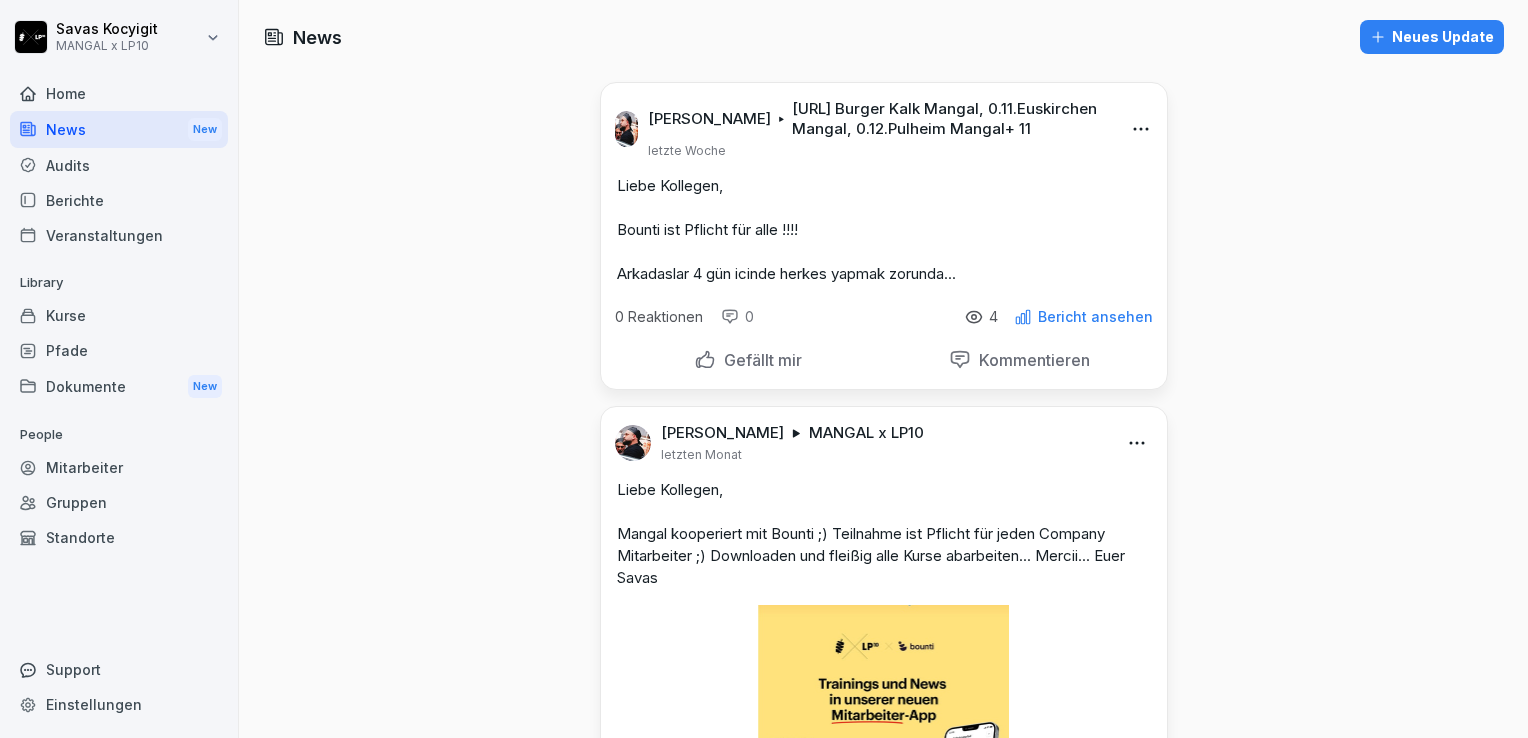 click on "Audits" at bounding box center [119, 165] 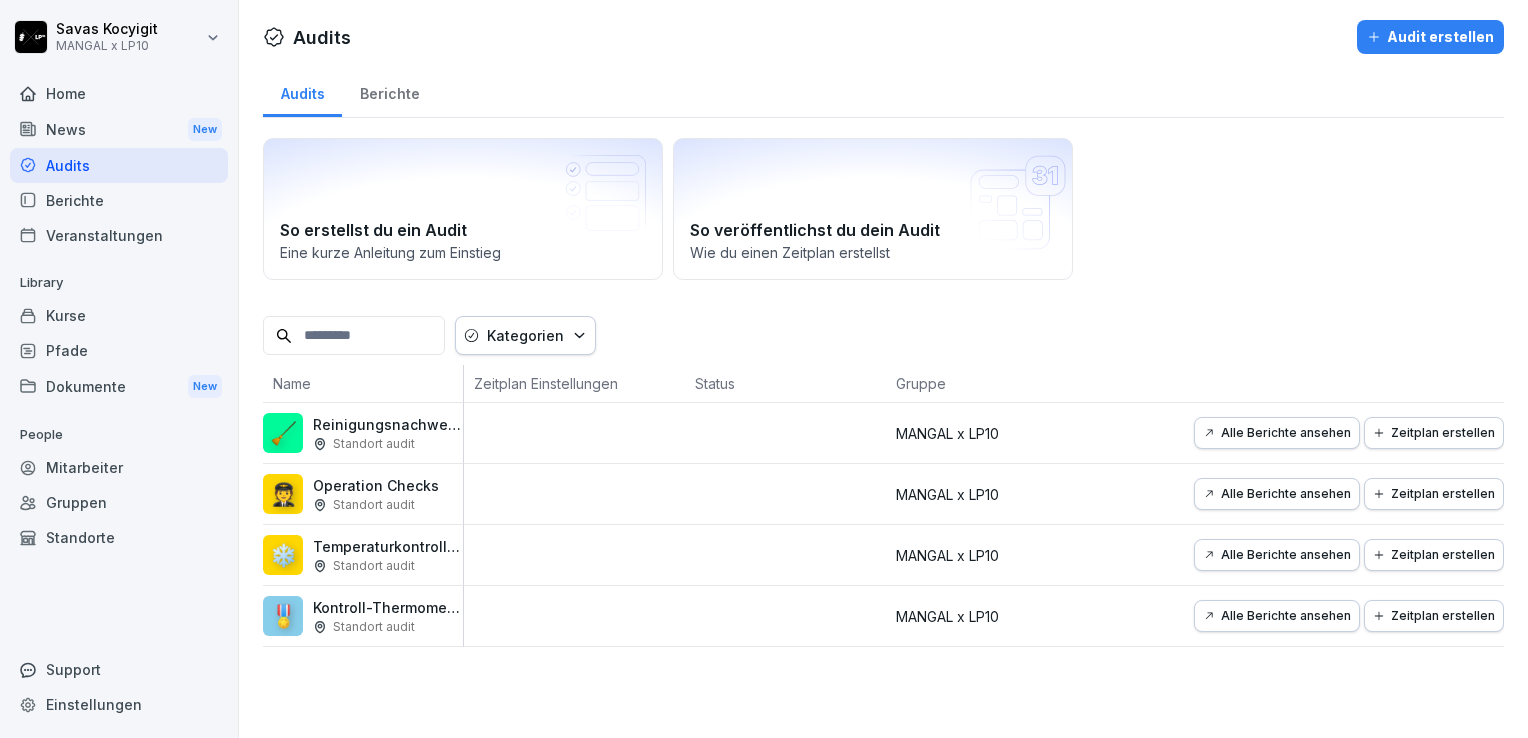 click on "Home" at bounding box center [119, 93] 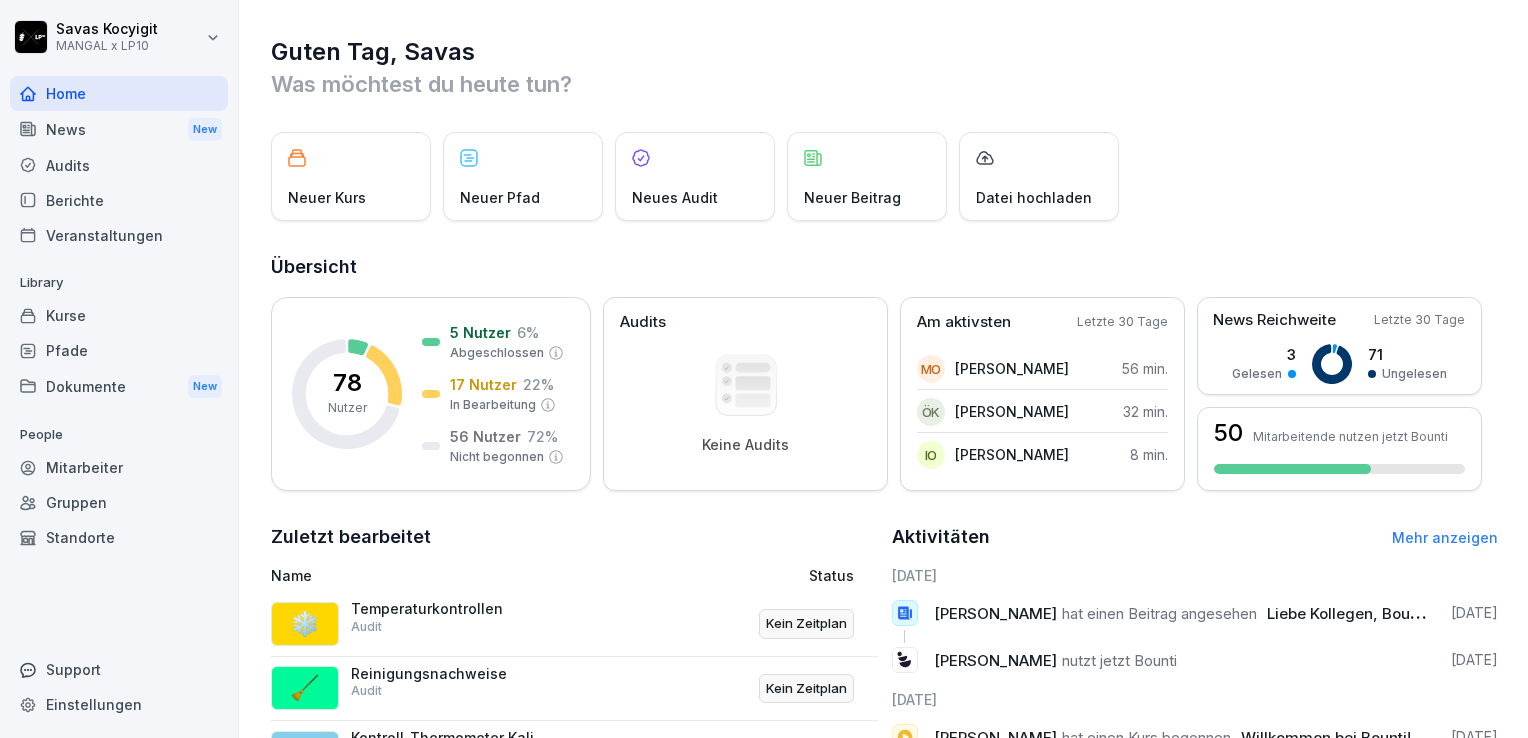 click on "Kurse" at bounding box center (119, 315) 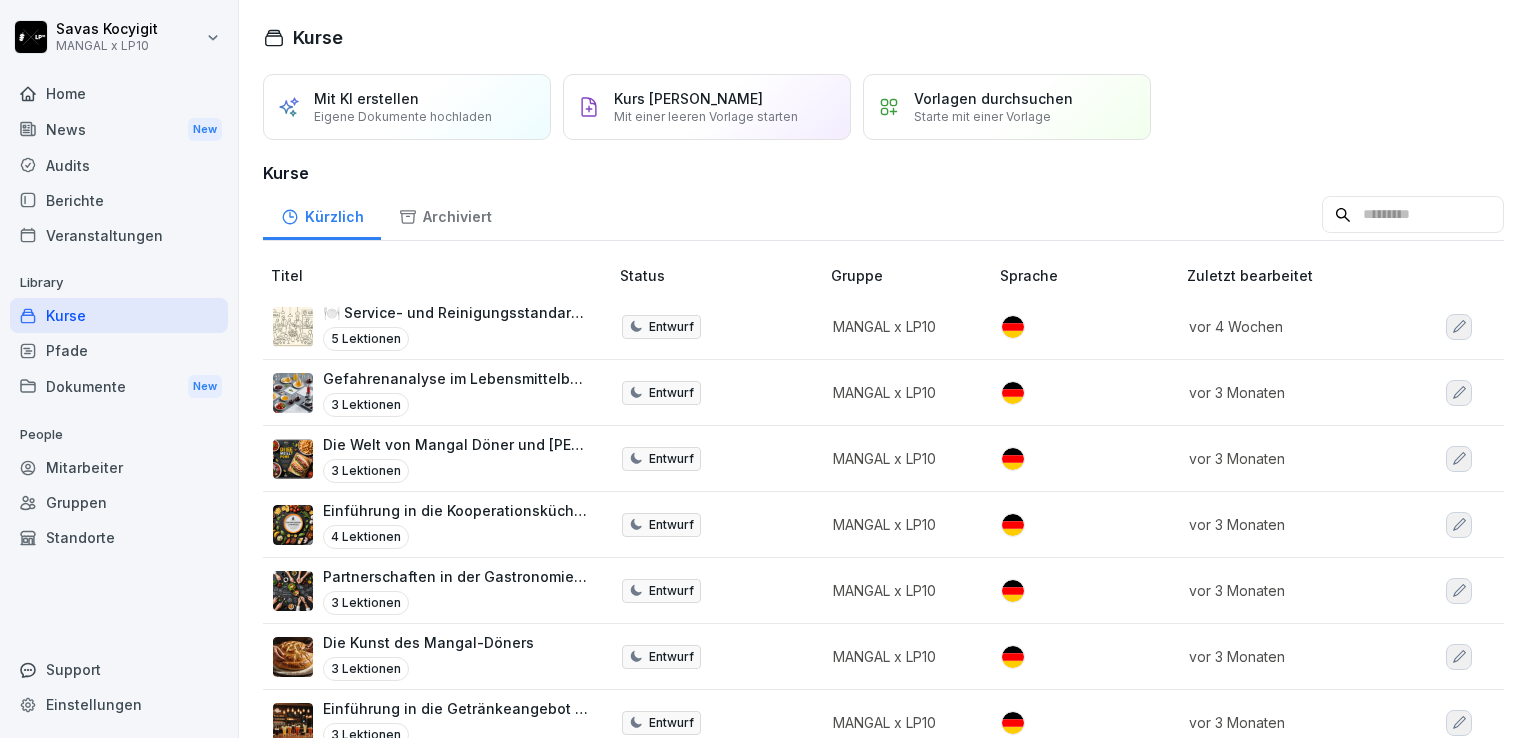 click on "5 Lektionen" at bounding box center [455, 339] 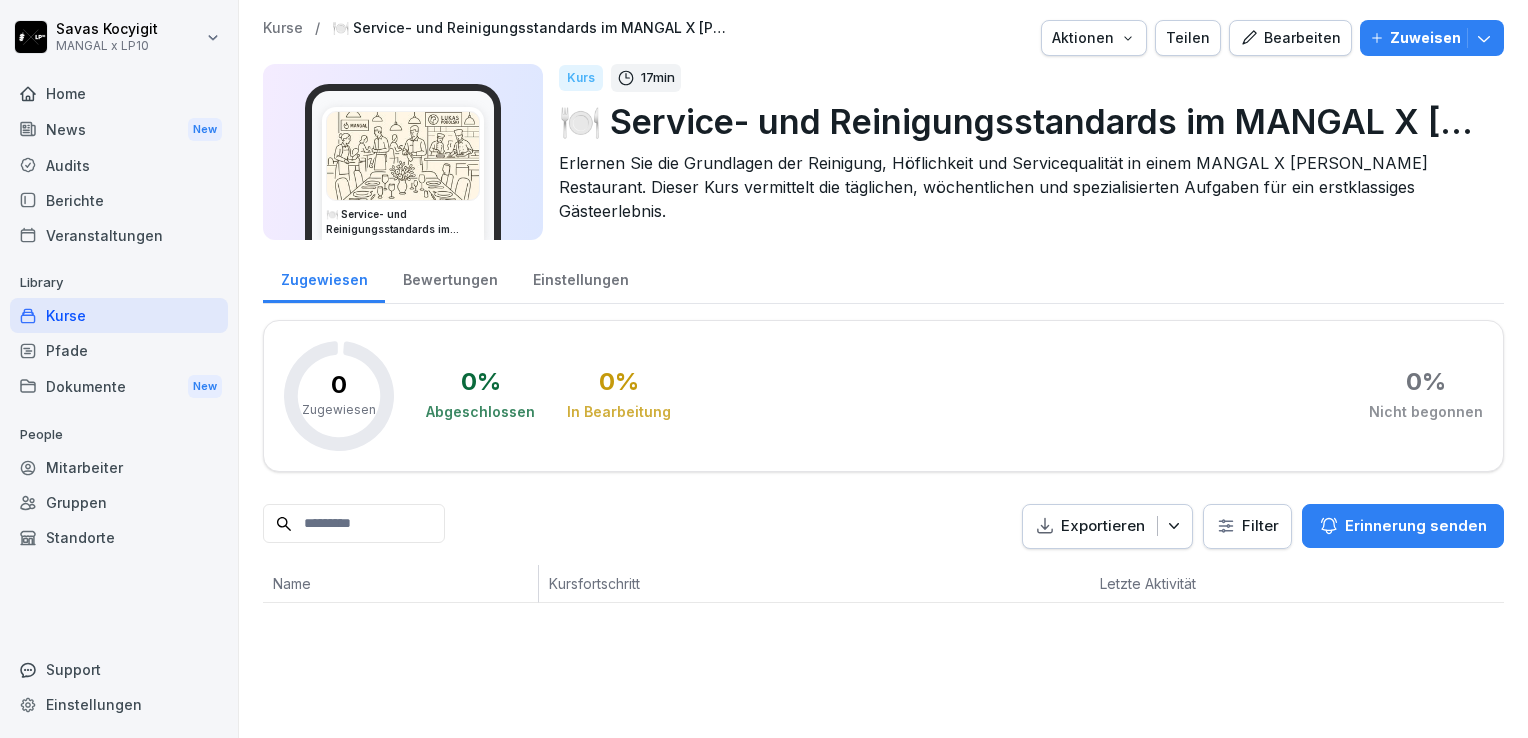 scroll, scrollTop: 0, scrollLeft: 0, axis: both 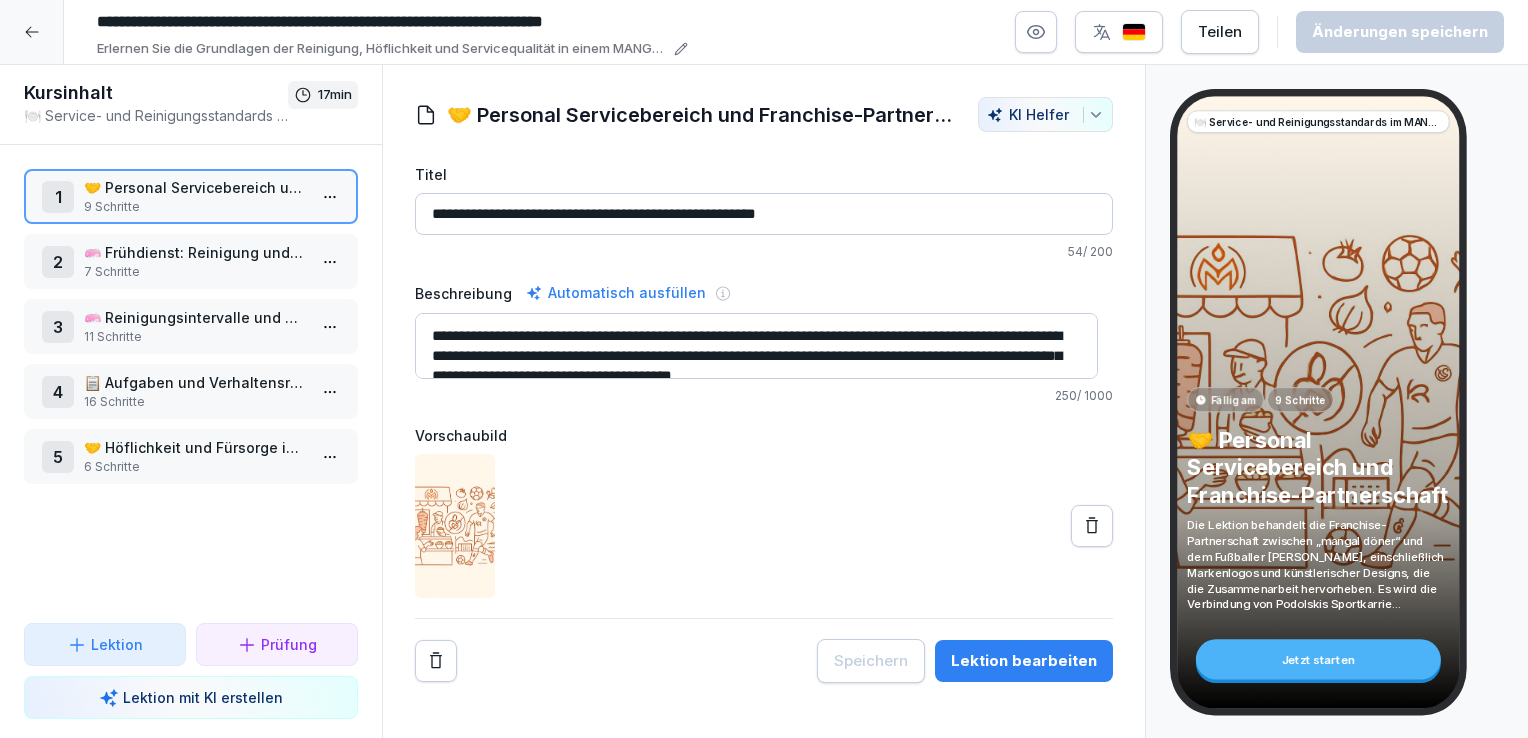 click on "**********" at bounding box center [756, 346] 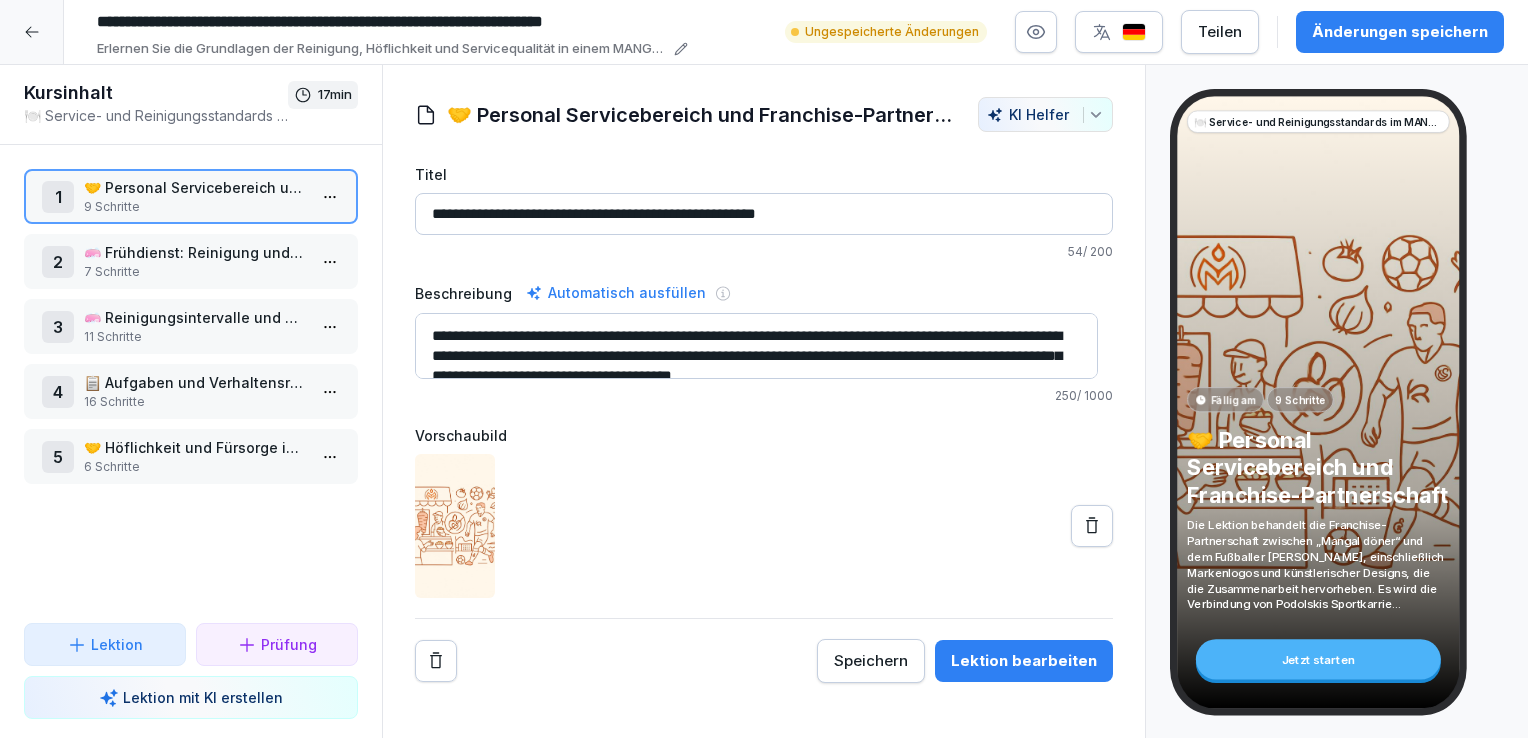 click on "**********" at bounding box center [756, 346] 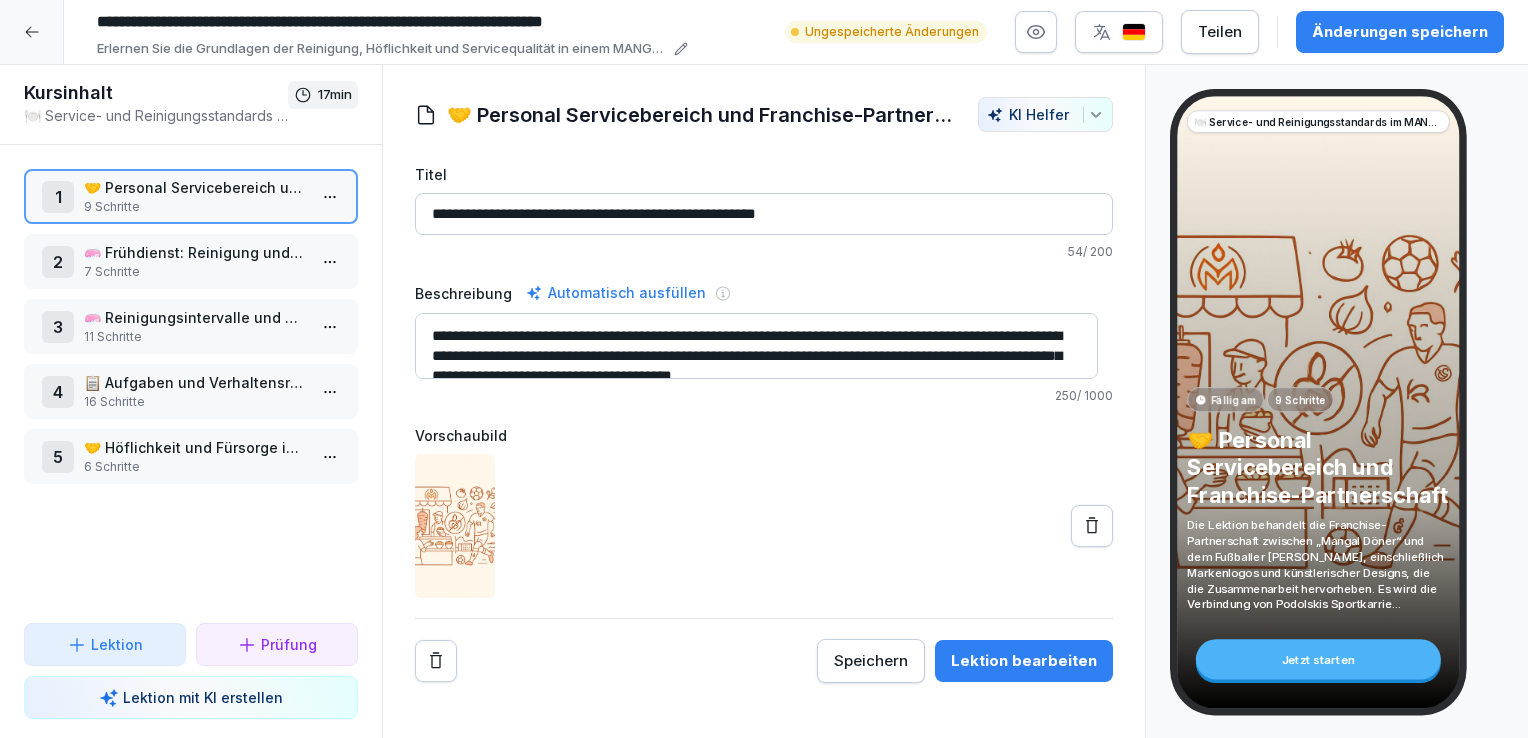 scroll, scrollTop: 20, scrollLeft: 0, axis: vertical 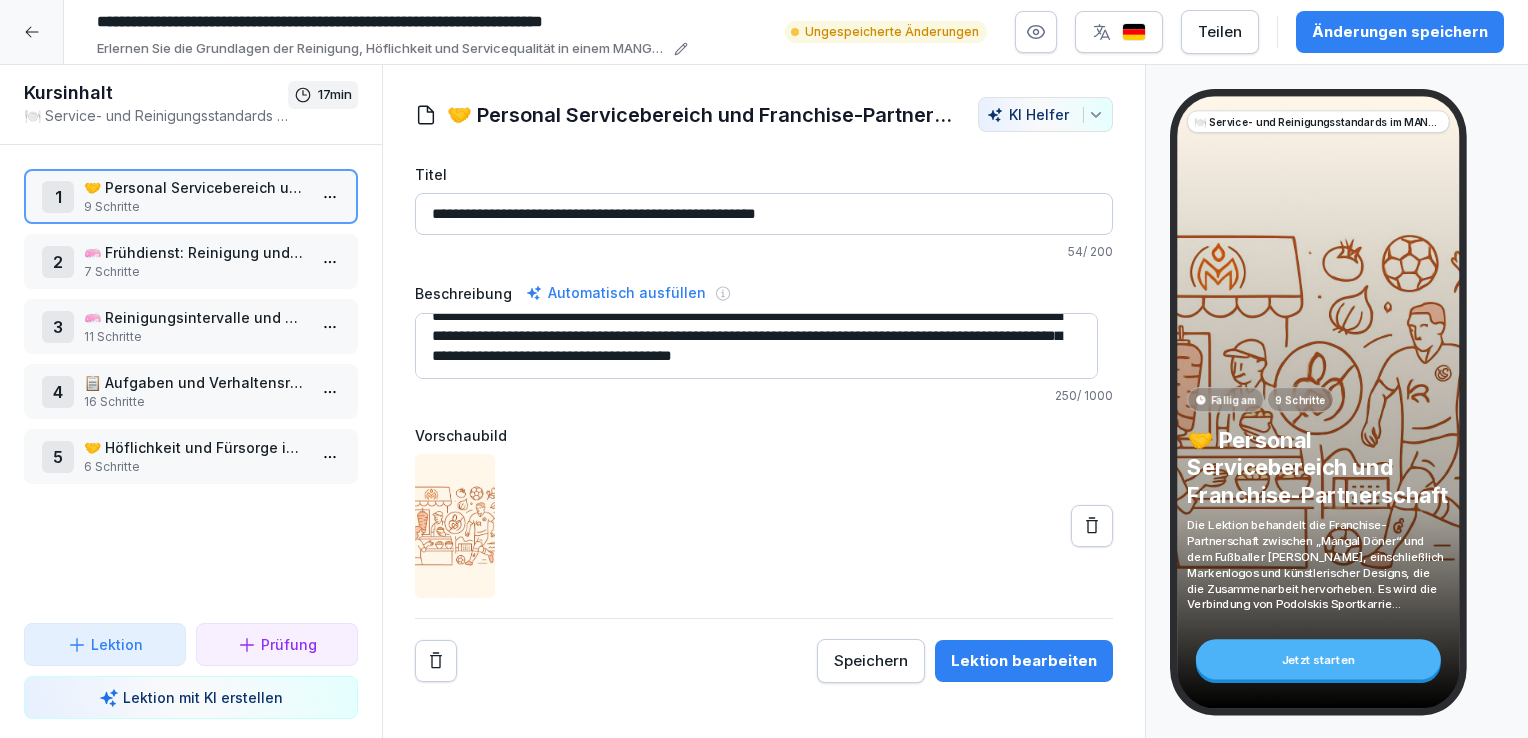 click on "**********" at bounding box center (756, 346) 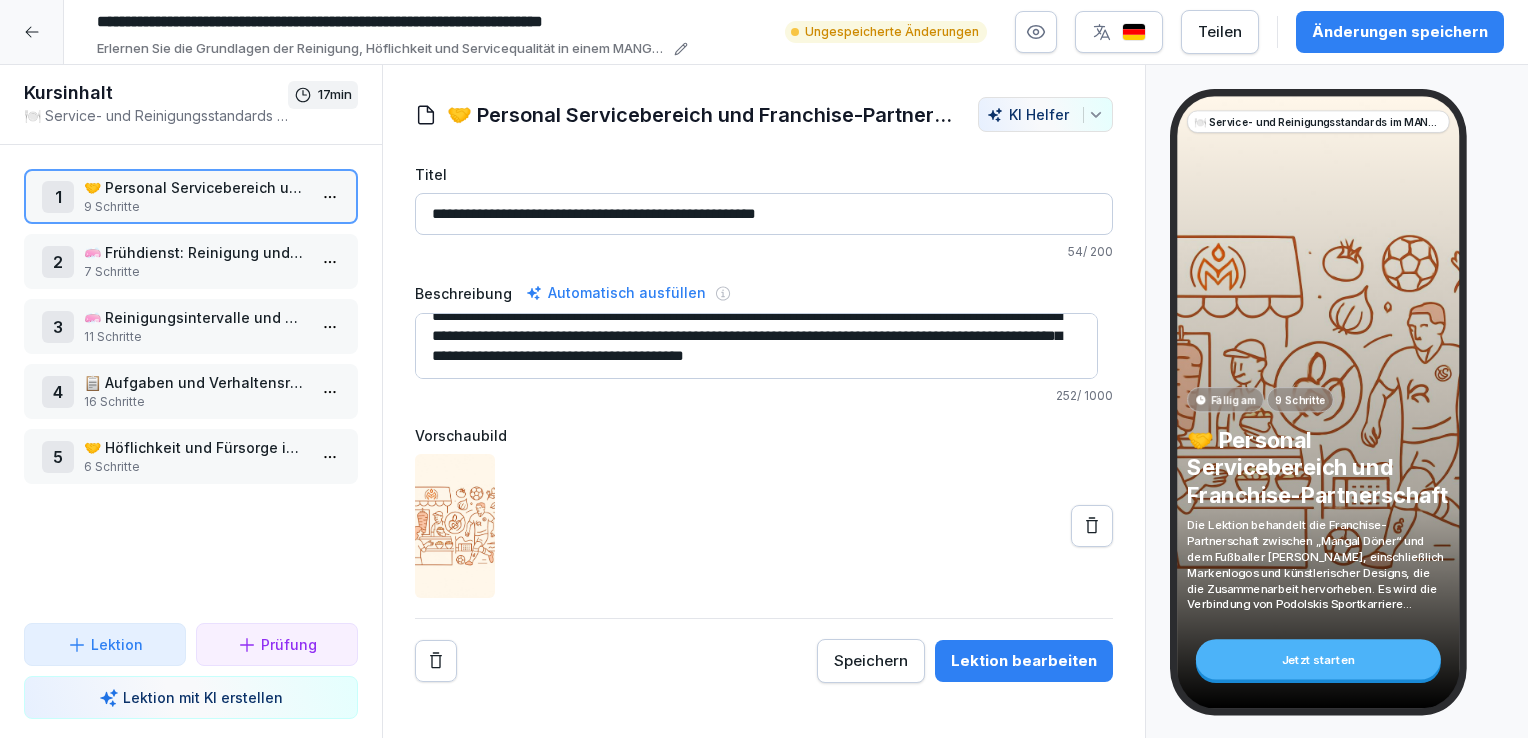 click on "**********" at bounding box center [756, 346] 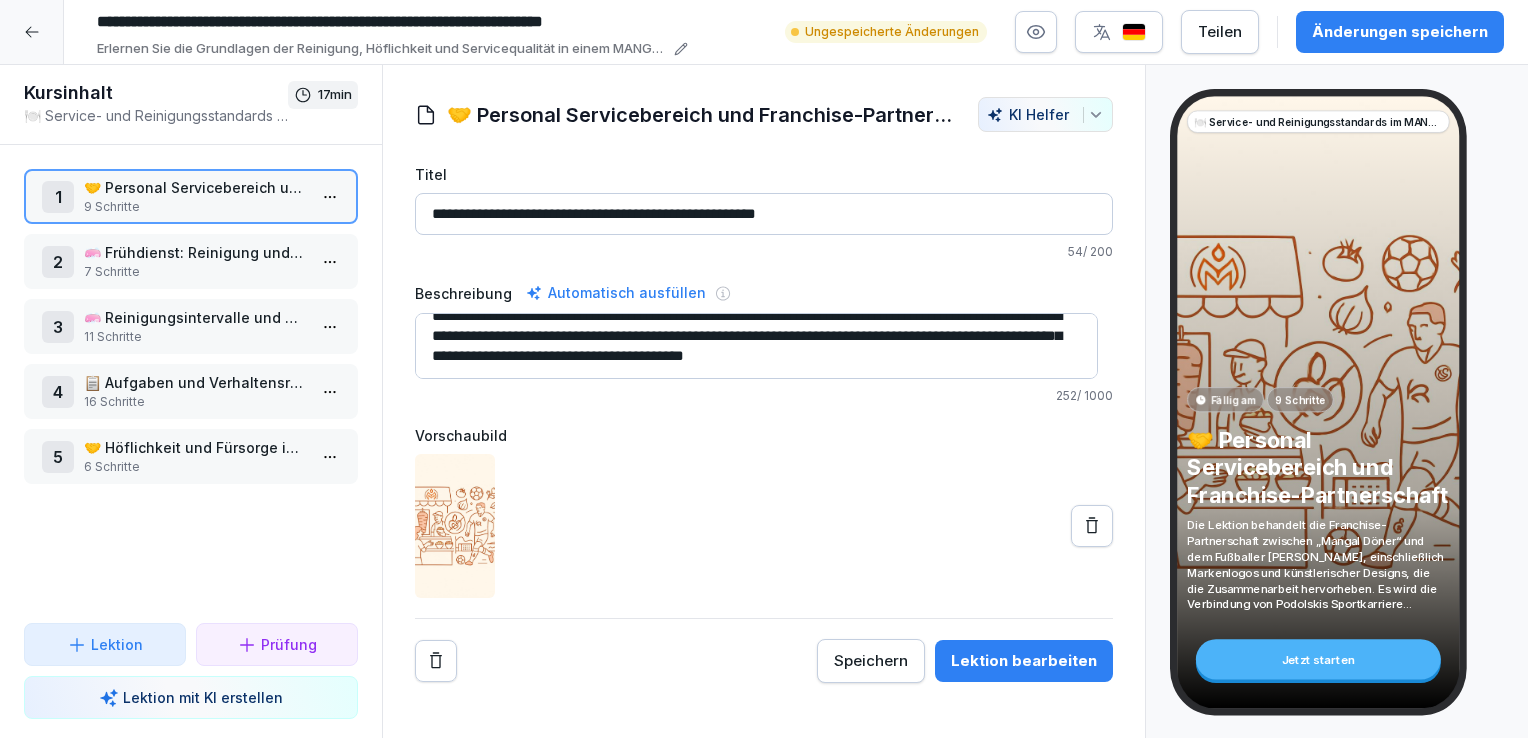 scroll, scrollTop: 12, scrollLeft: 0, axis: vertical 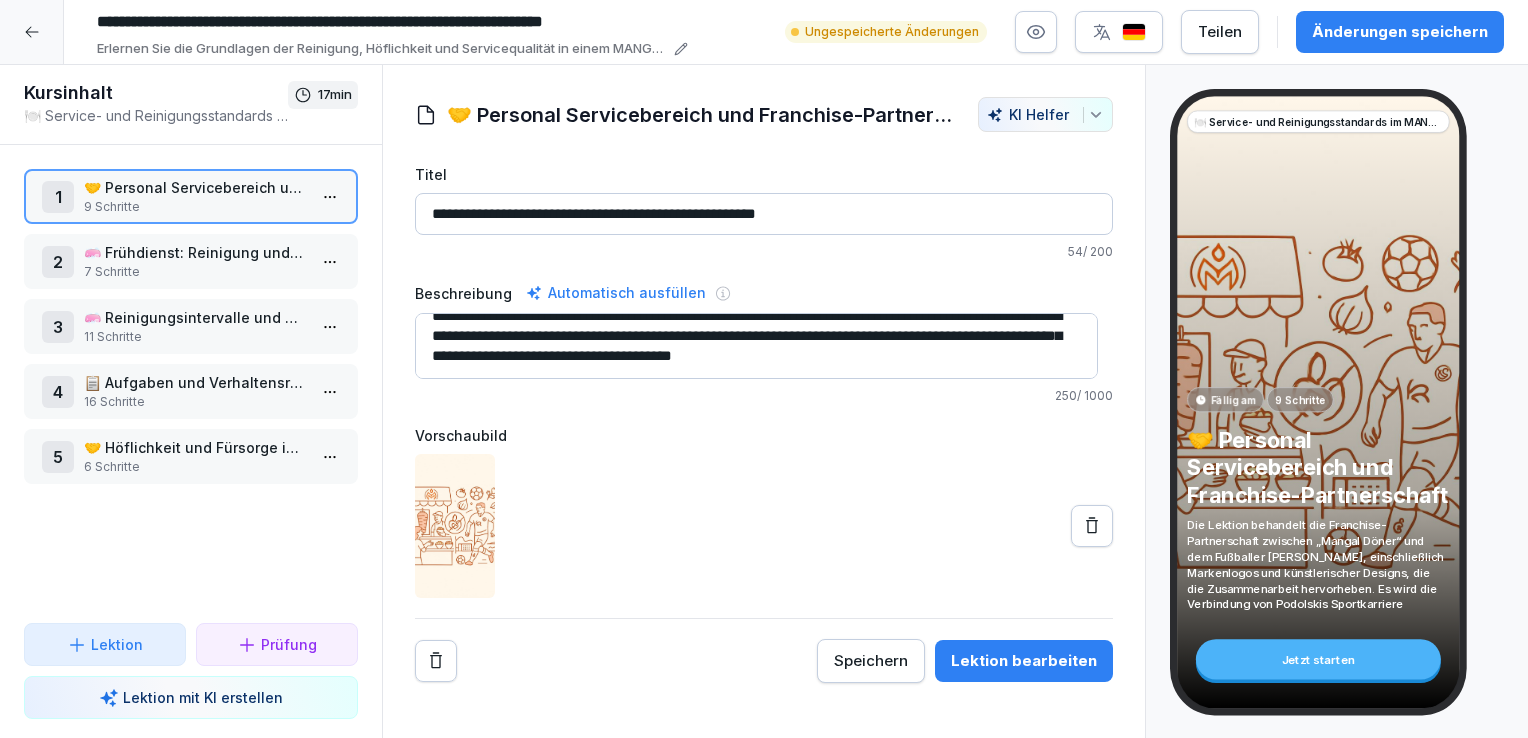 drag, startPoint x: 656, startPoint y: 354, endPoint x: 1135, endPoint y: 364, distance: 479.10437 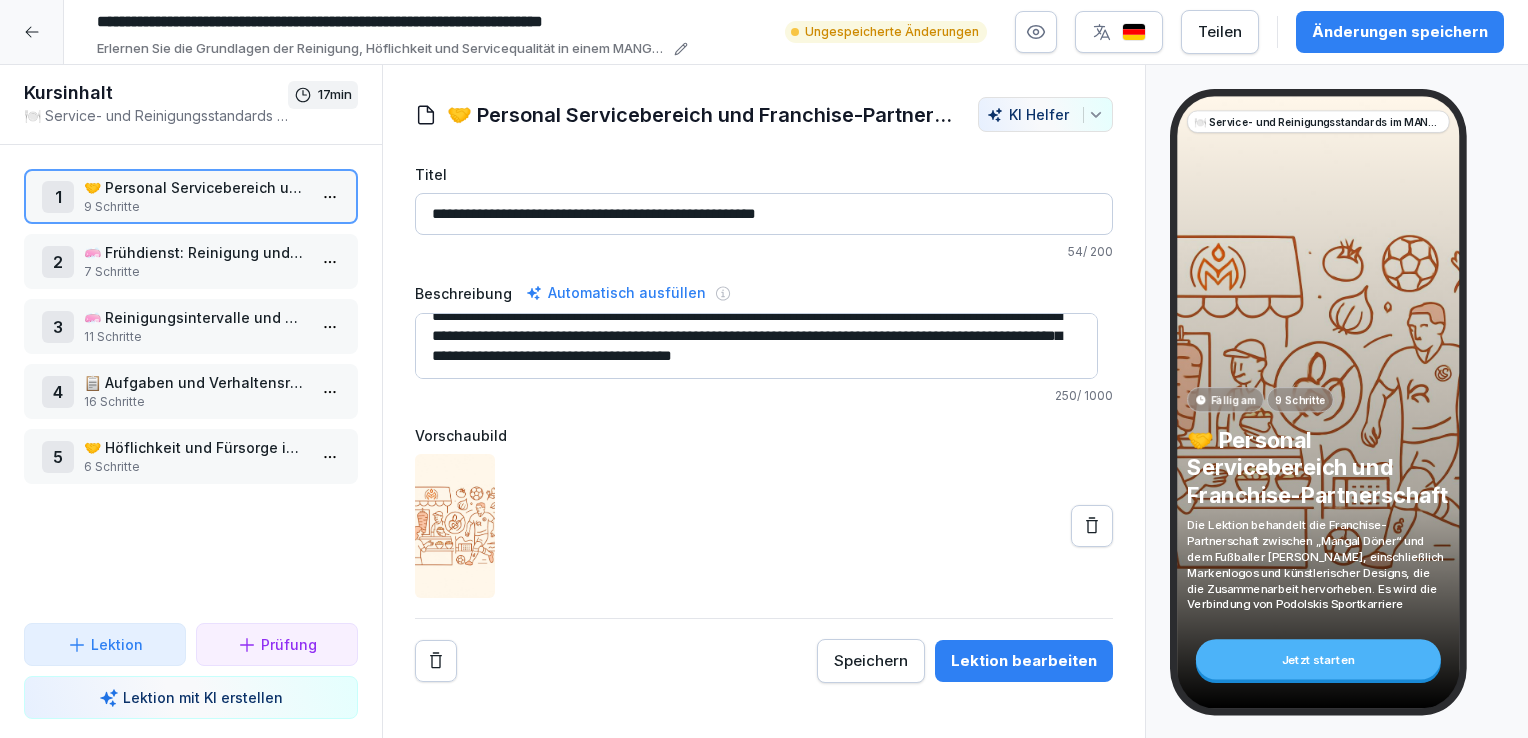 click on "**********" at bounding box center (764, 402) 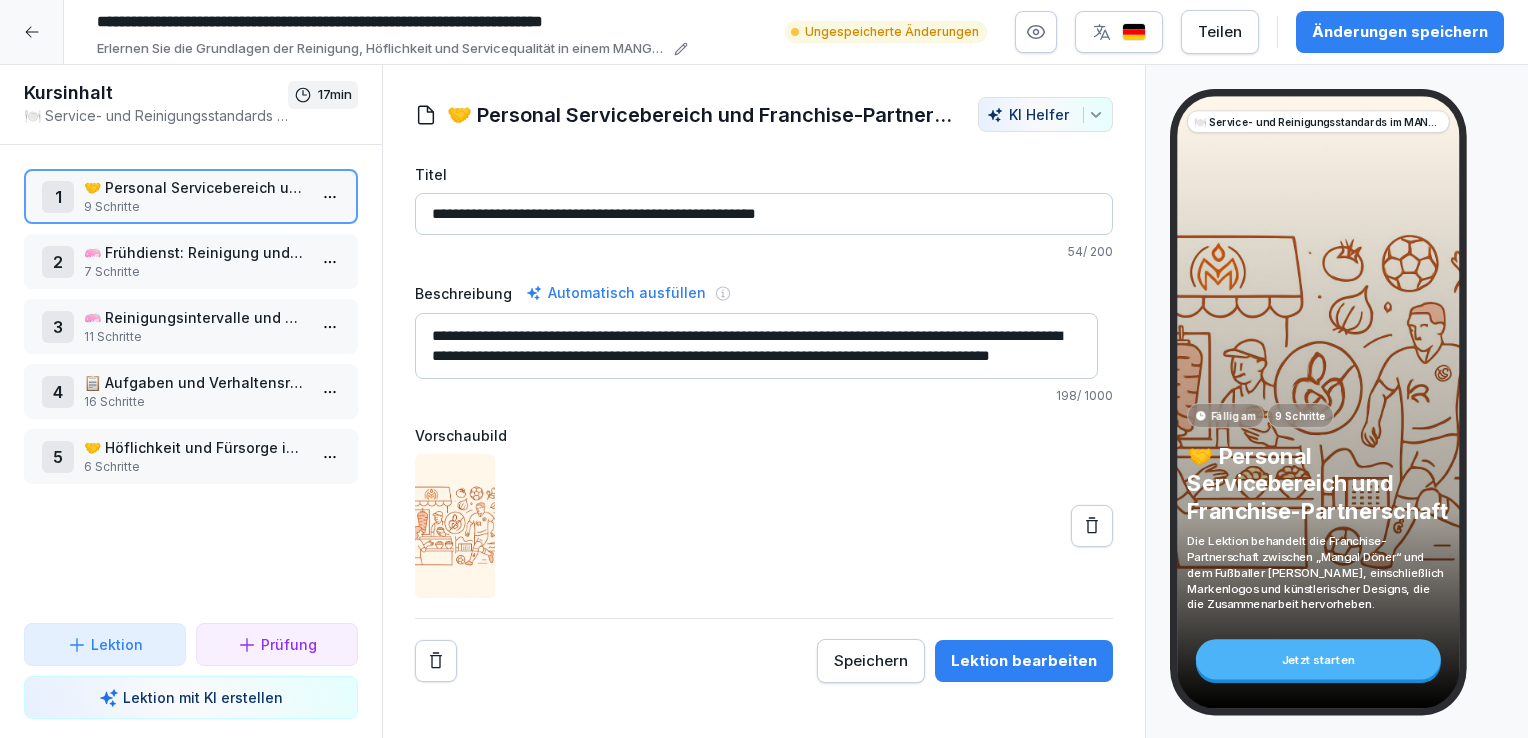 type on "**********" 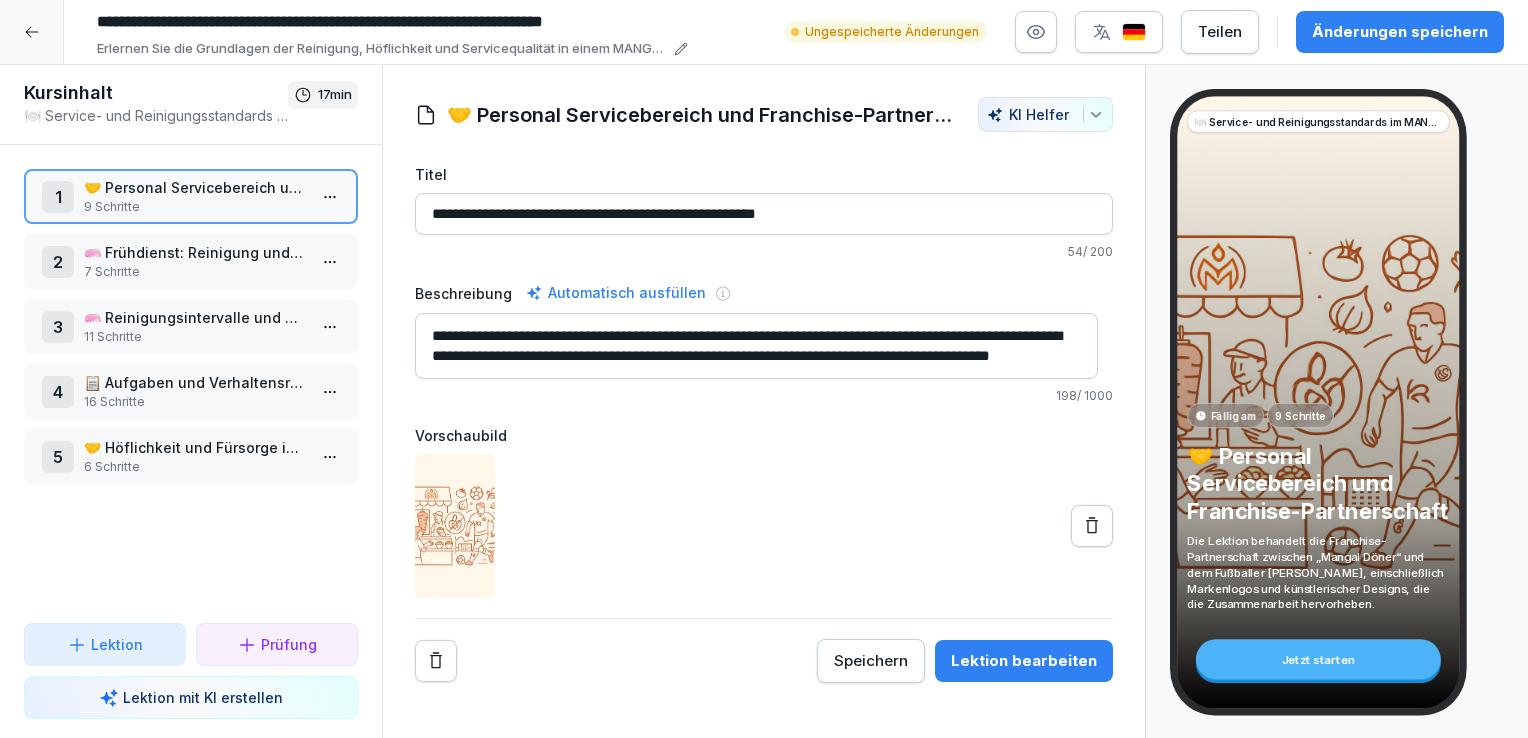 click on "Speichern" at bounding box center [871, 661] 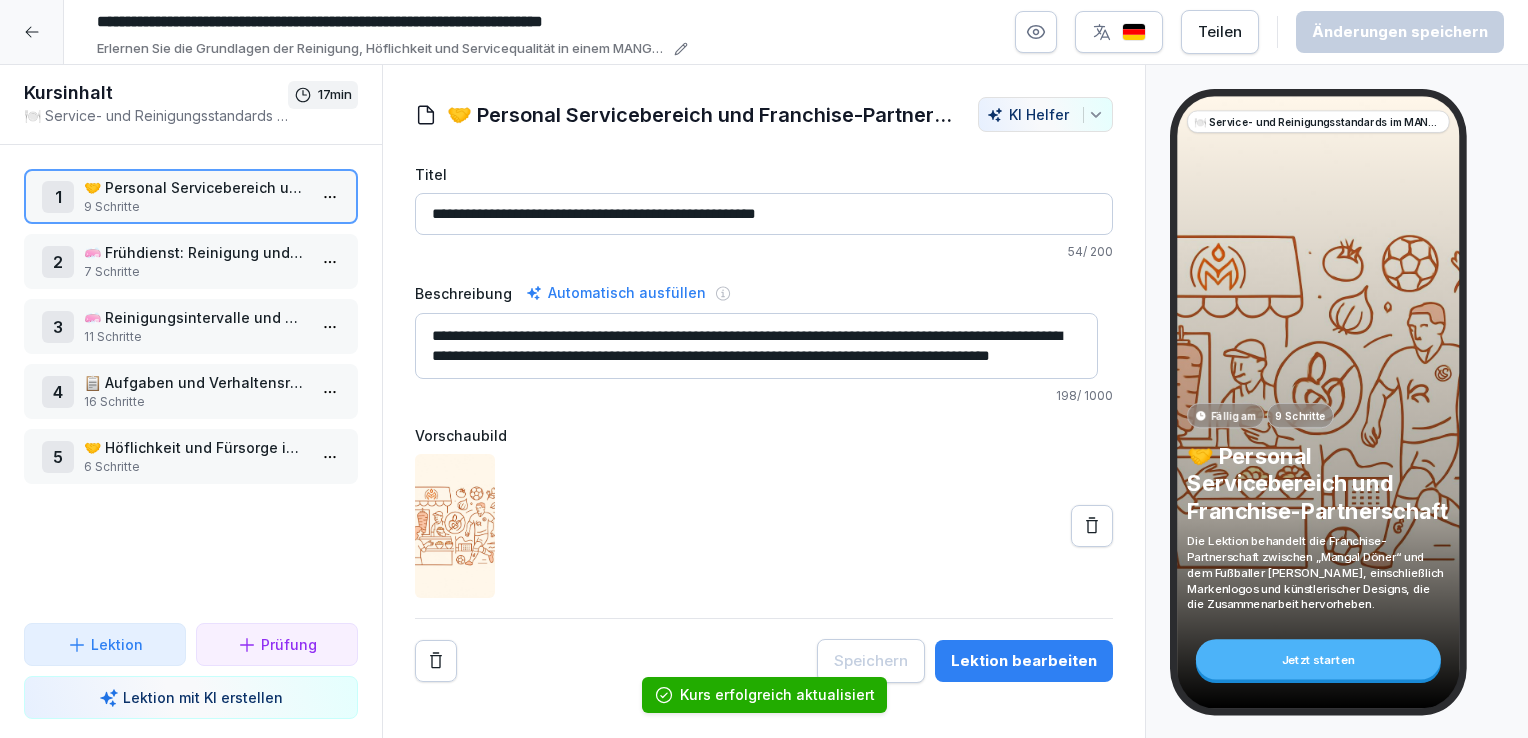 click on "7 Schritte" at bounding box center [195, 272] 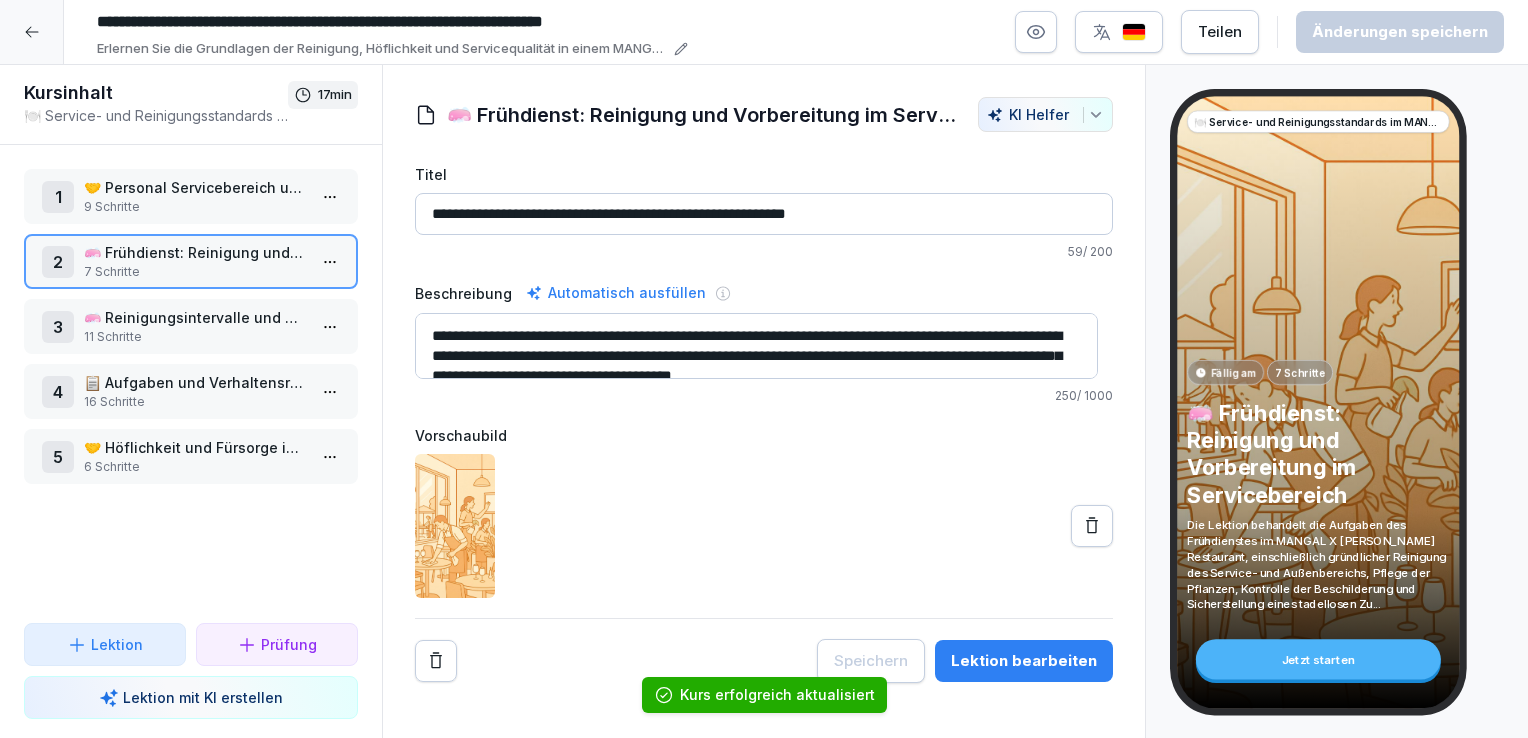 scroll, scrollTop: 20, scrollLeft: 0, axis: vertical 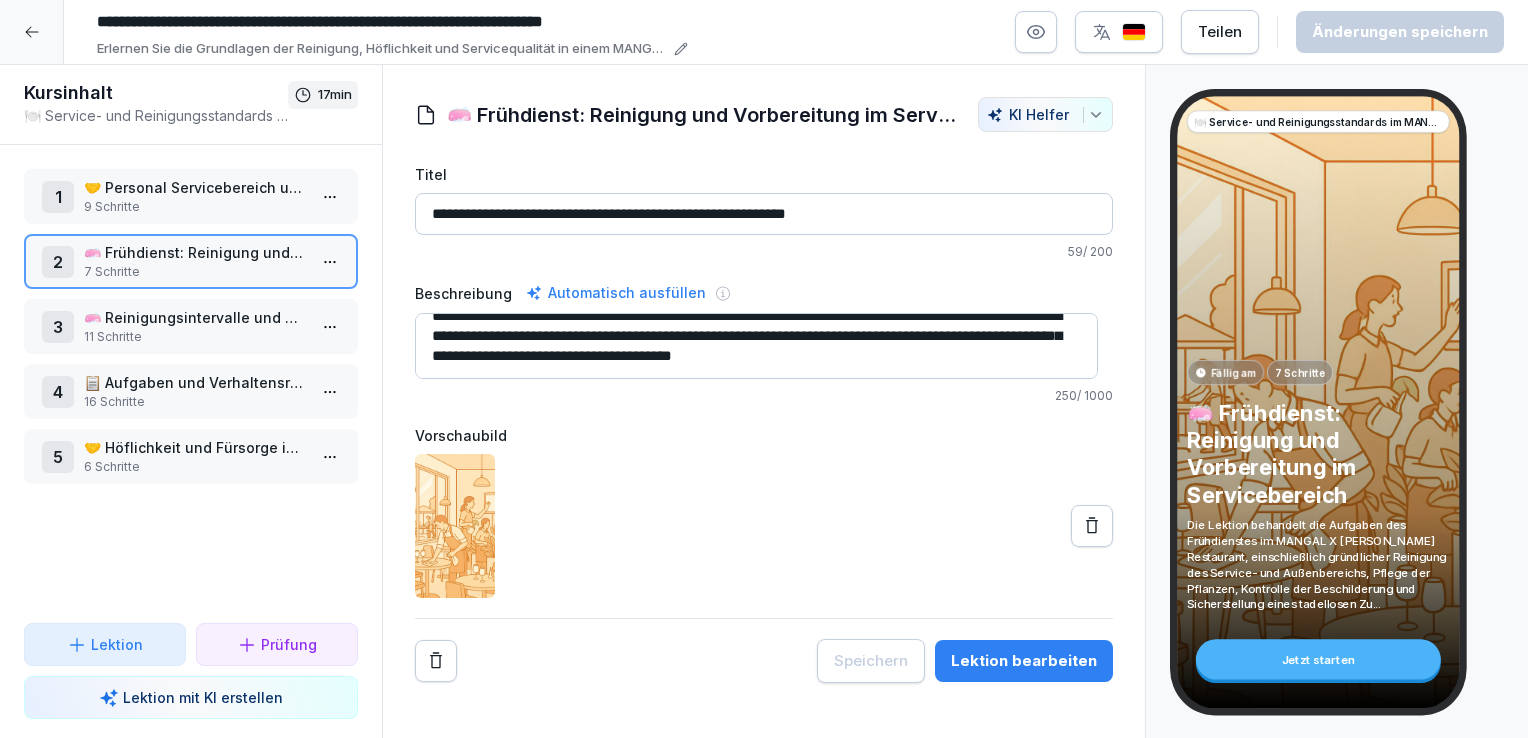 drag, startPoint x: 484, startPoint y: 329, endPoint x: 977, endPoint y: 351, distance: 493.49063 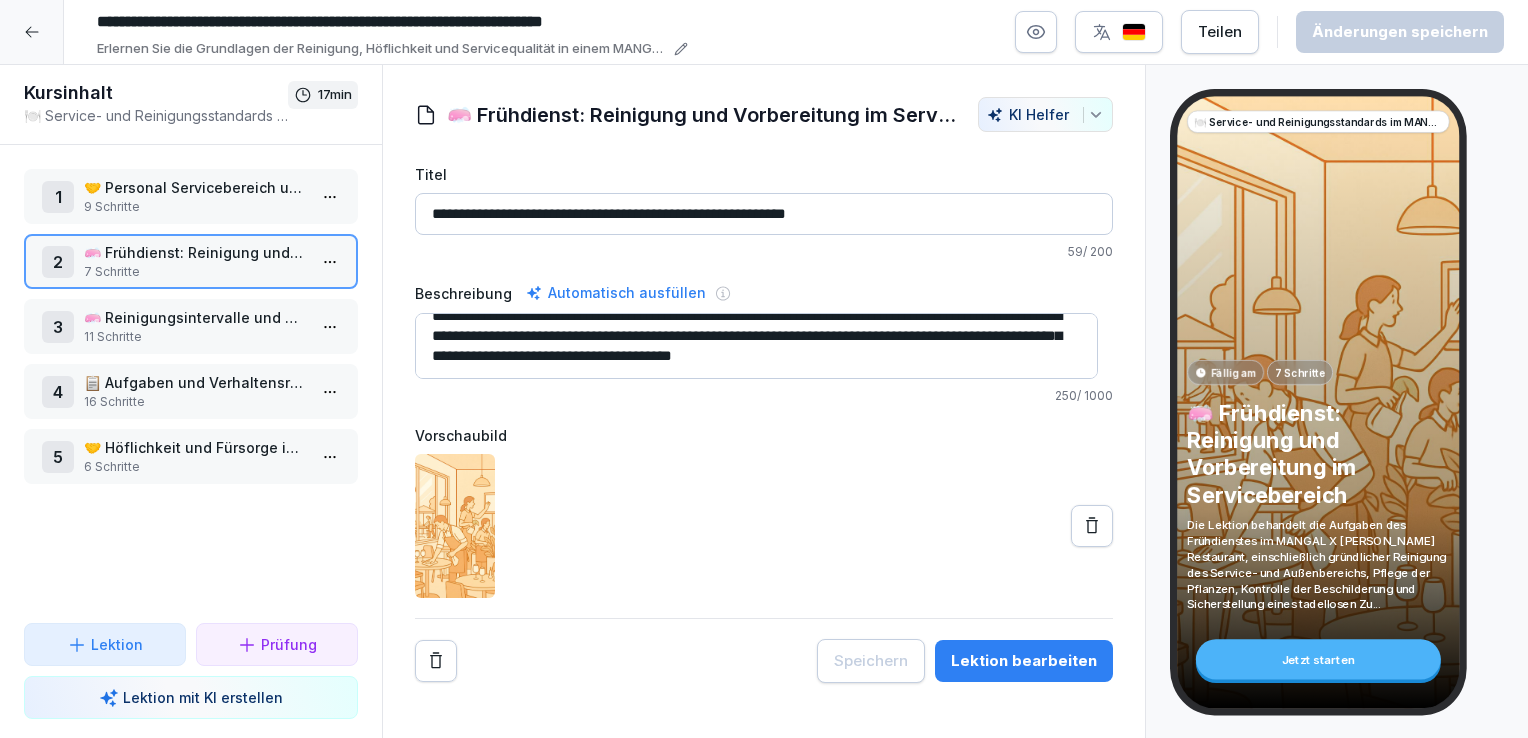 click on "**********" at bounding box center (756, 346) 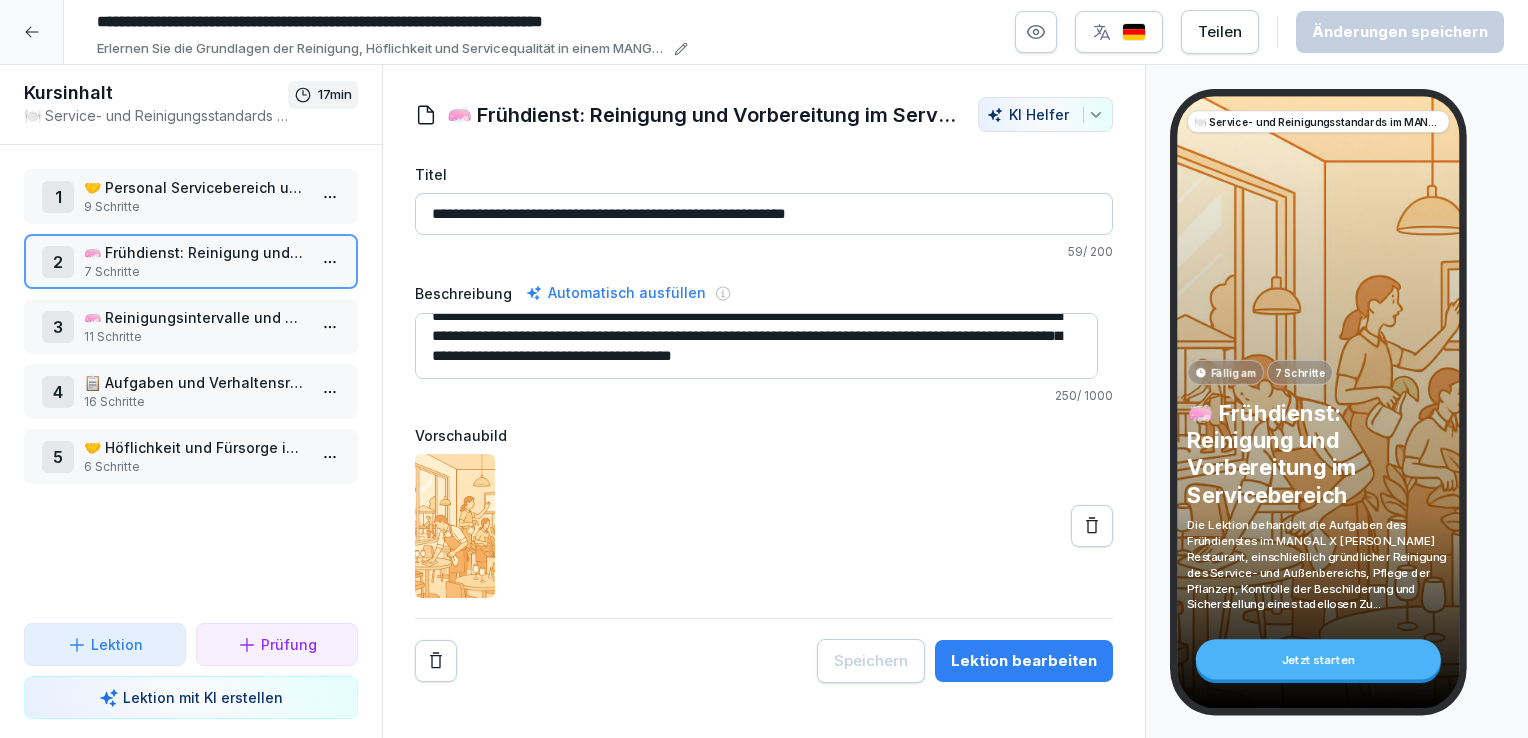 scroll, scrollTop: 0, scrollLeft: 0, axis: both 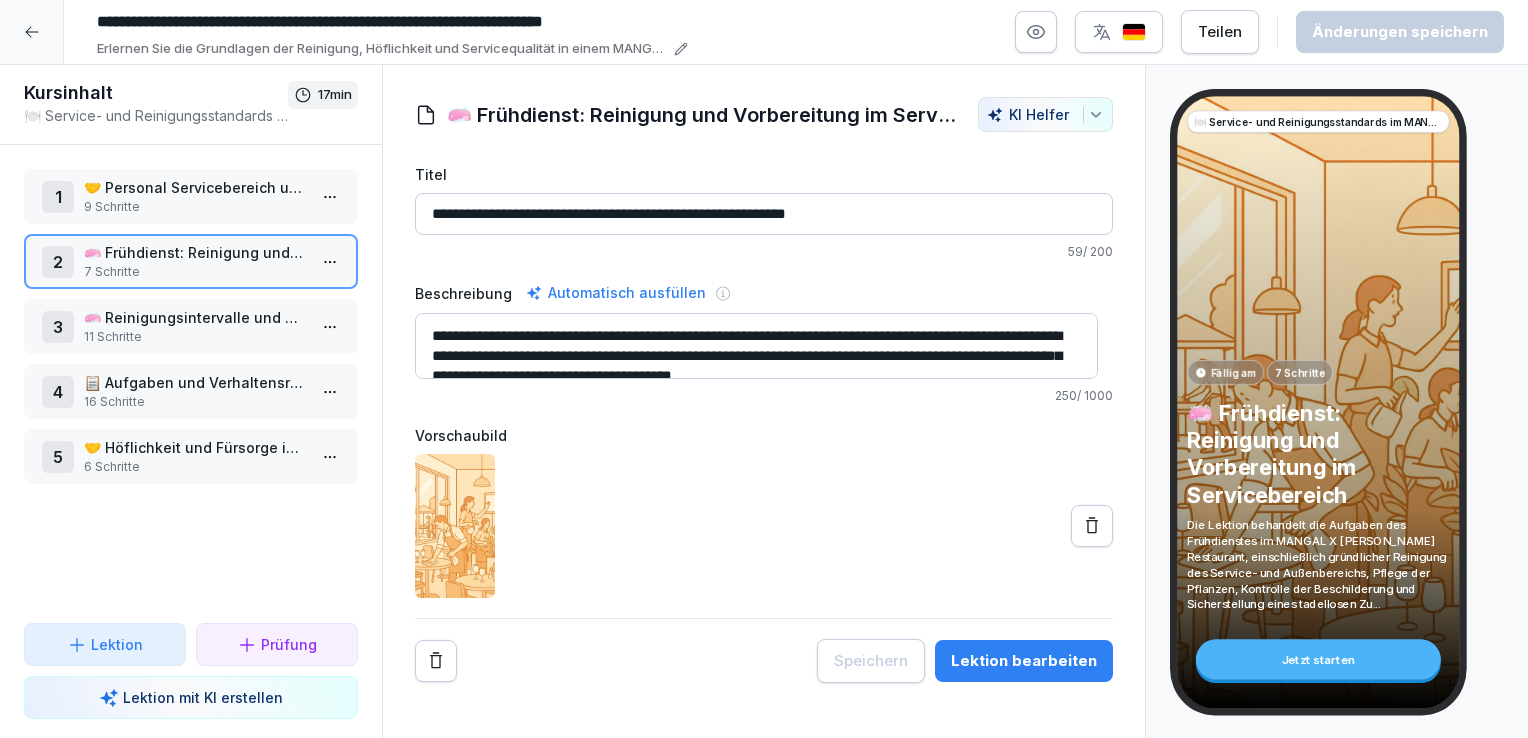 drag, startPoint x: 762, startPoint y: 364, endPoint x: 428, endPoint y: 304, distance: 339.34644 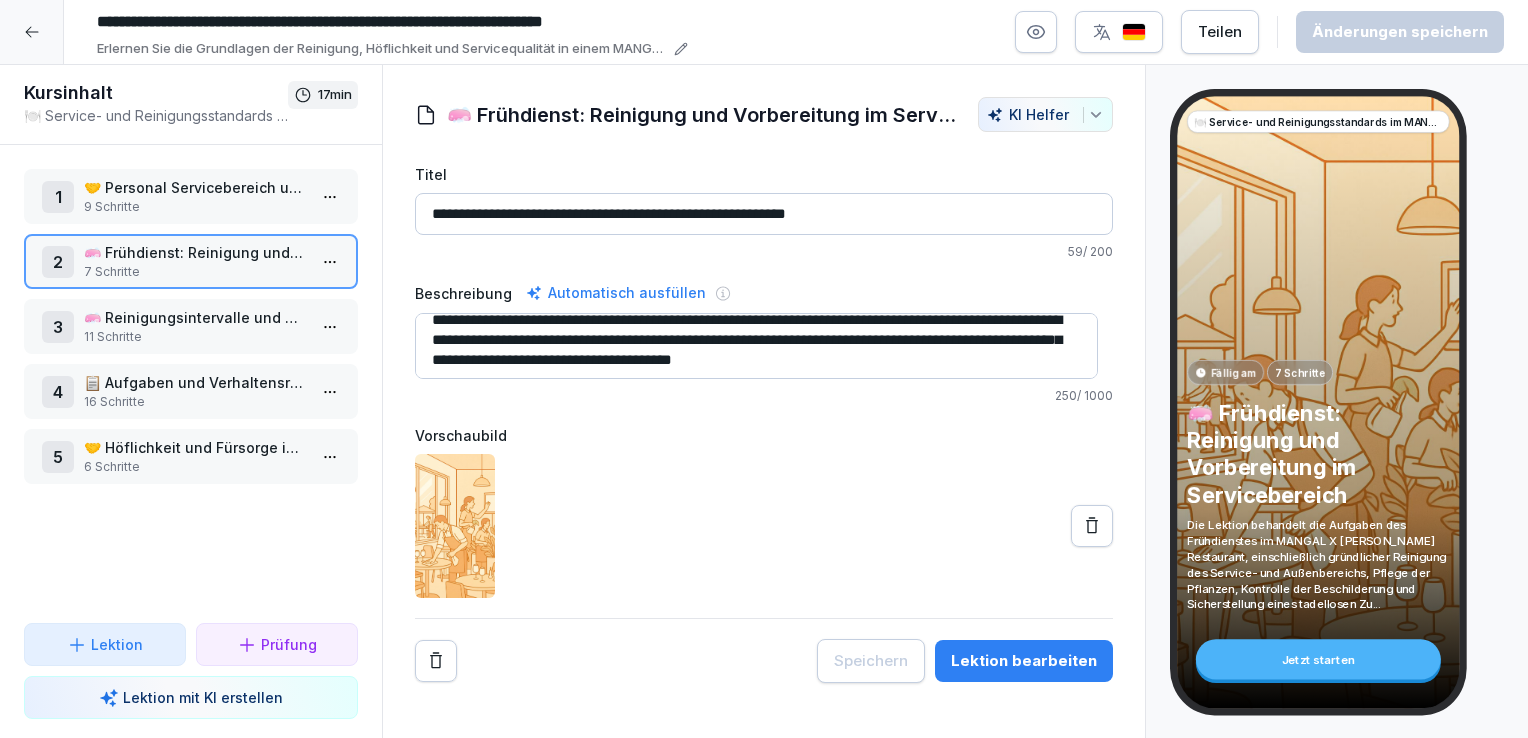 scroll, scrollTop: 20, scrollLeft: 0, axis: vertical 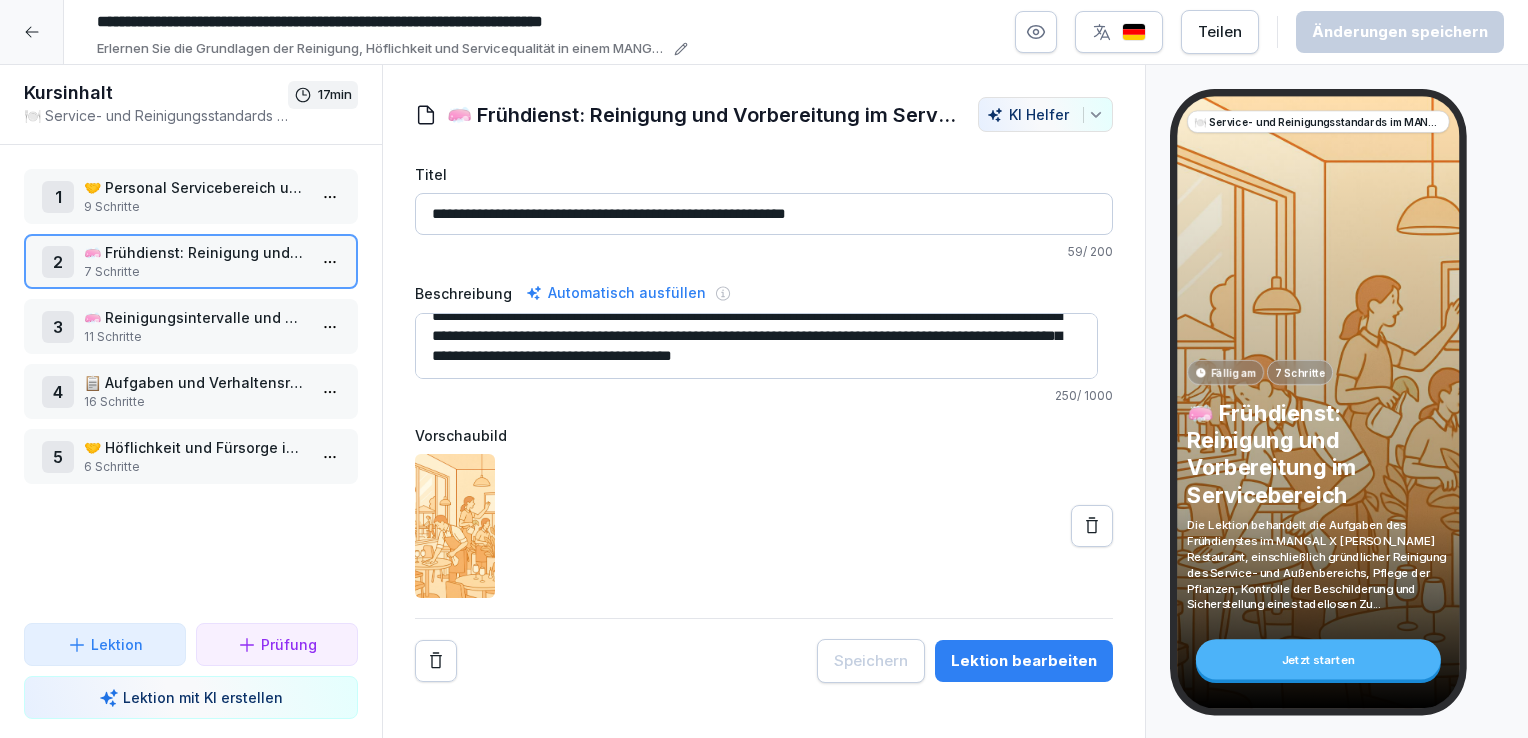 drag, startPoint x: 1019, startPoint y: 330, endPoint x: 533, endPoint y: 386, distance: 489.2157 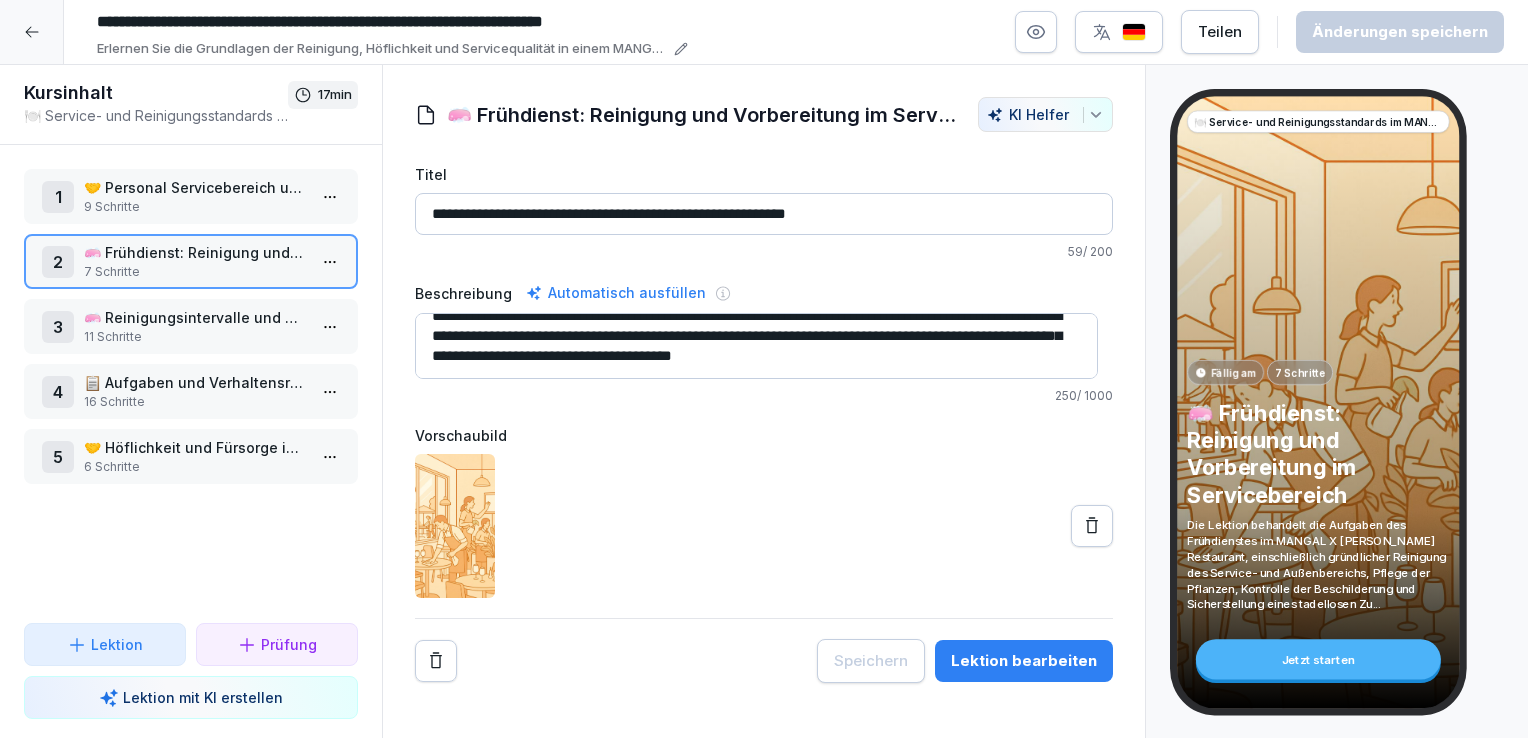 click on "**********" at bounding box center (764, 343) 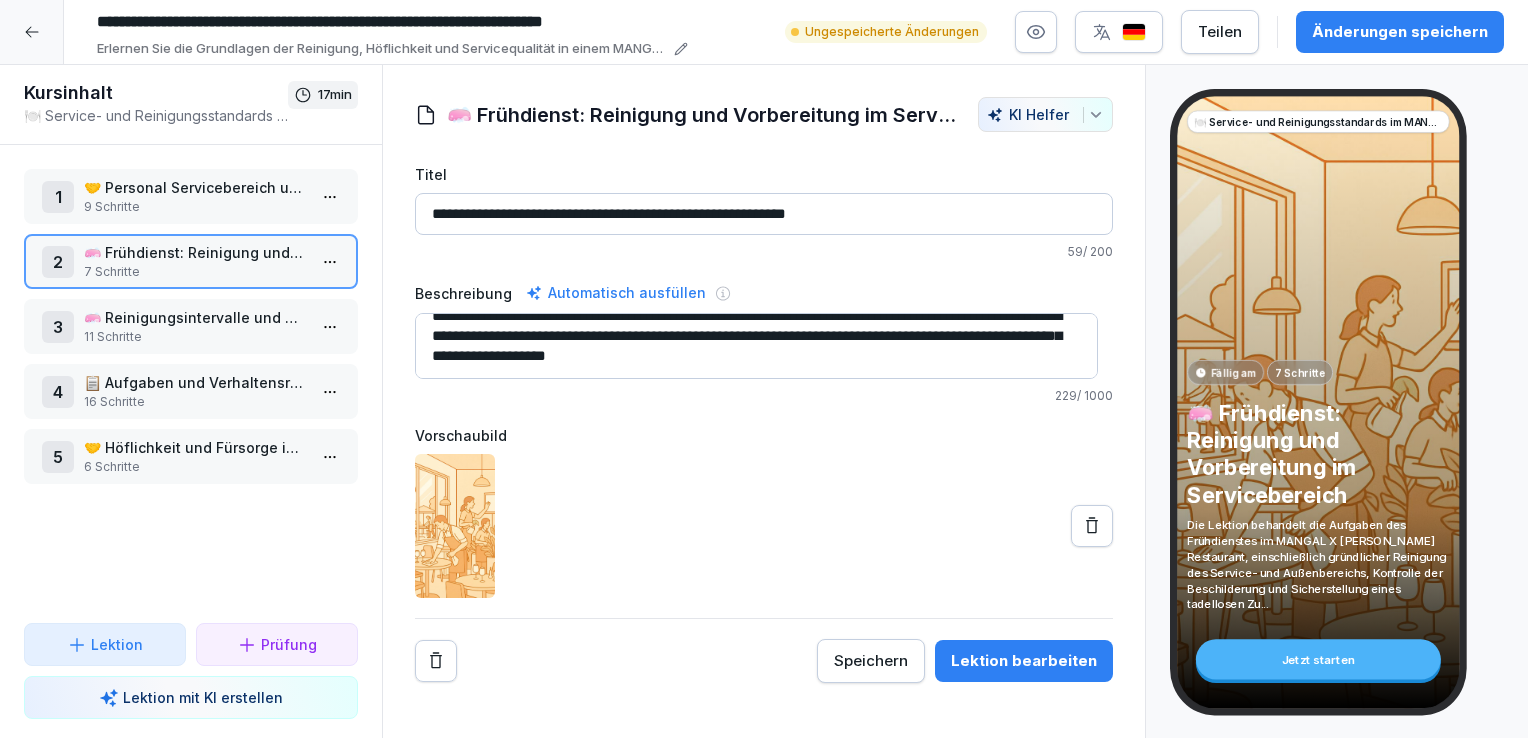 click on "**********" at bounding box center [756, 346] 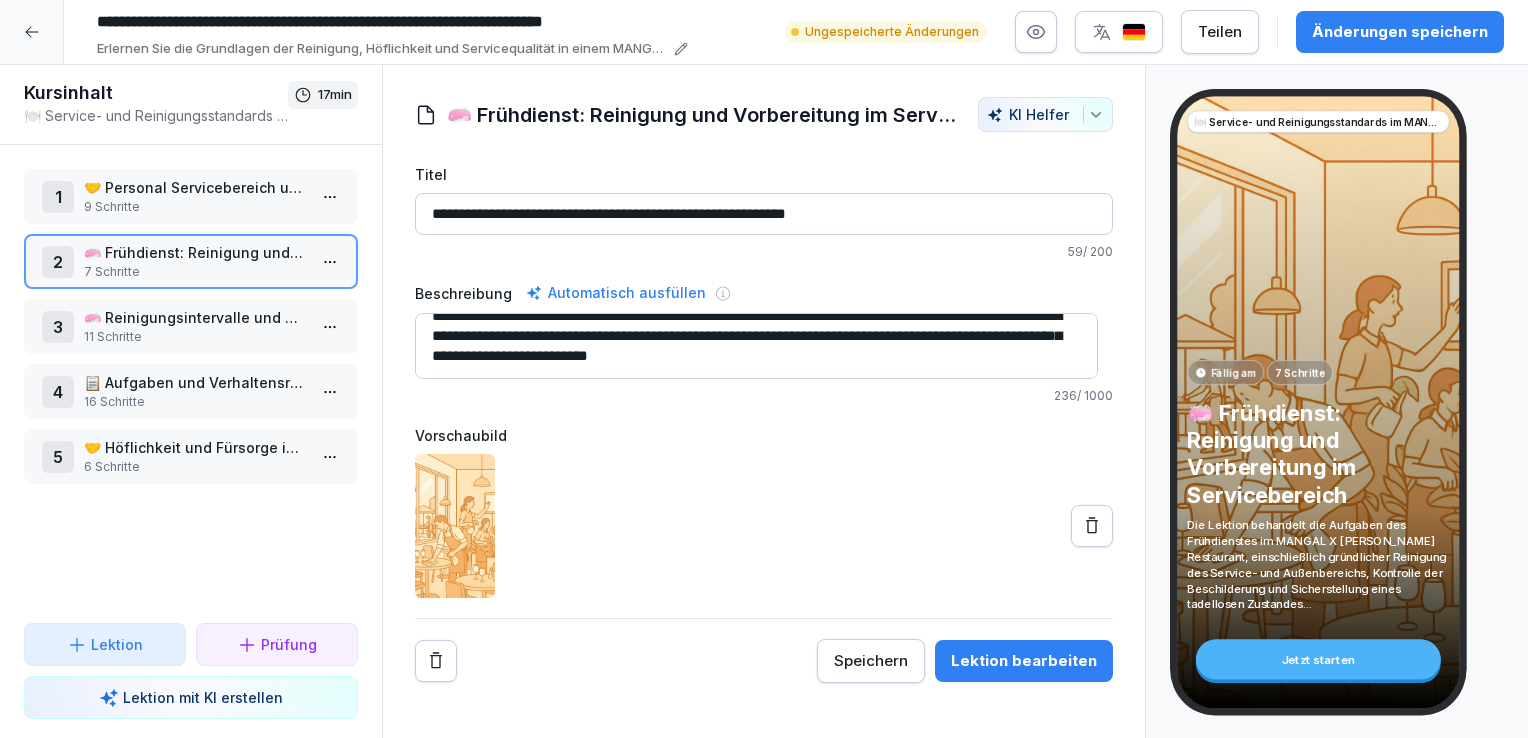 type on "**********" 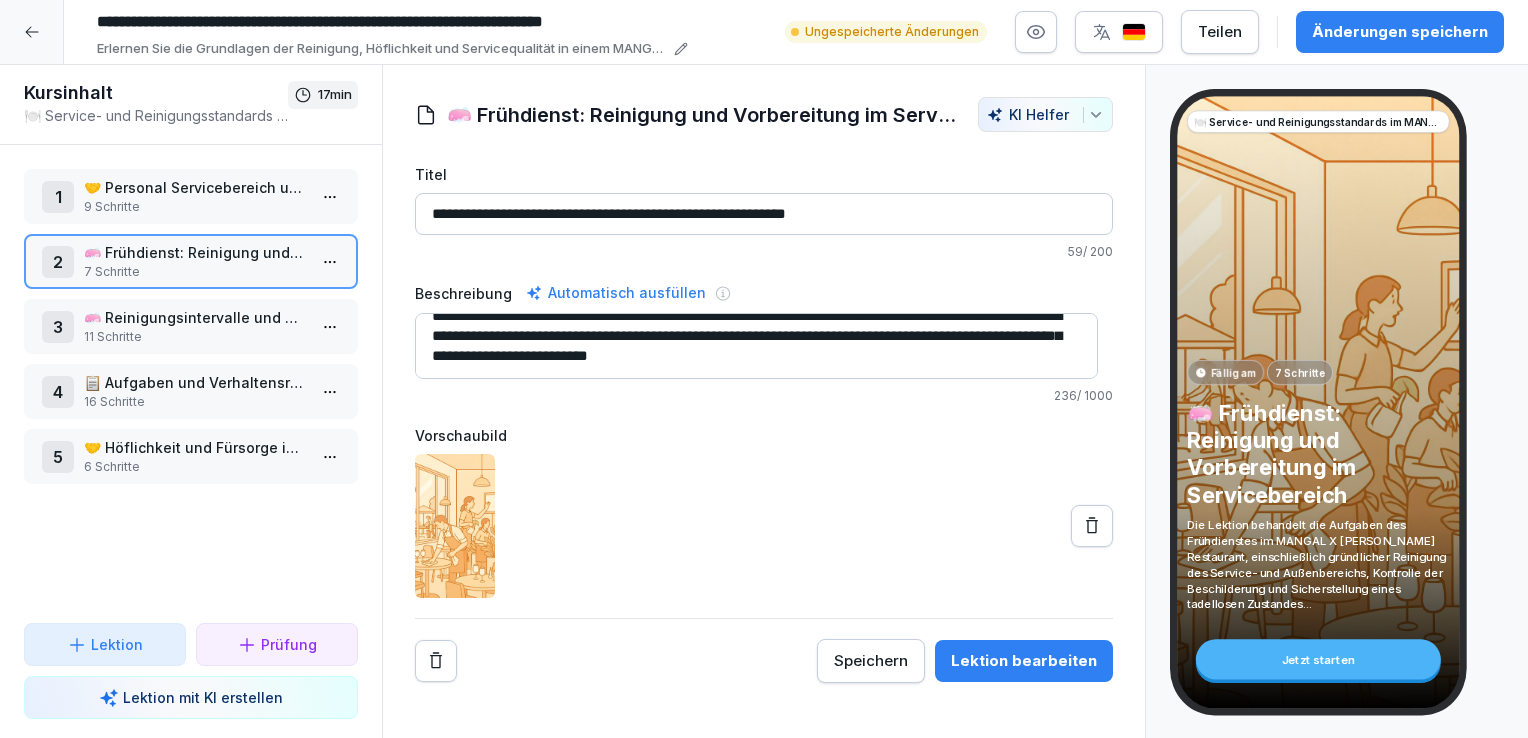 click on "Speichern" at bounding box center (871, 661) 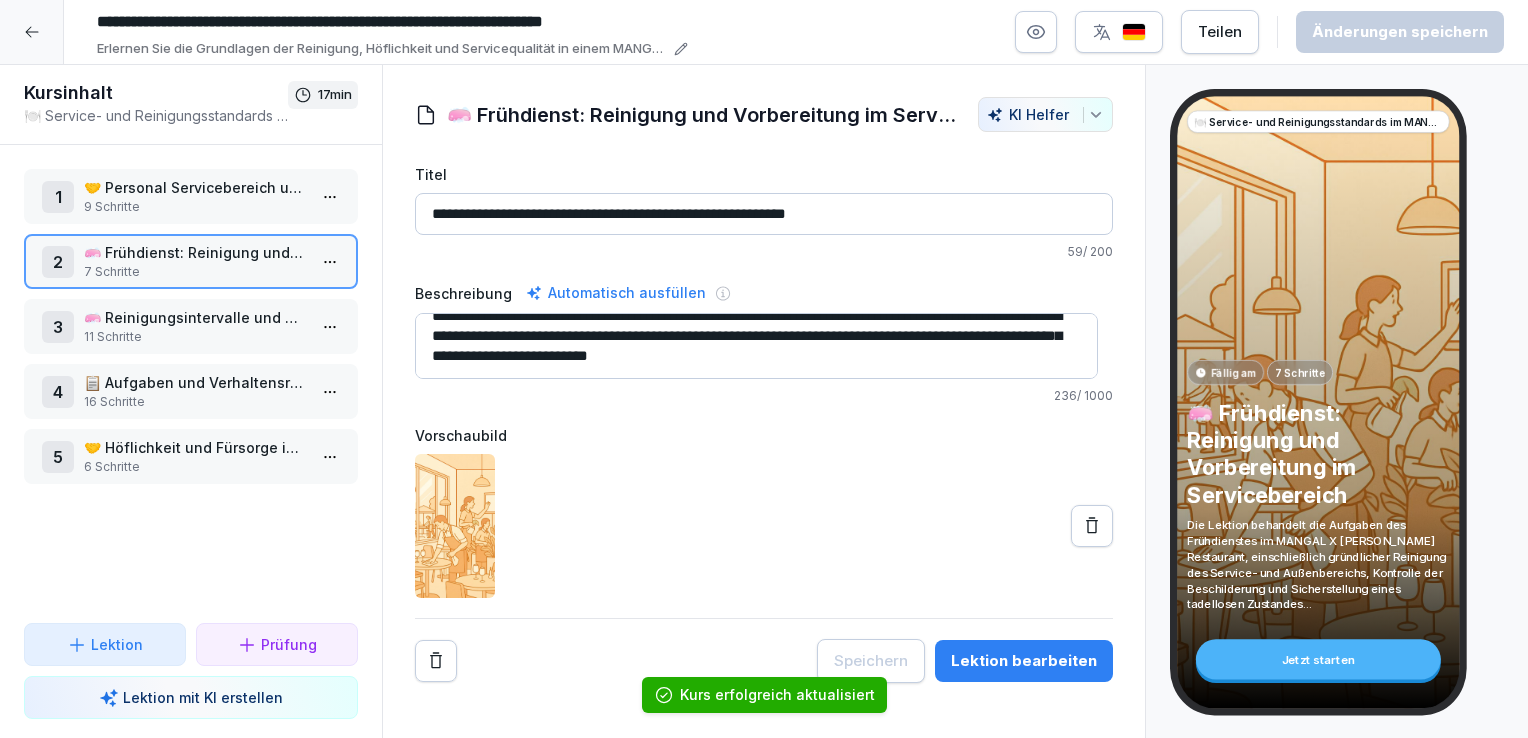 click on "**********" at bounding box center [756, 346] 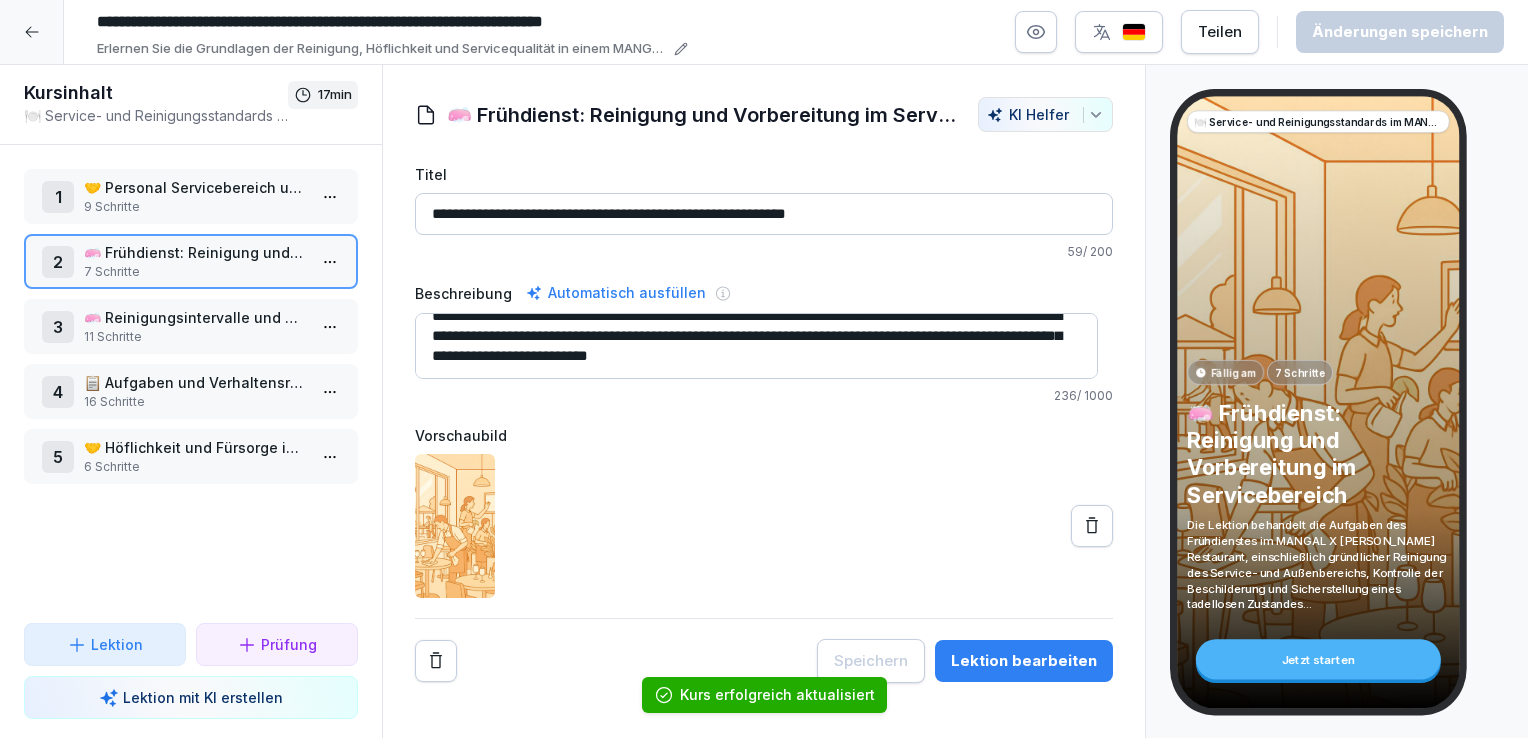 click on "🧼 Reinigungsintervalle und Standards im Restaurantbetrieb" at bounding box center (195, 317) 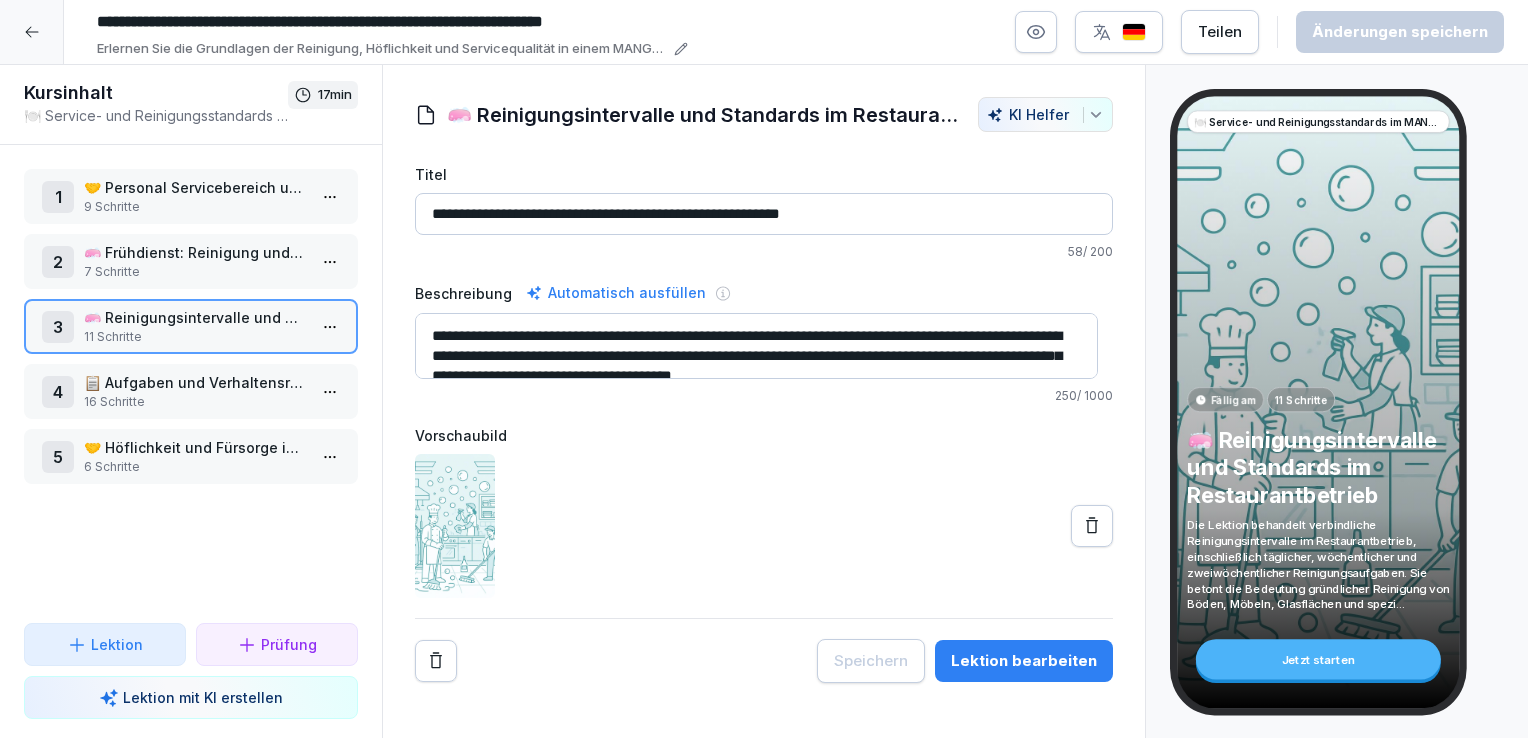 scroll, scrollTop: 20, scrollLeft: 0, axis: vertical 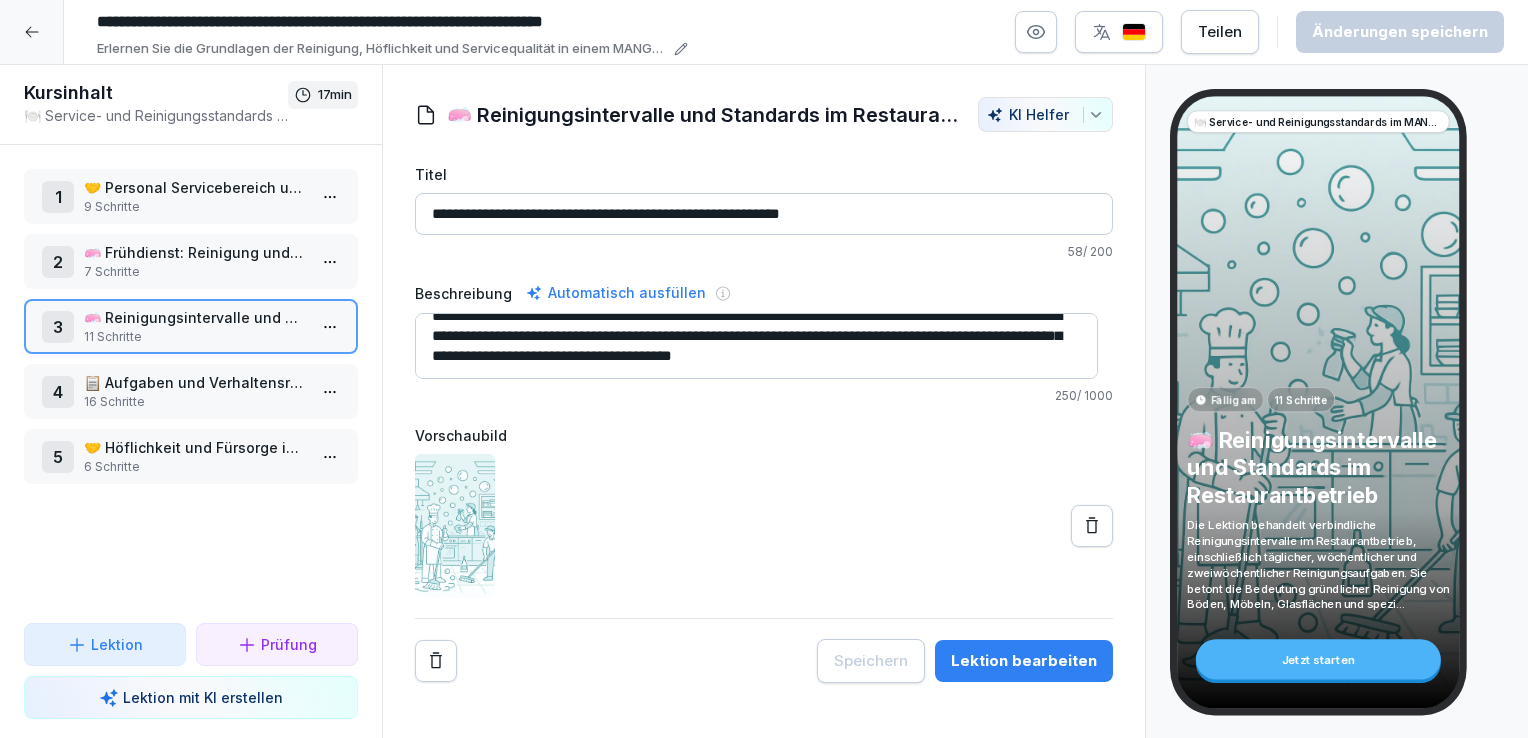 click on "11 Schritte" at bounding box center [195, 337] 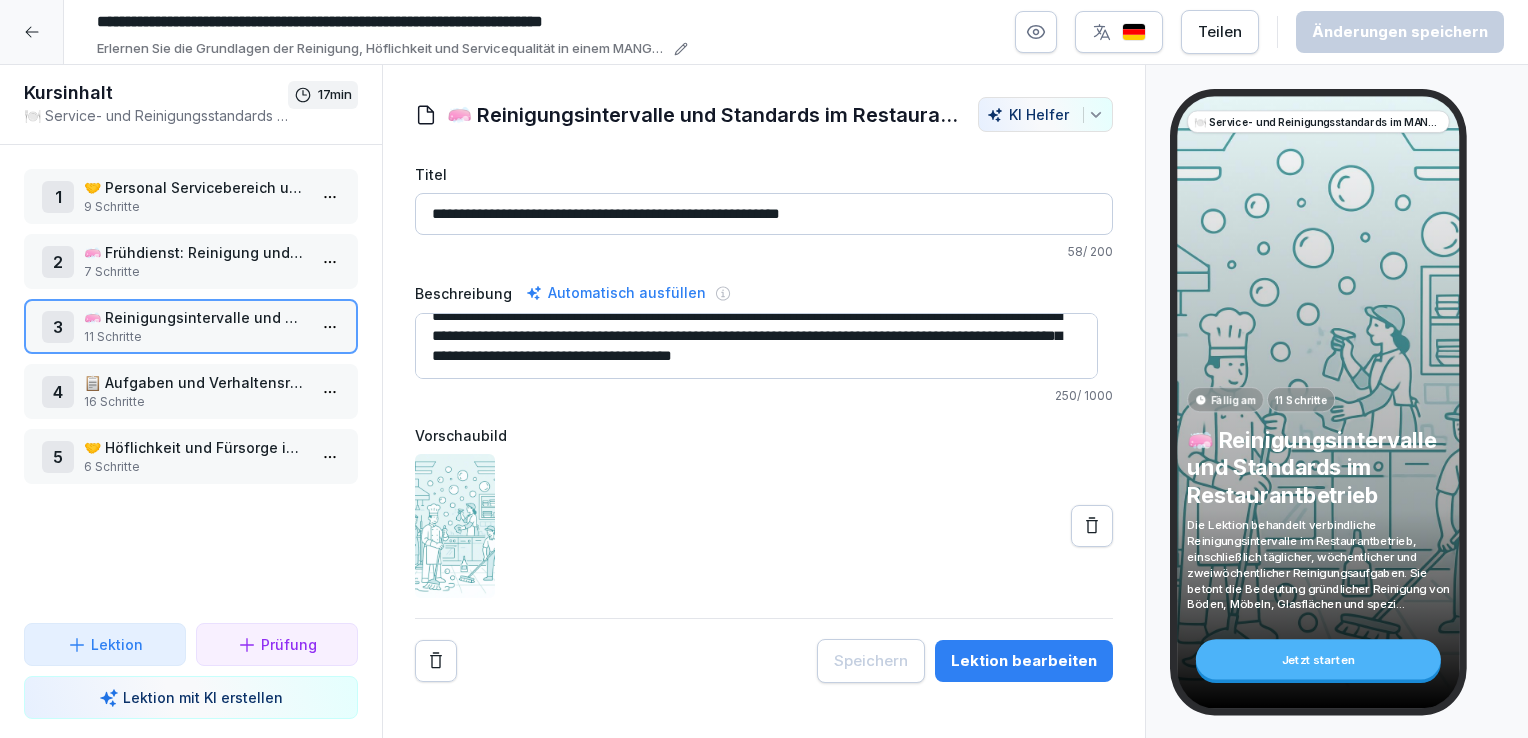 click on "11 Schritte" at bounding box center [195, 337] 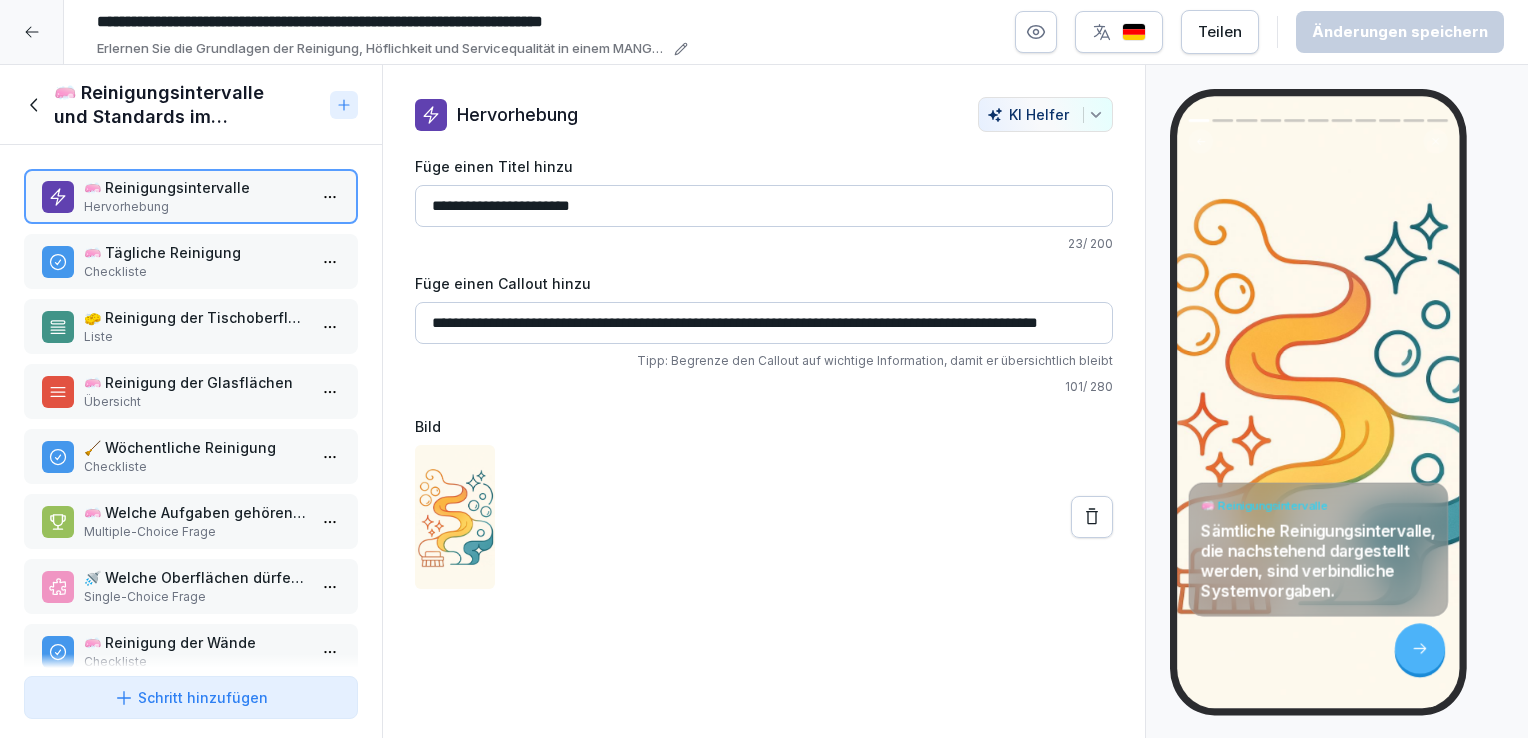 click on "Checkliste" at bounding box center [195, 272] 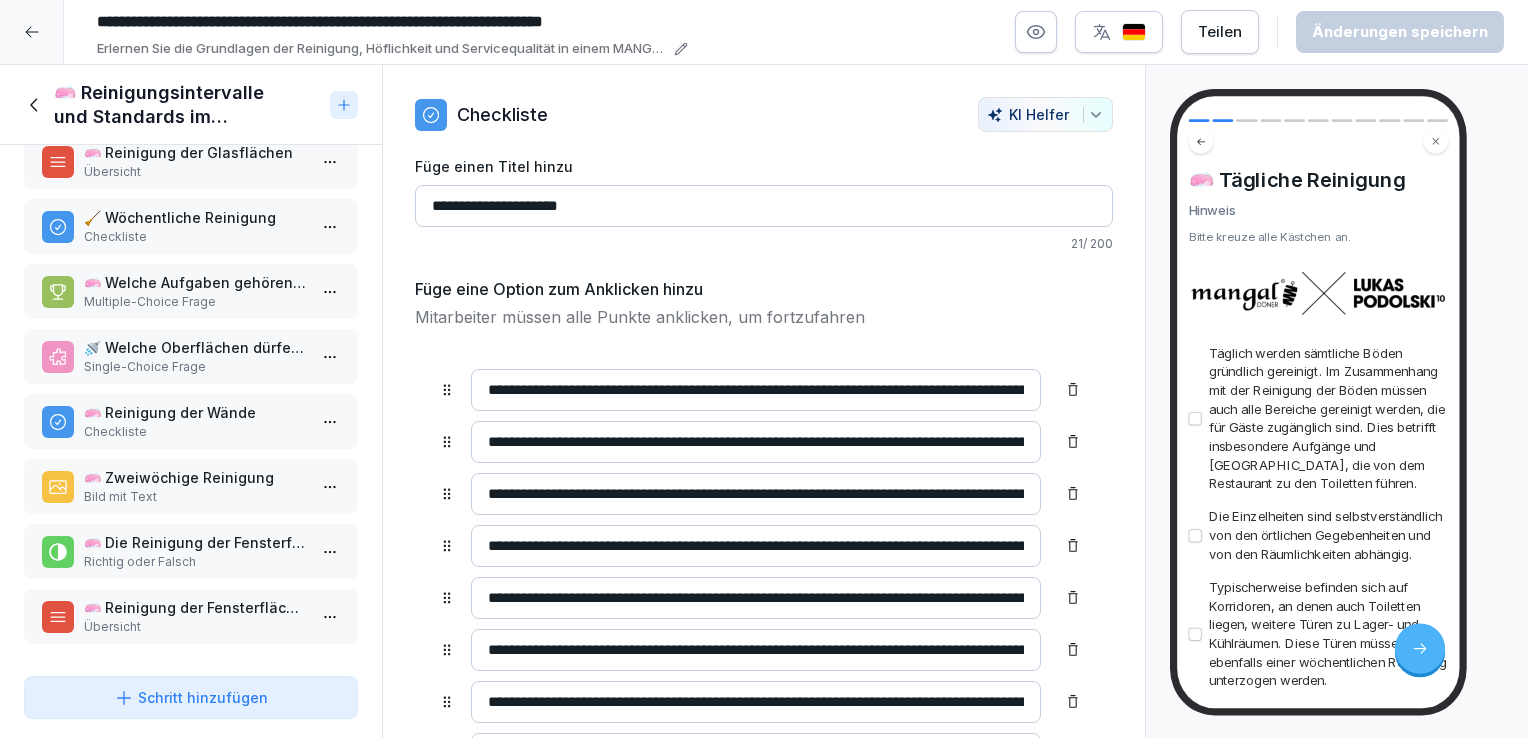 scroll, scrollTop: 0, scrollLeft: 0, axis: both 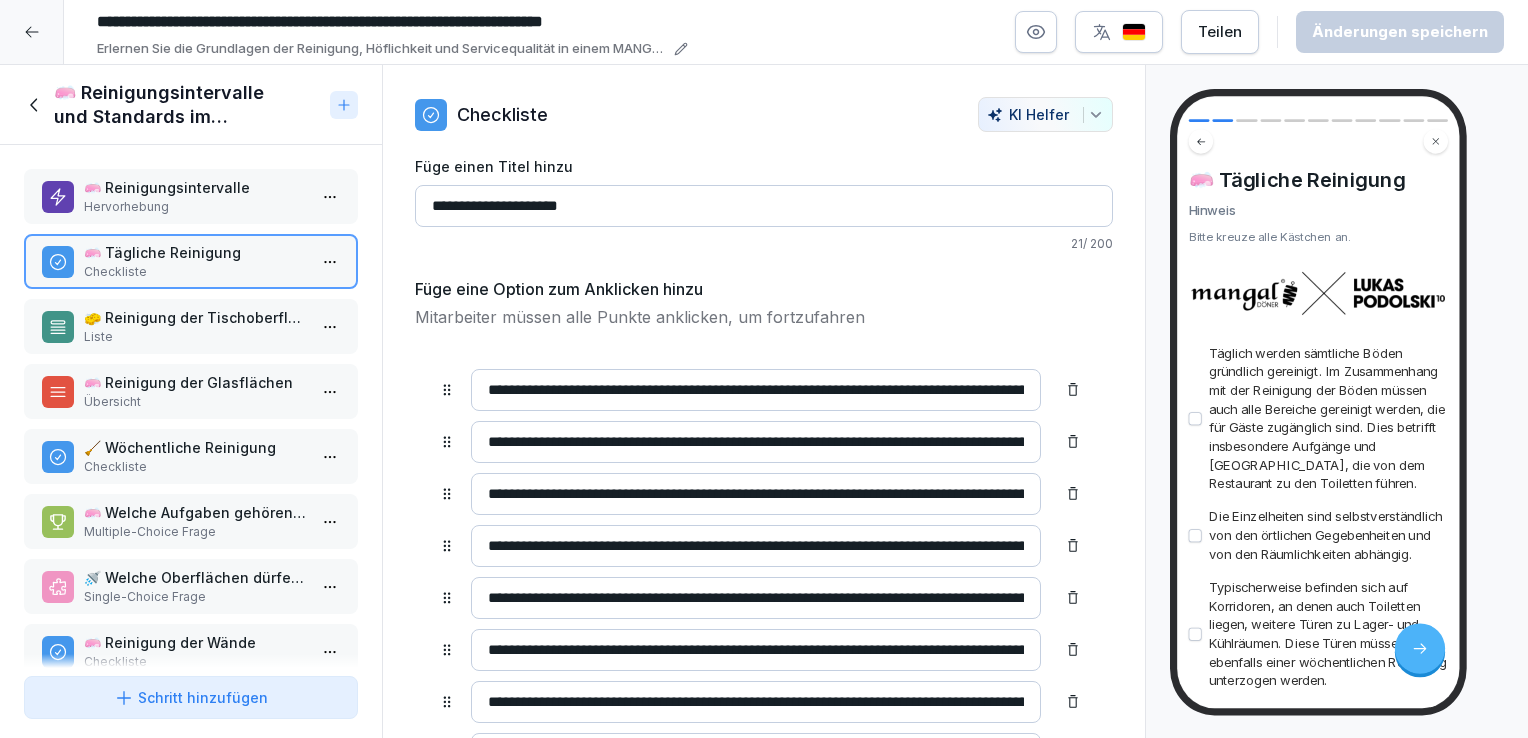 click at bounding box center (32, 32) 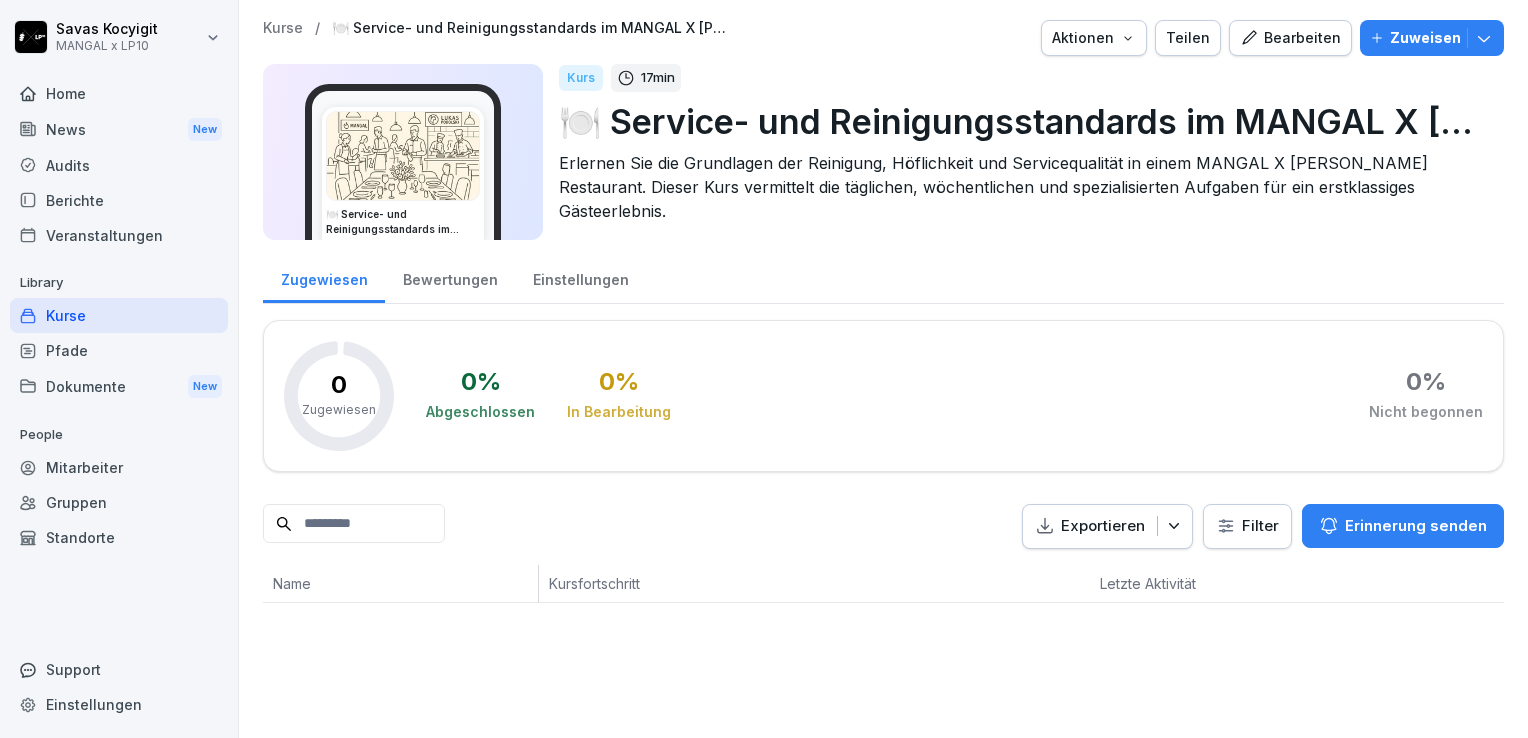 click on "Pfade" at bounding box center (119, 350) 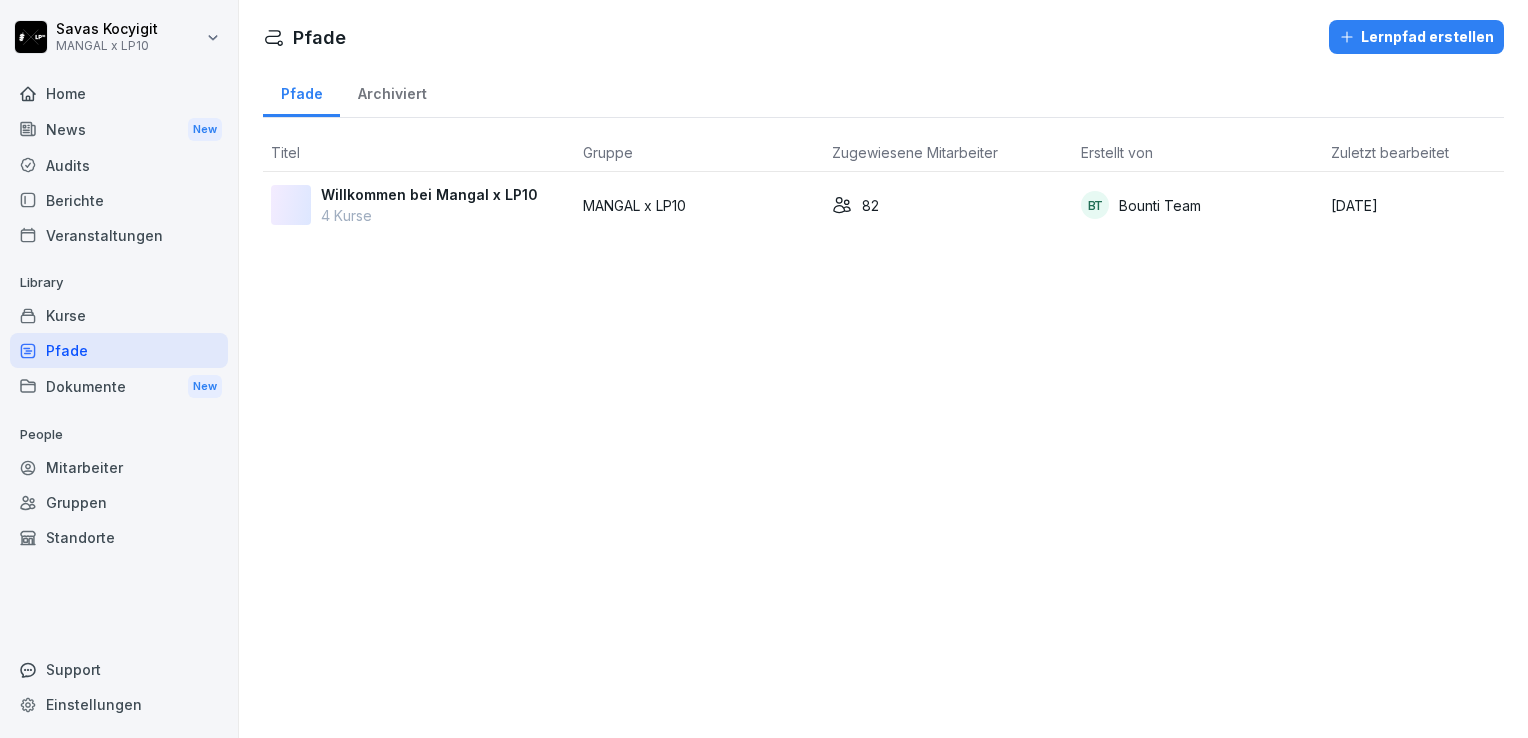 click on "Pfade" at bounding box center [119, 350] 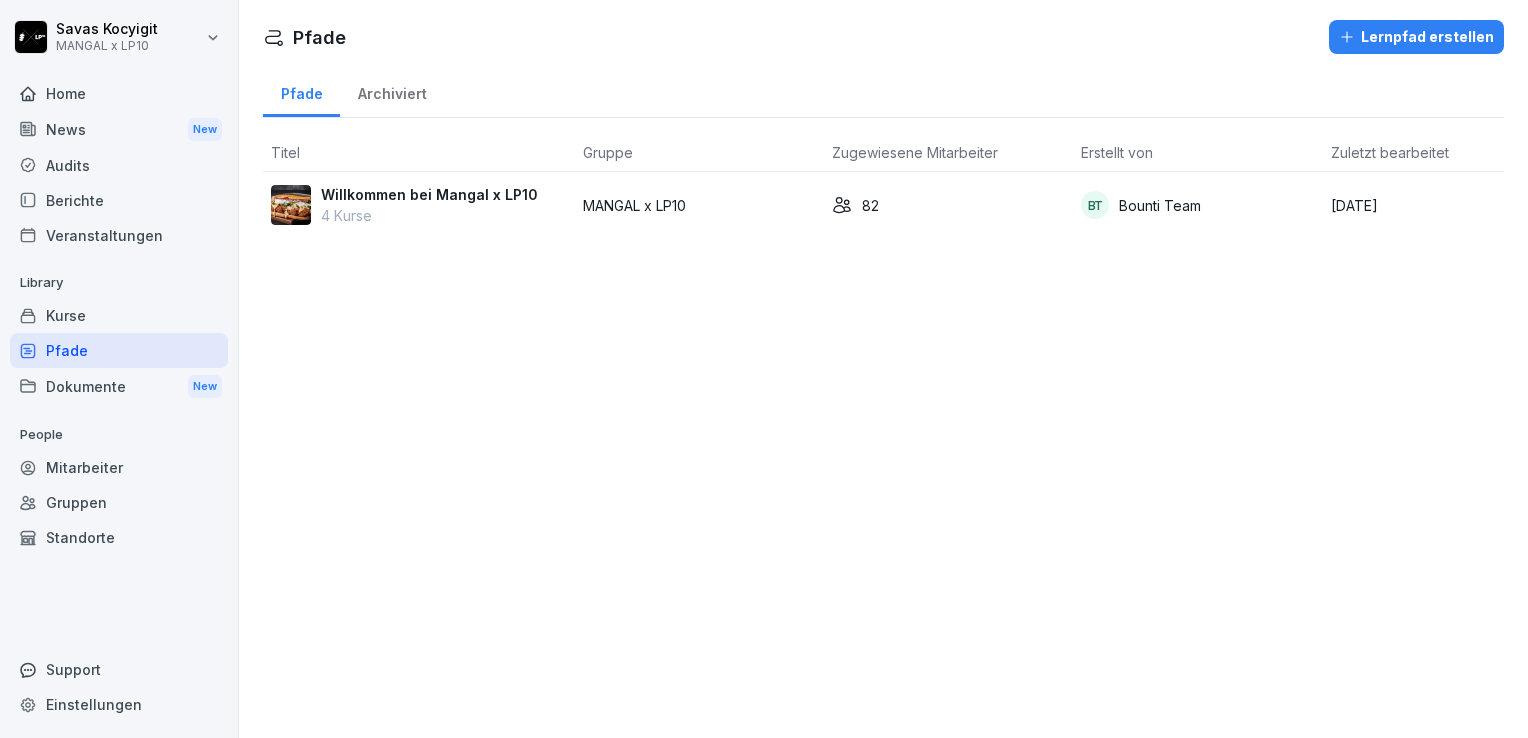 click on "Kurse" at bounding box center [119, 315] 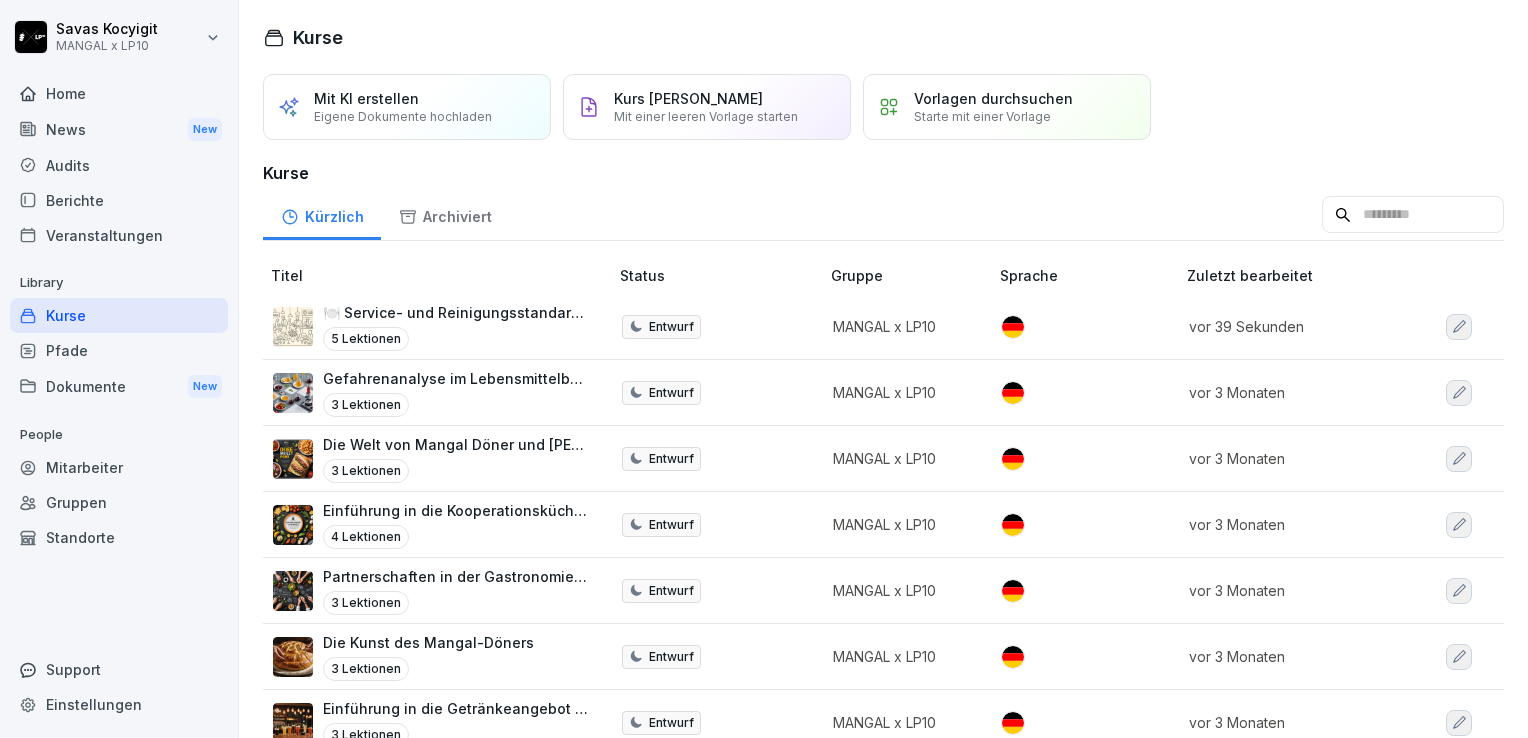 click on "3 Lektionen" at bounding box center (455, 405) 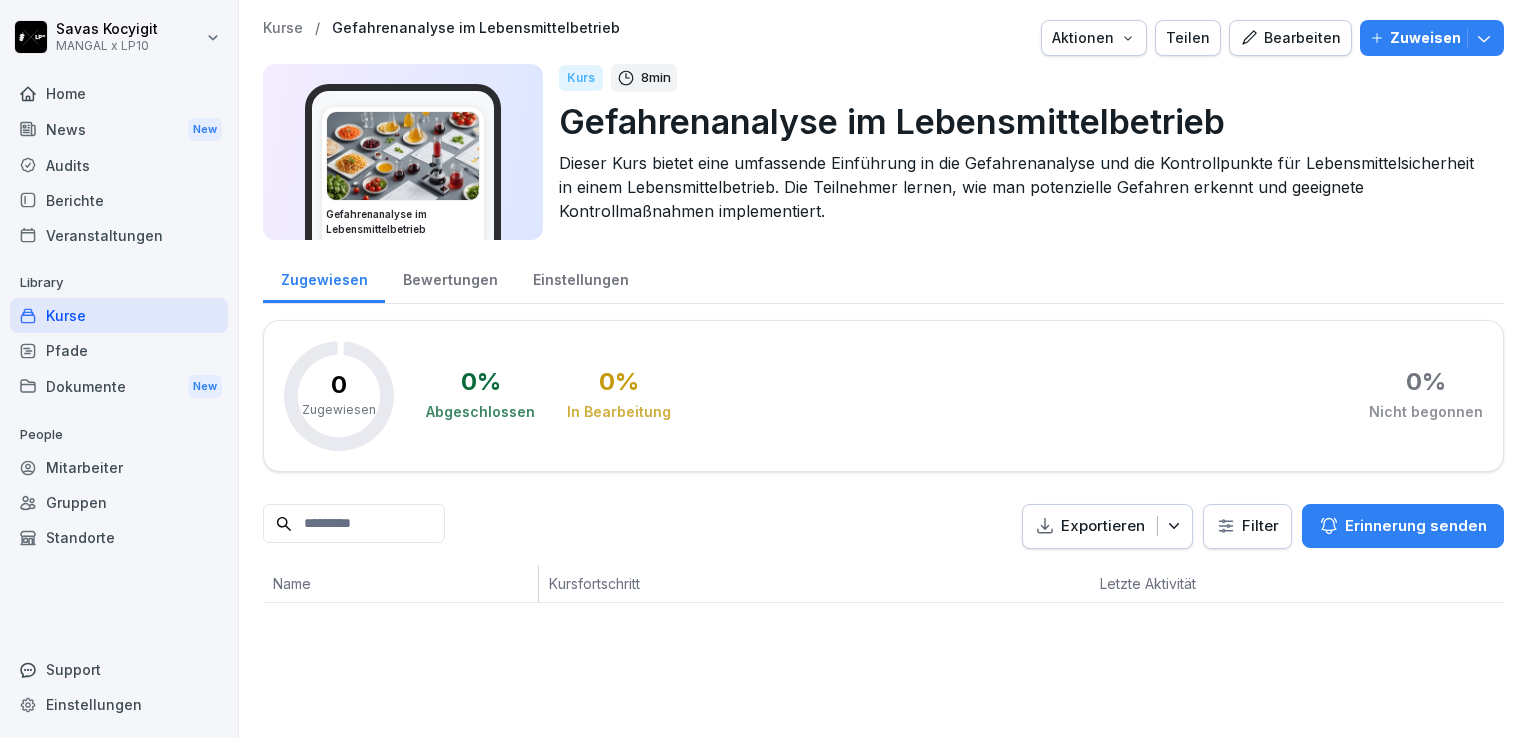 scroll, scrollTop: 0, scrollLeft: 0, axis: both 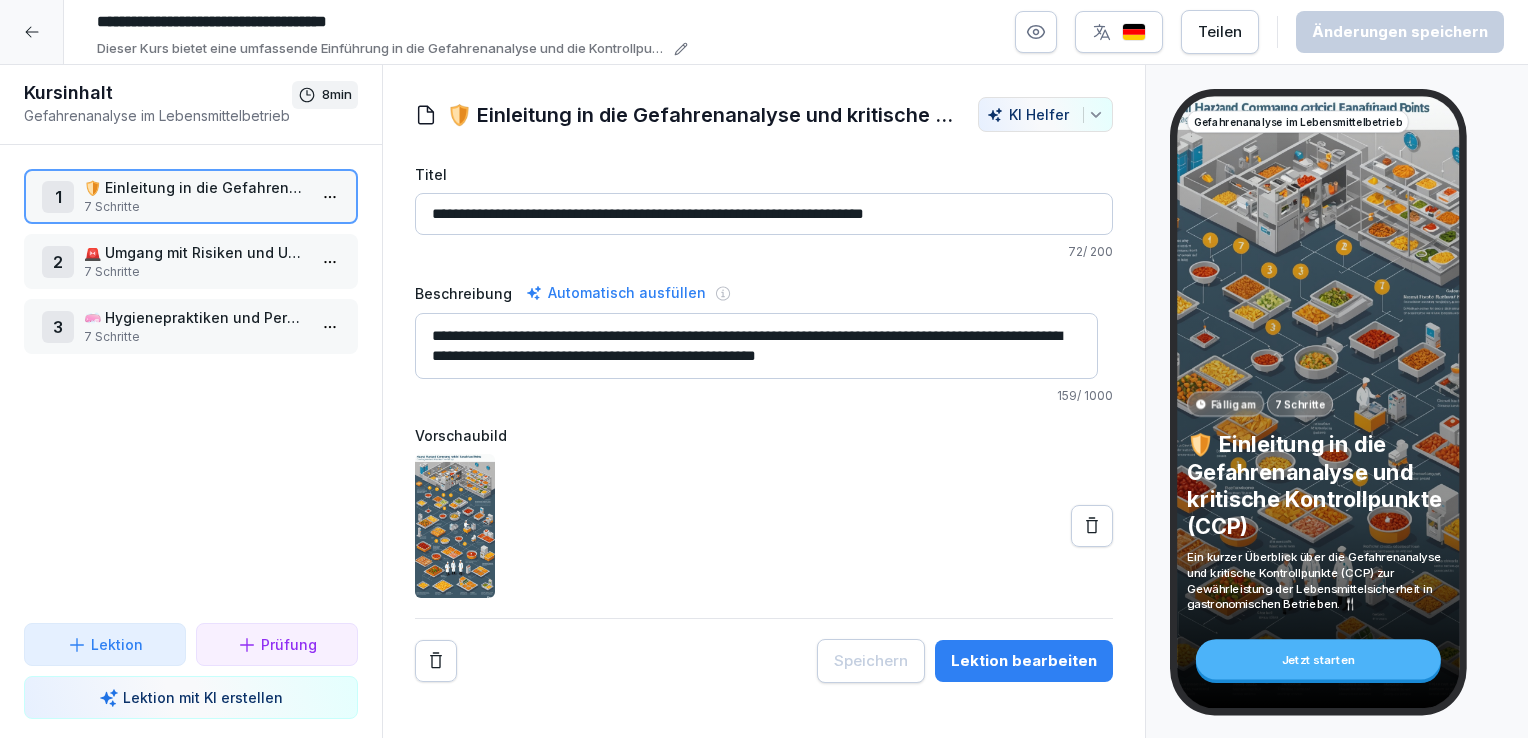 drag, startPoint x: 684, startPoint y: 327, endPoint x: 950, endPoint y: 381, distance: 271.42587 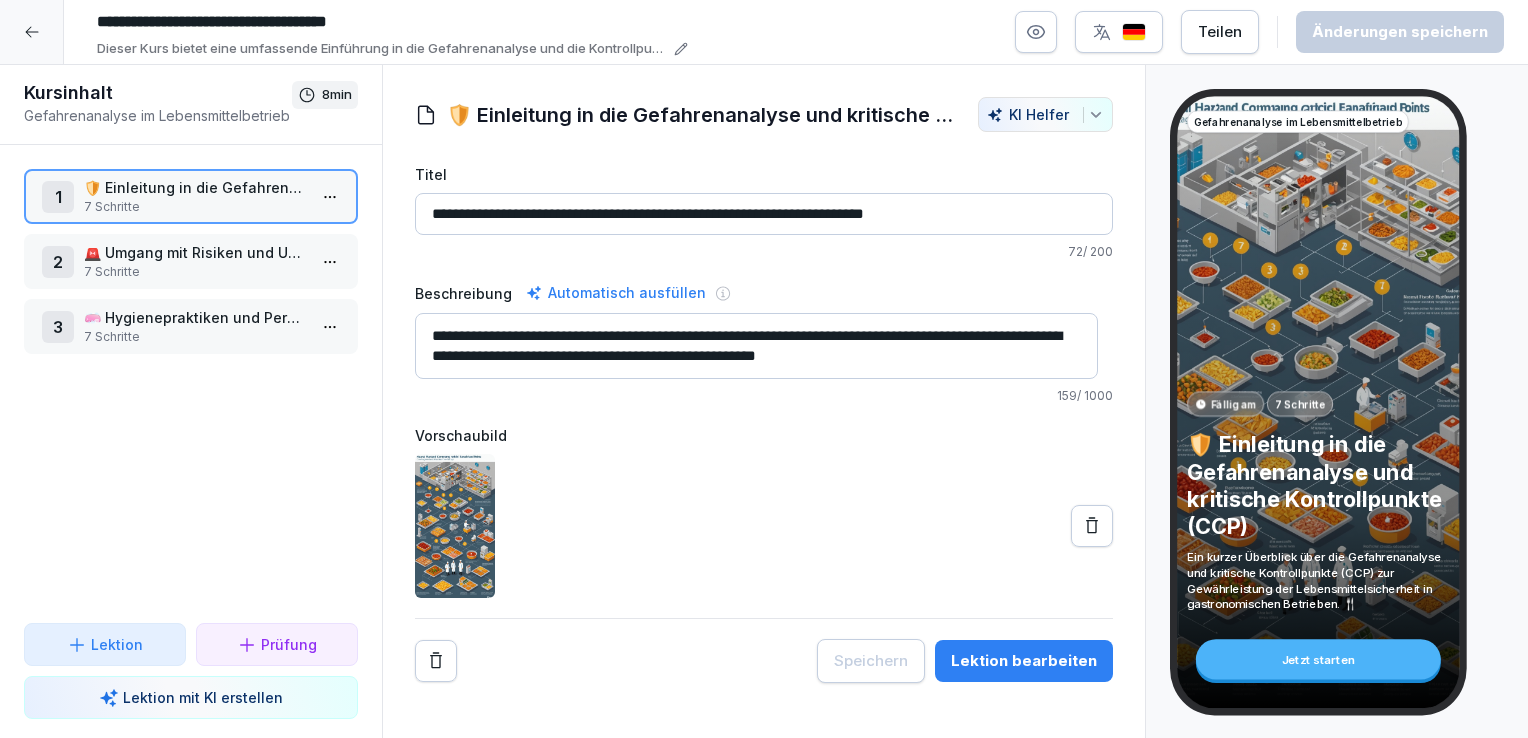click on "**********" at bounding box center [764, 343] 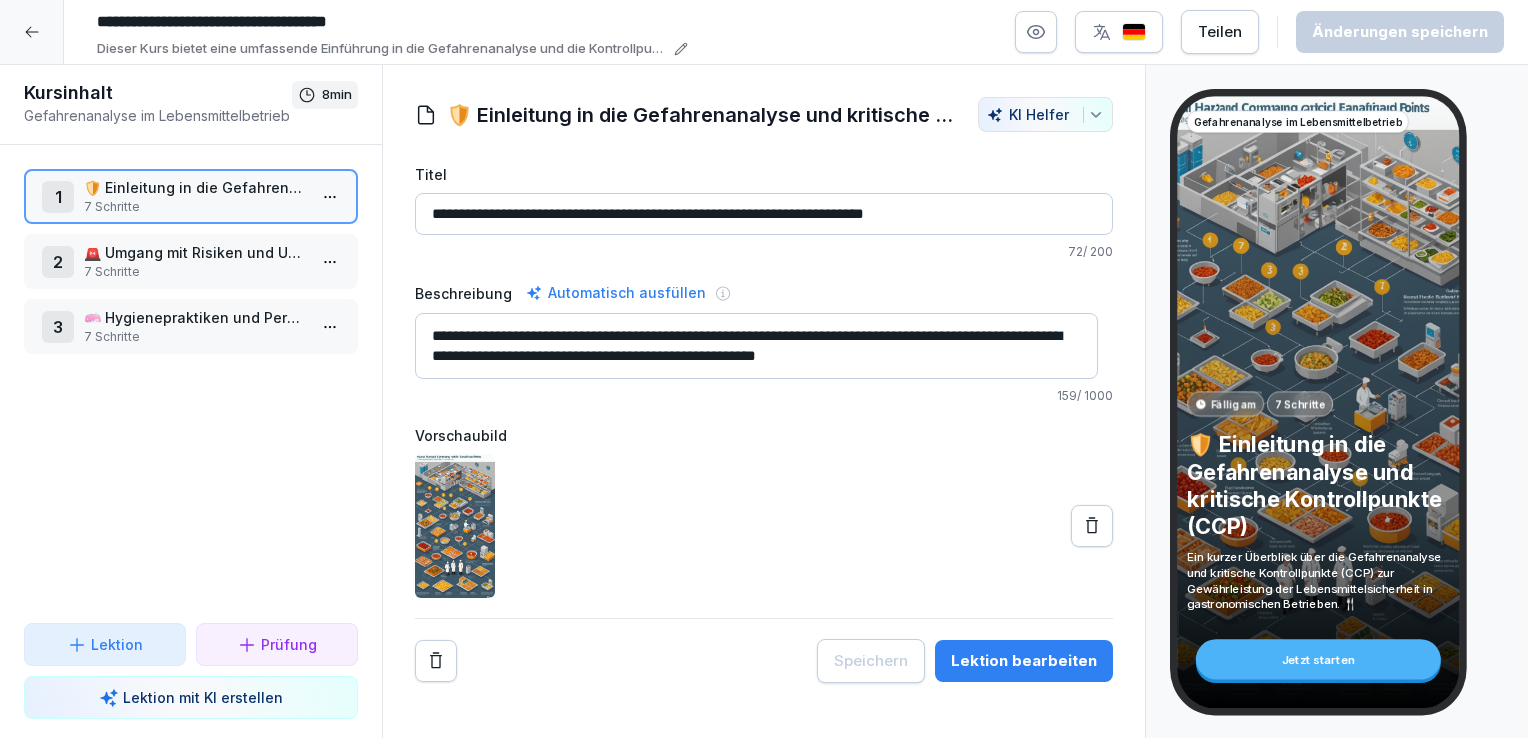 click on "7 Schritte" at bounding box center [195, 272] 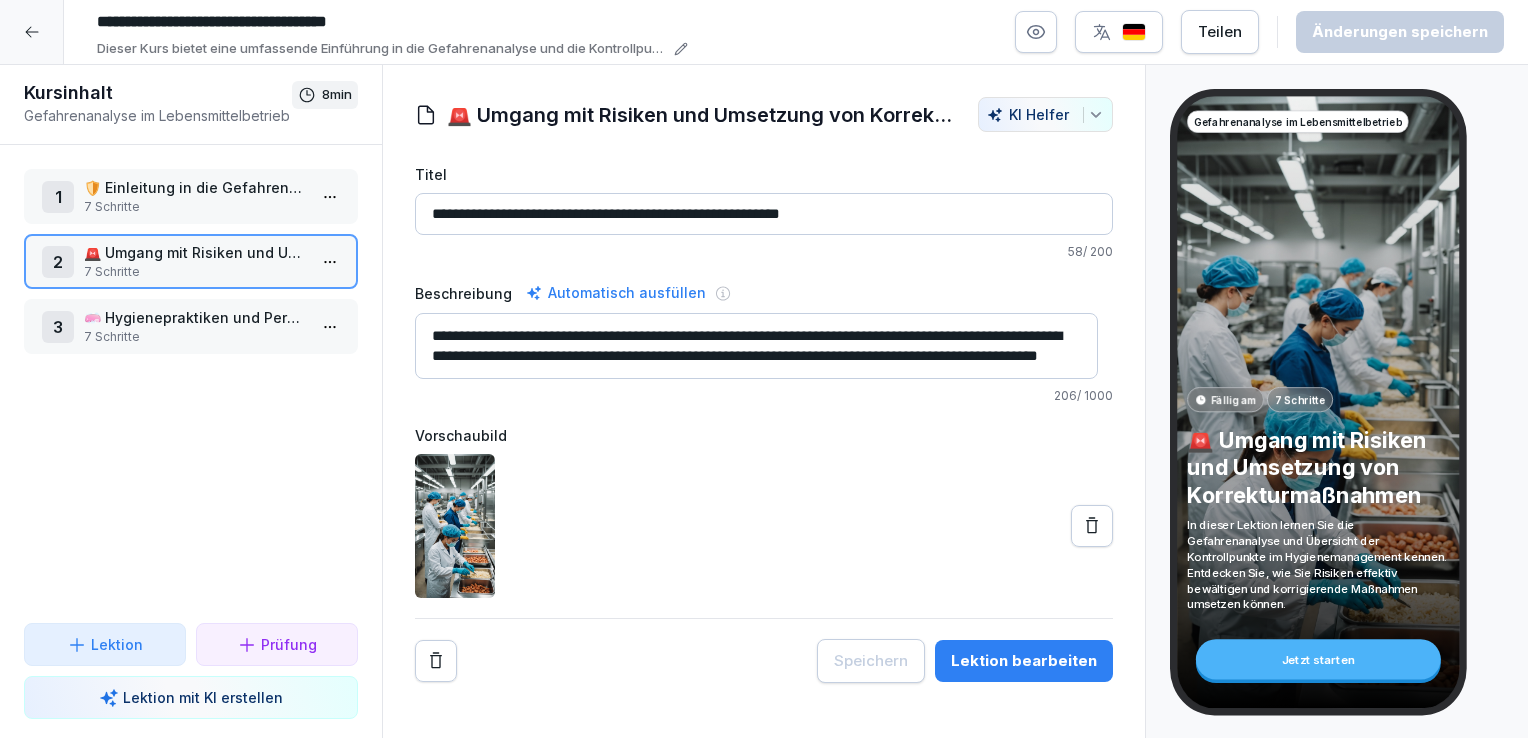 scroll, scrollTop: 20, scrollLeft: 0, axis: vertical 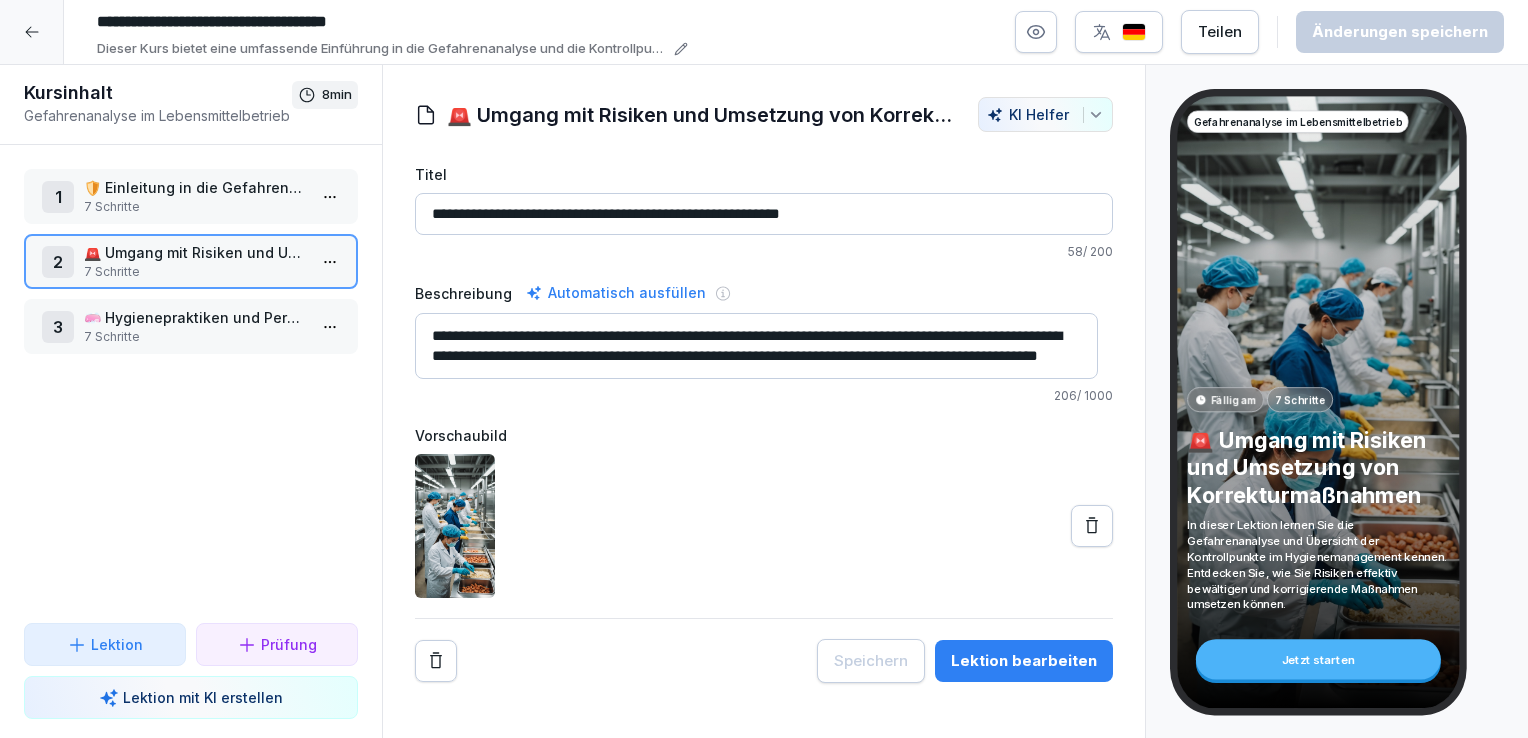 click on "🚨 Umgang mit Risiken und Umsetzung von Korrekturmaßnahmen" at bounding box center [195, 252] 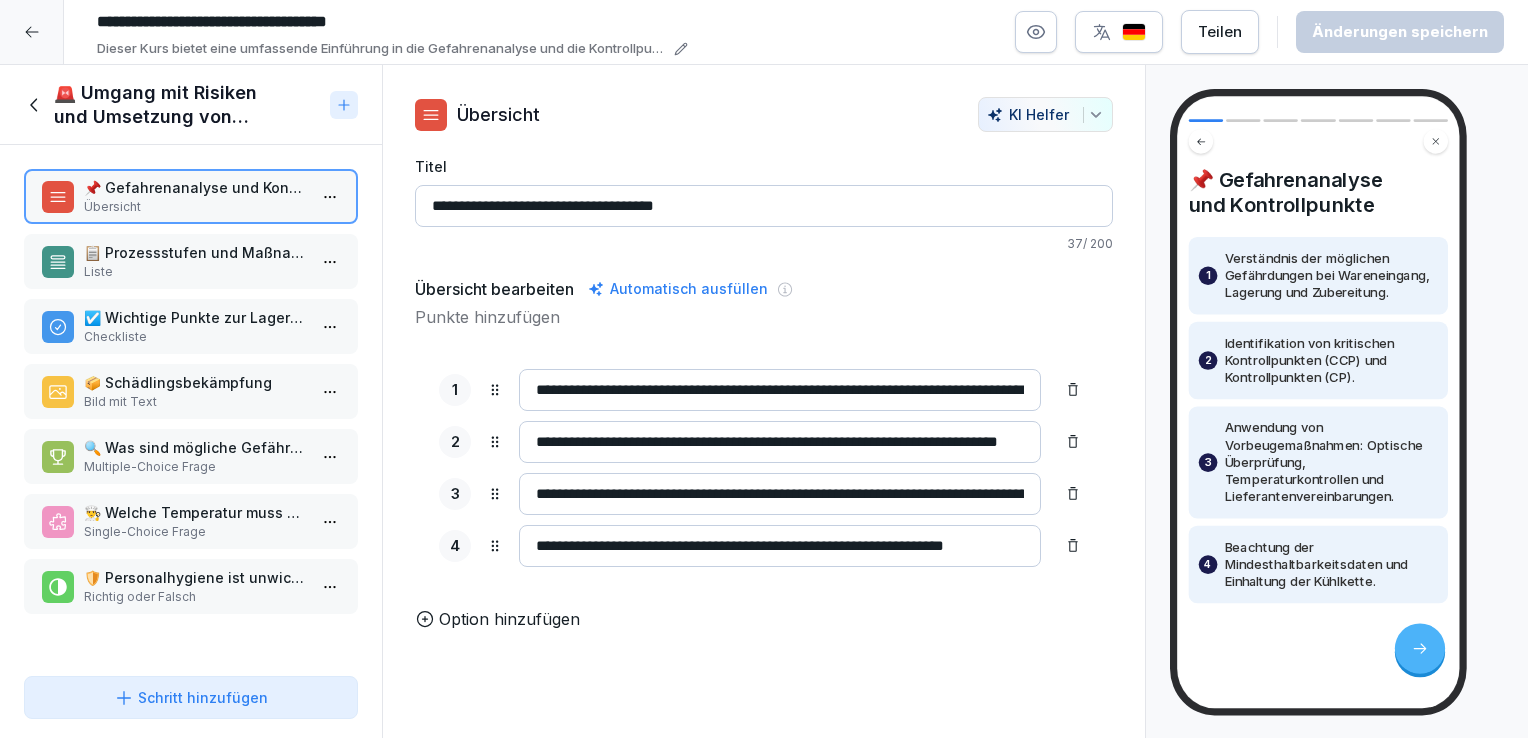 click on "Liste" at bounding box center (195, 272) 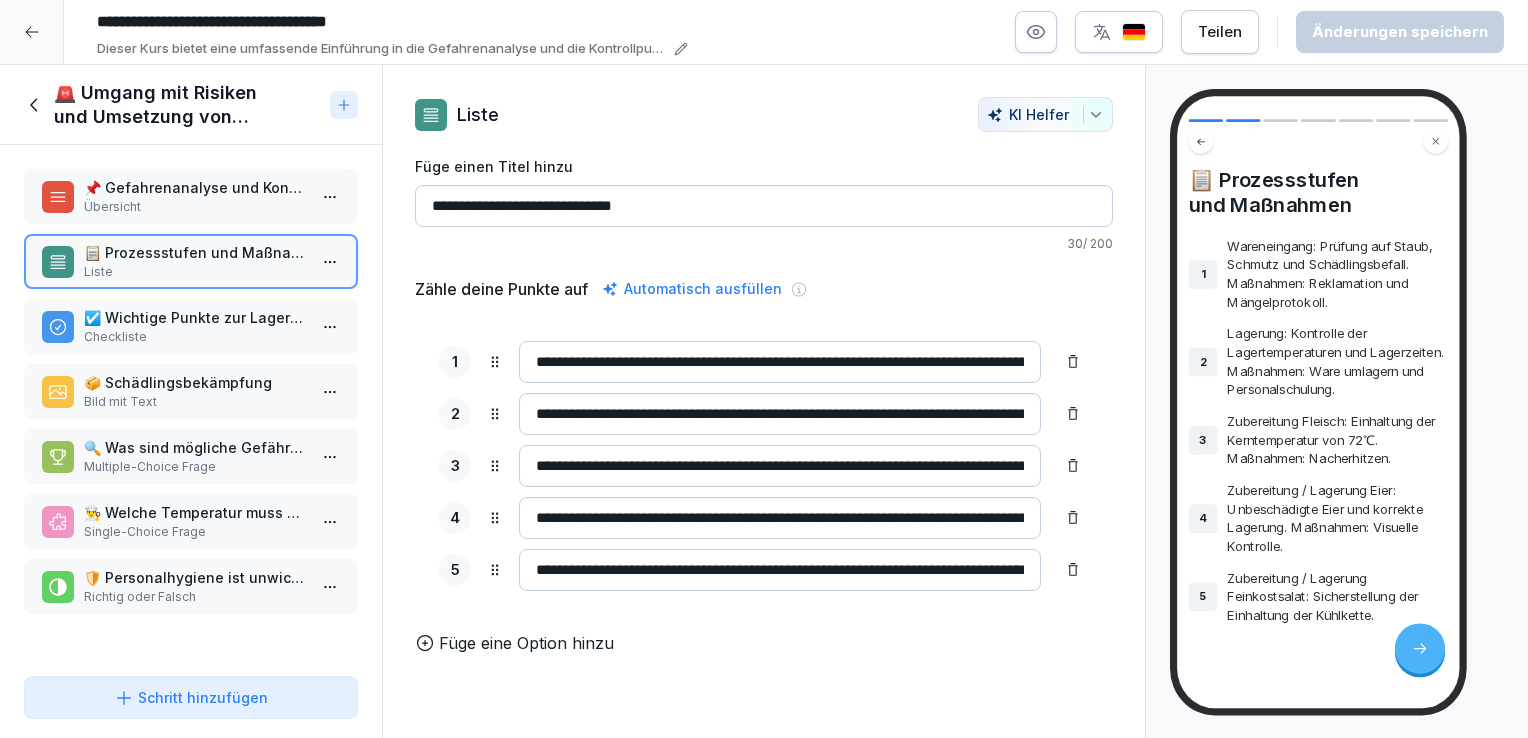 click on "📌 Gefahrenanalyse und Kontrollpunkte" at bounding box center [195, 187] 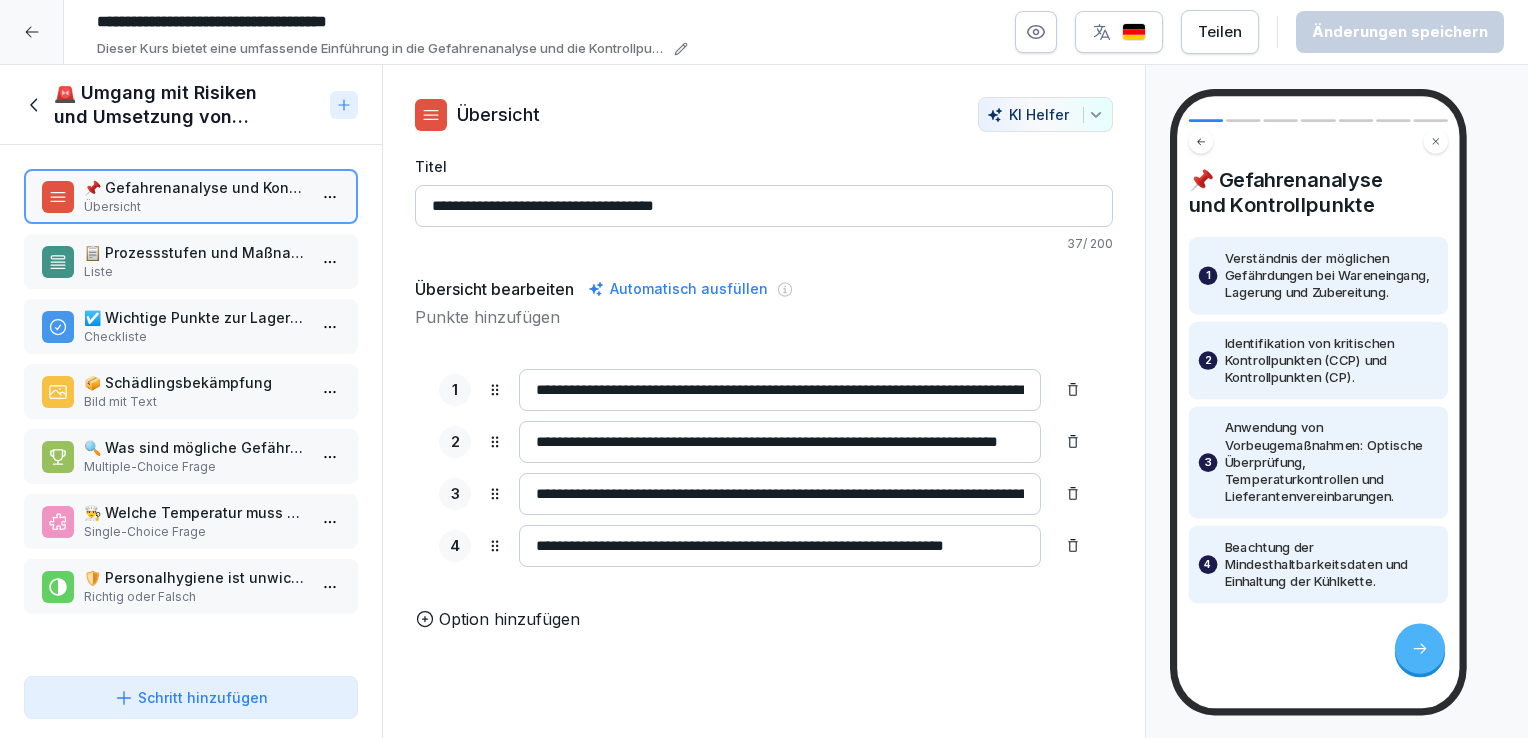 click 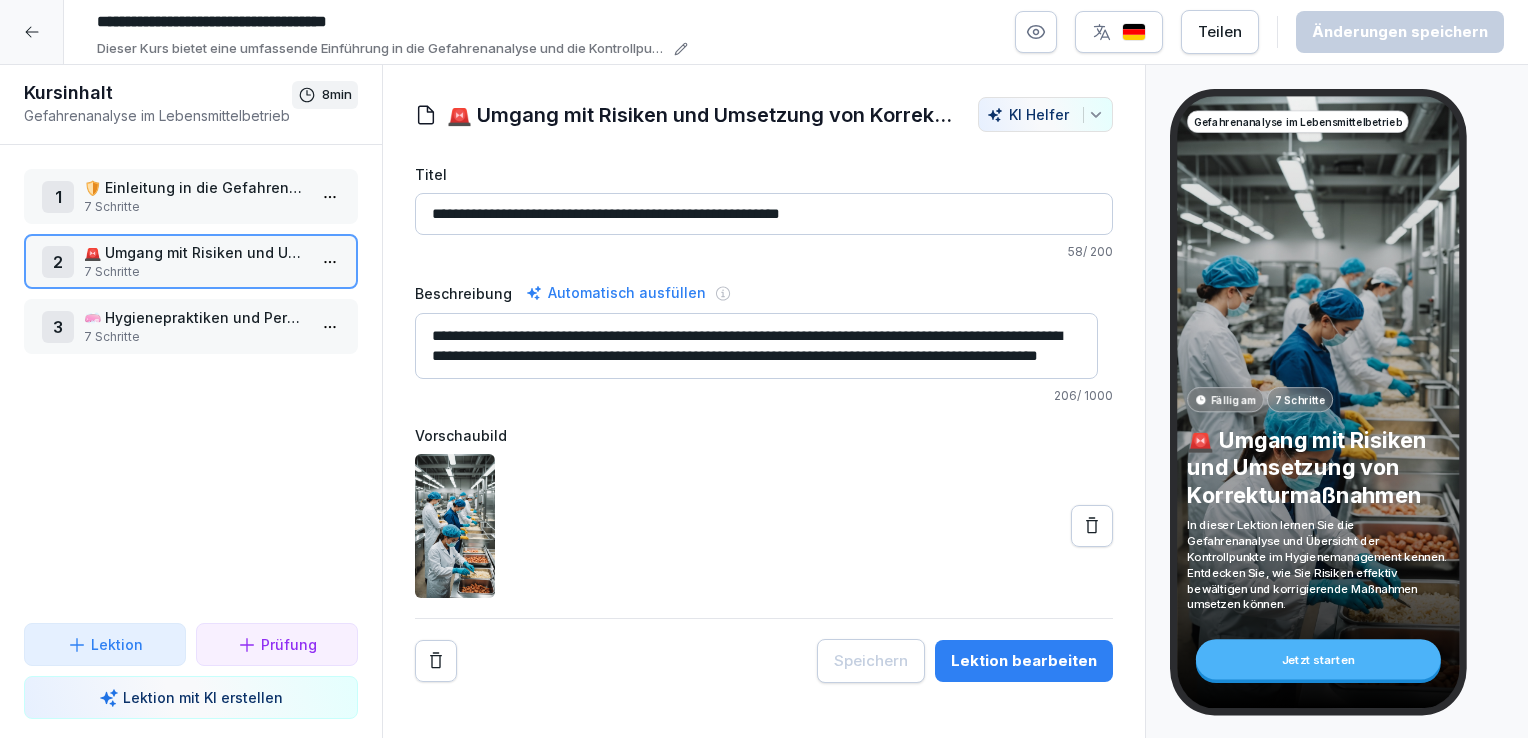 click at bounding box center [32, 32] 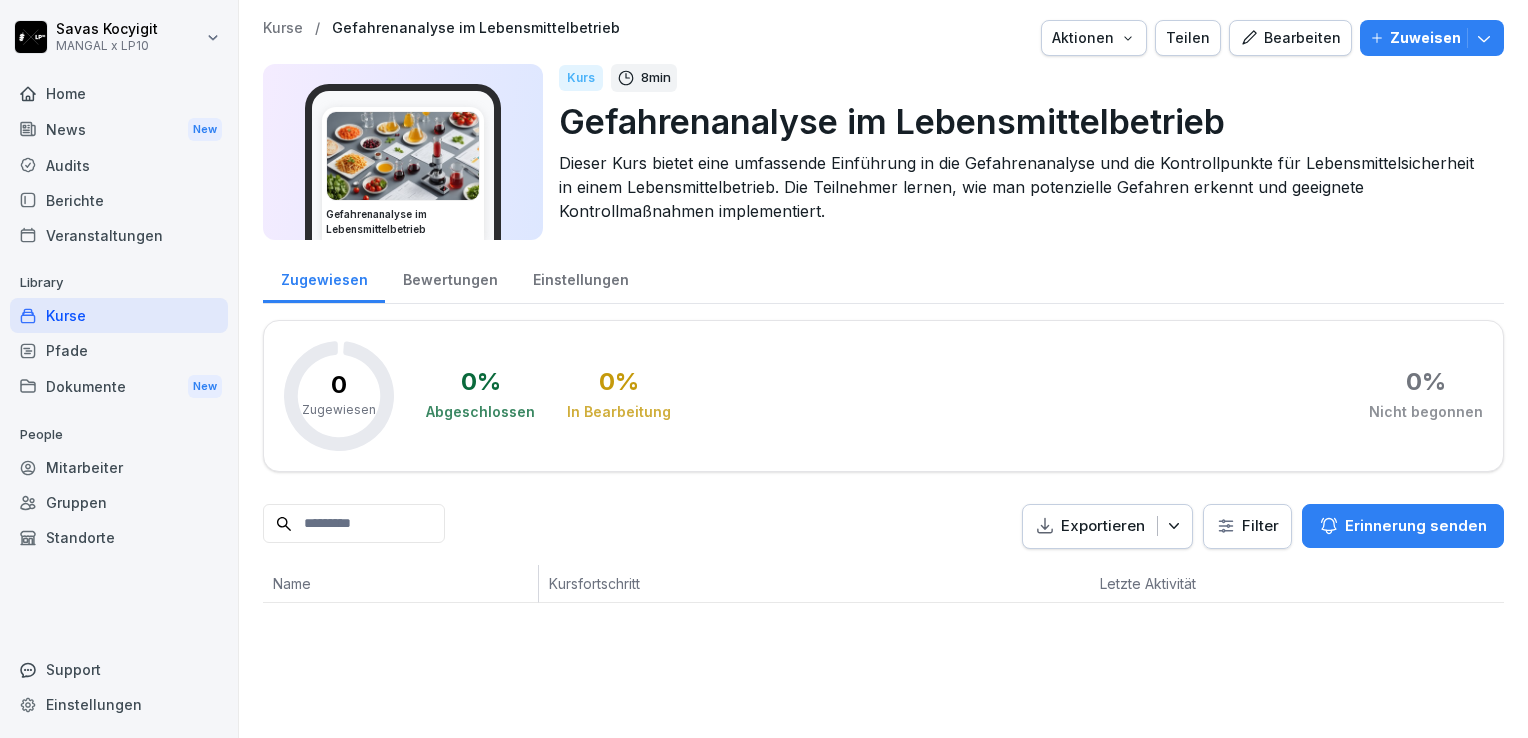 click on "Pfade" at bounding box center [119, 350] 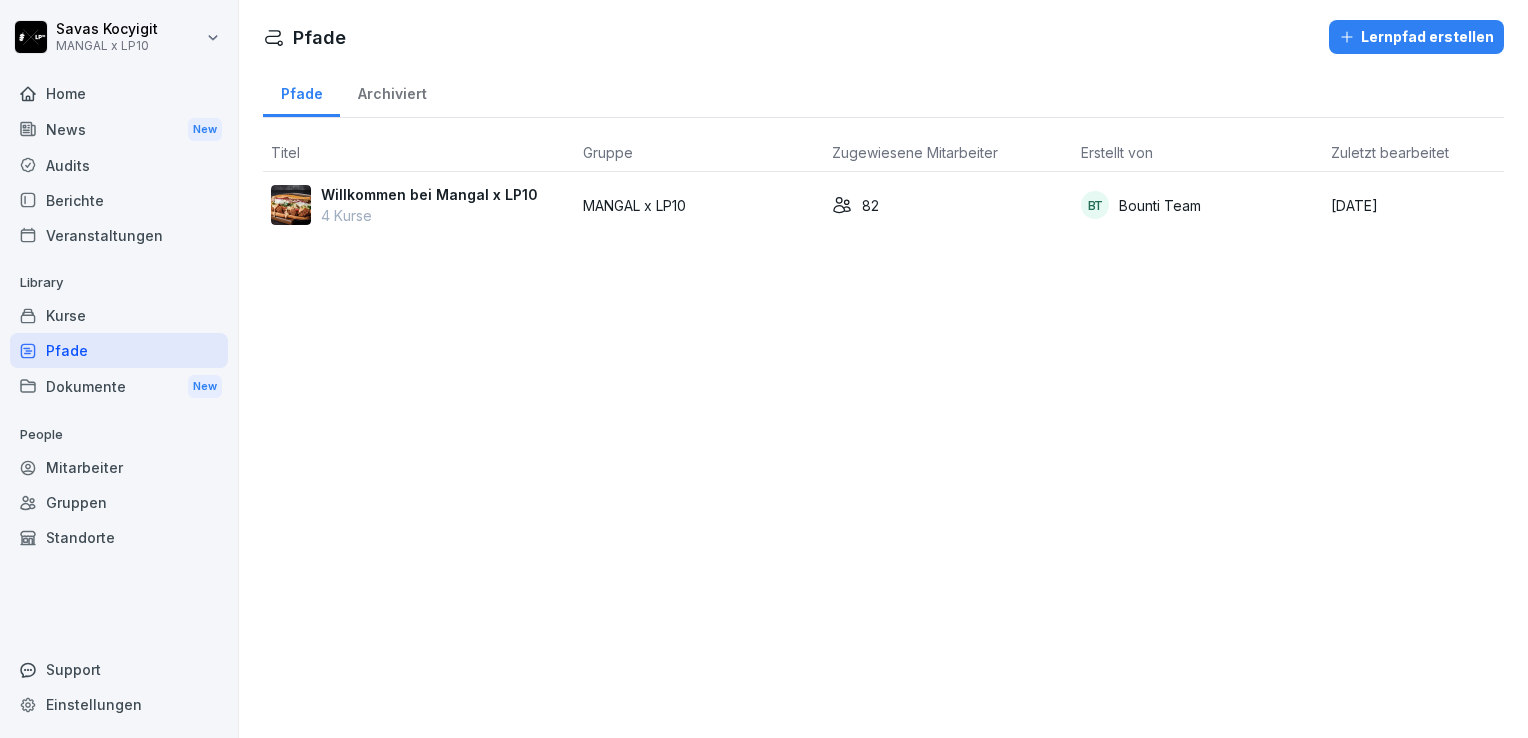 click on "Dokumente New" at bounding box center (119, 386) 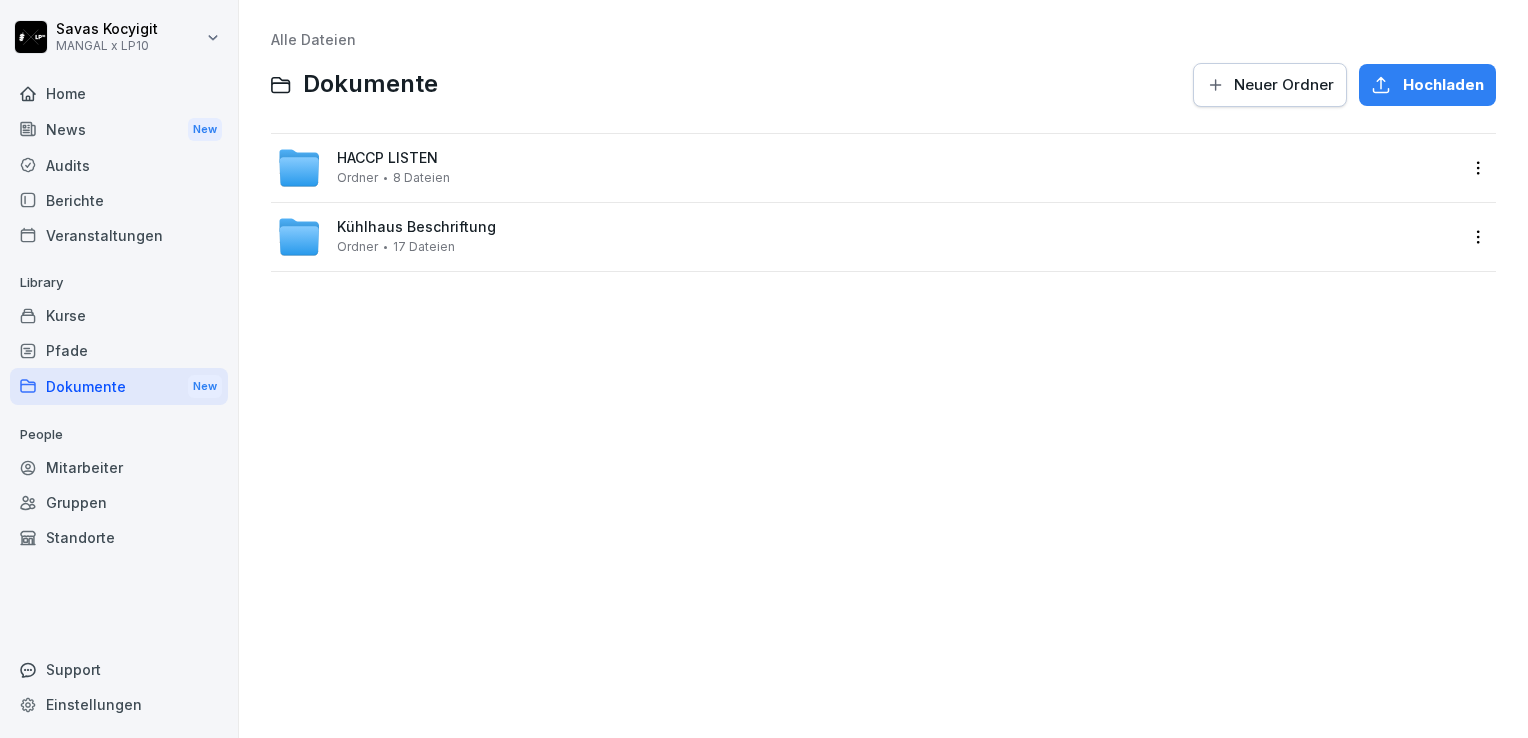 click on "Pfade" at bounding box center (119, 350) 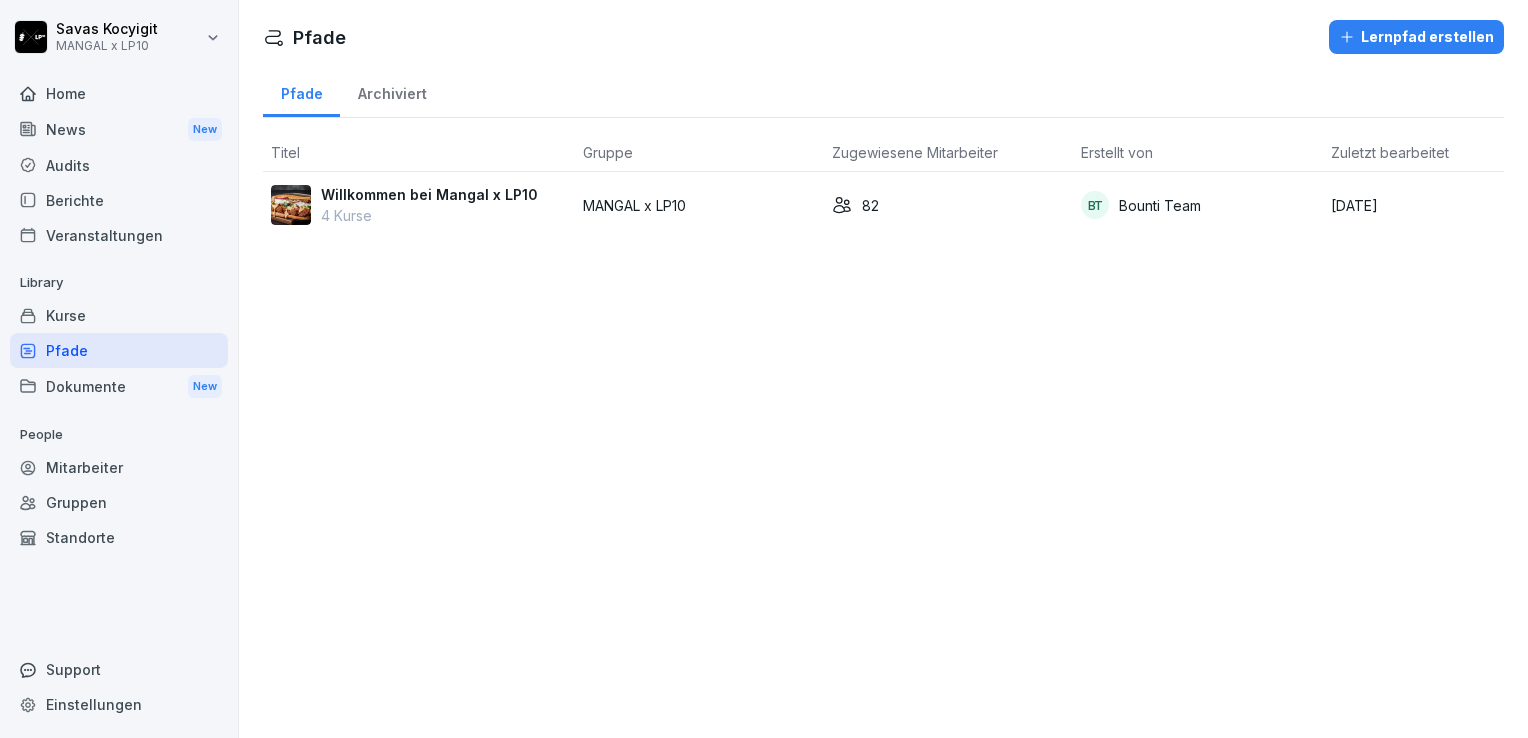 click on "Kurse" at bounding box center [119, 315] 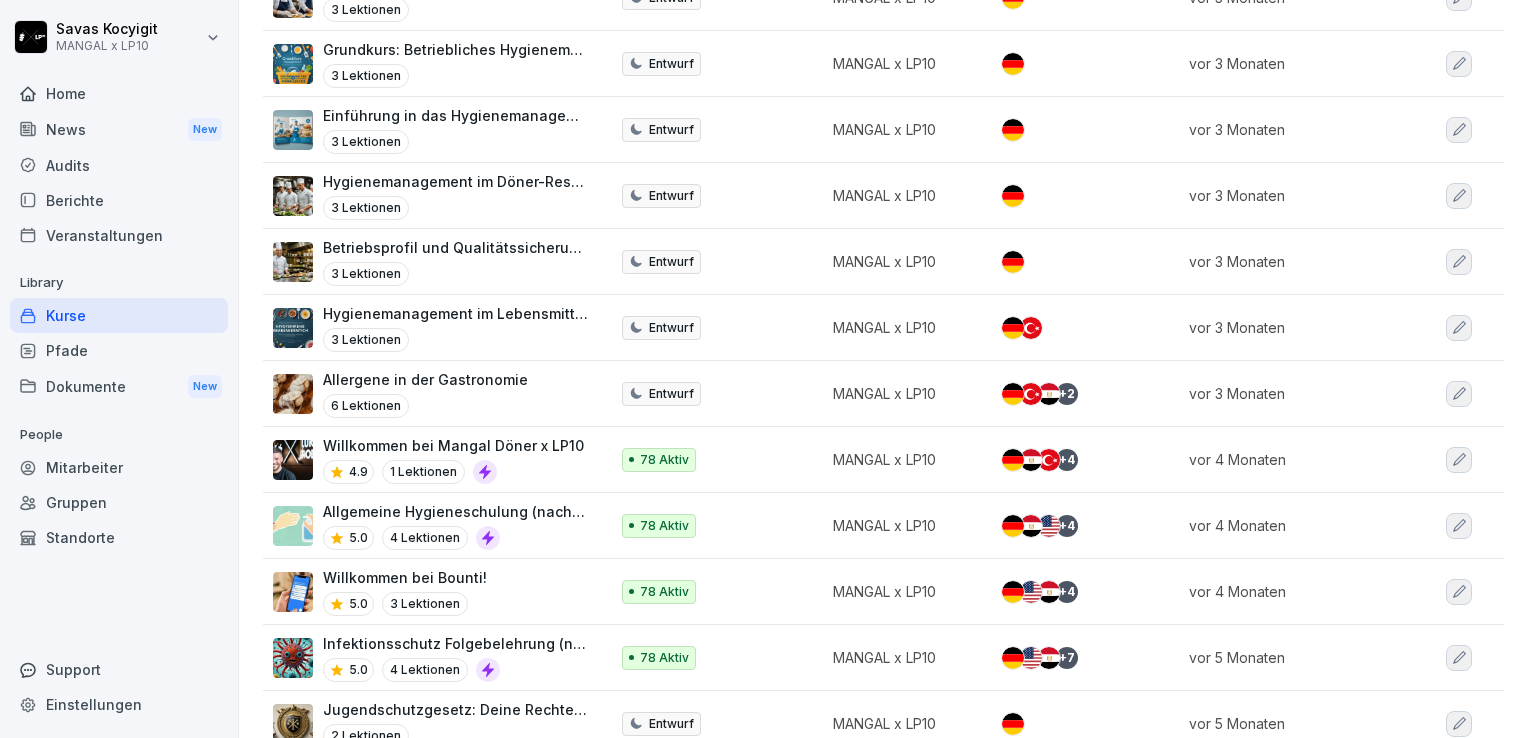 scroll, scrollTop: 1942, scrollLeft: 0, axis: vertical 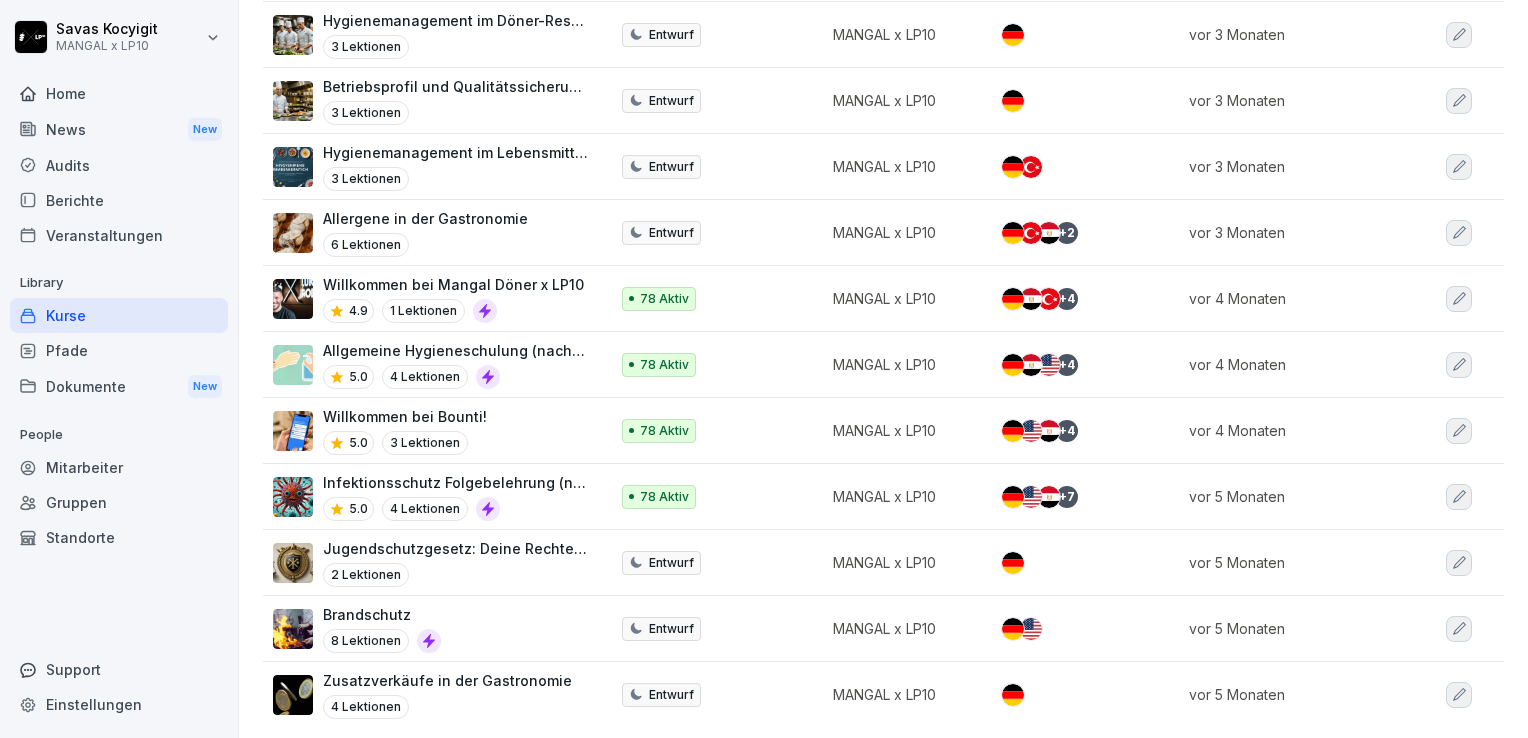 click on "Allergene in der Gastronomie 6 Lektionen" at bounding box center (425, 232) 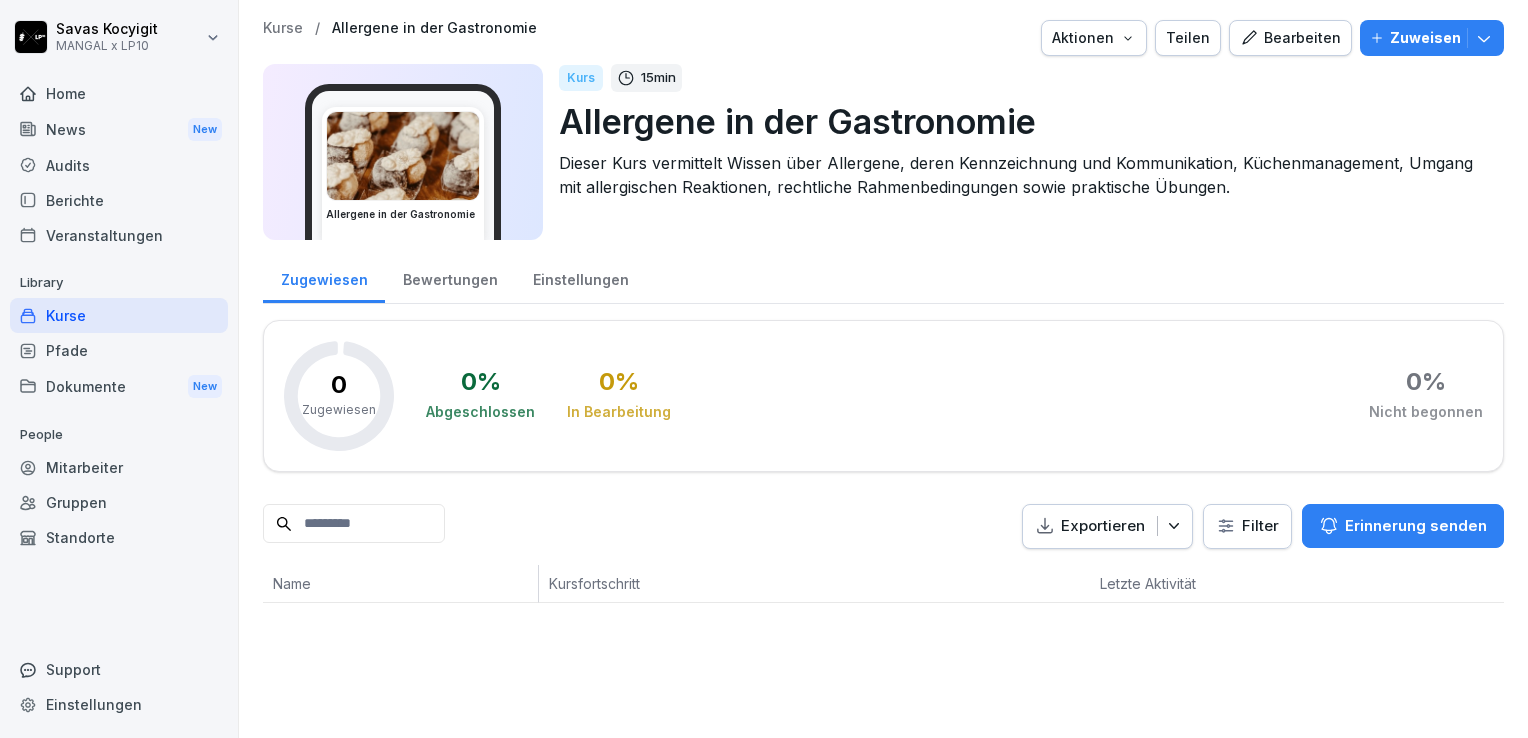 scroll, scrollTop: 0, scrollLeft: 0, axis: both 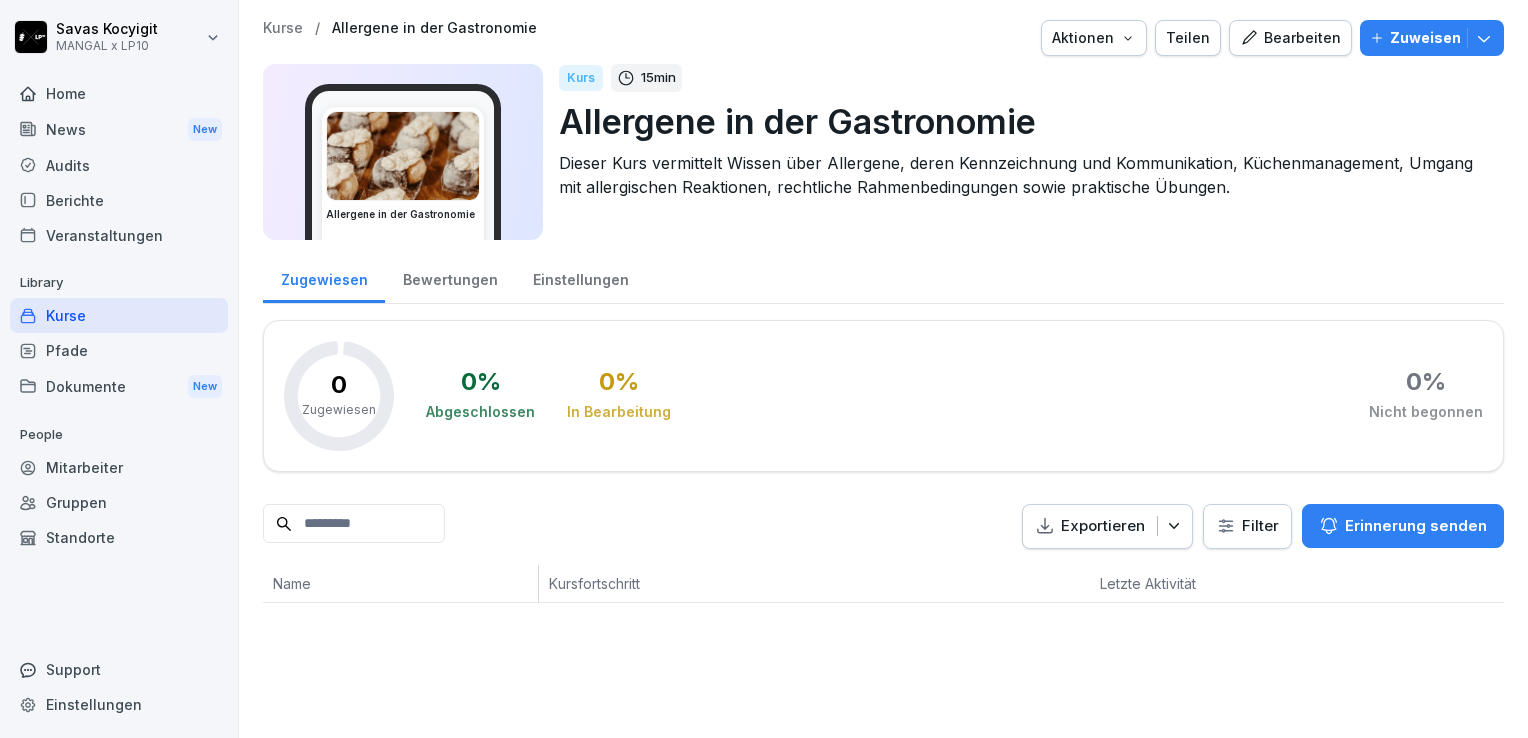 click on "Bearbeiten" at bounding box center (1290, 38) 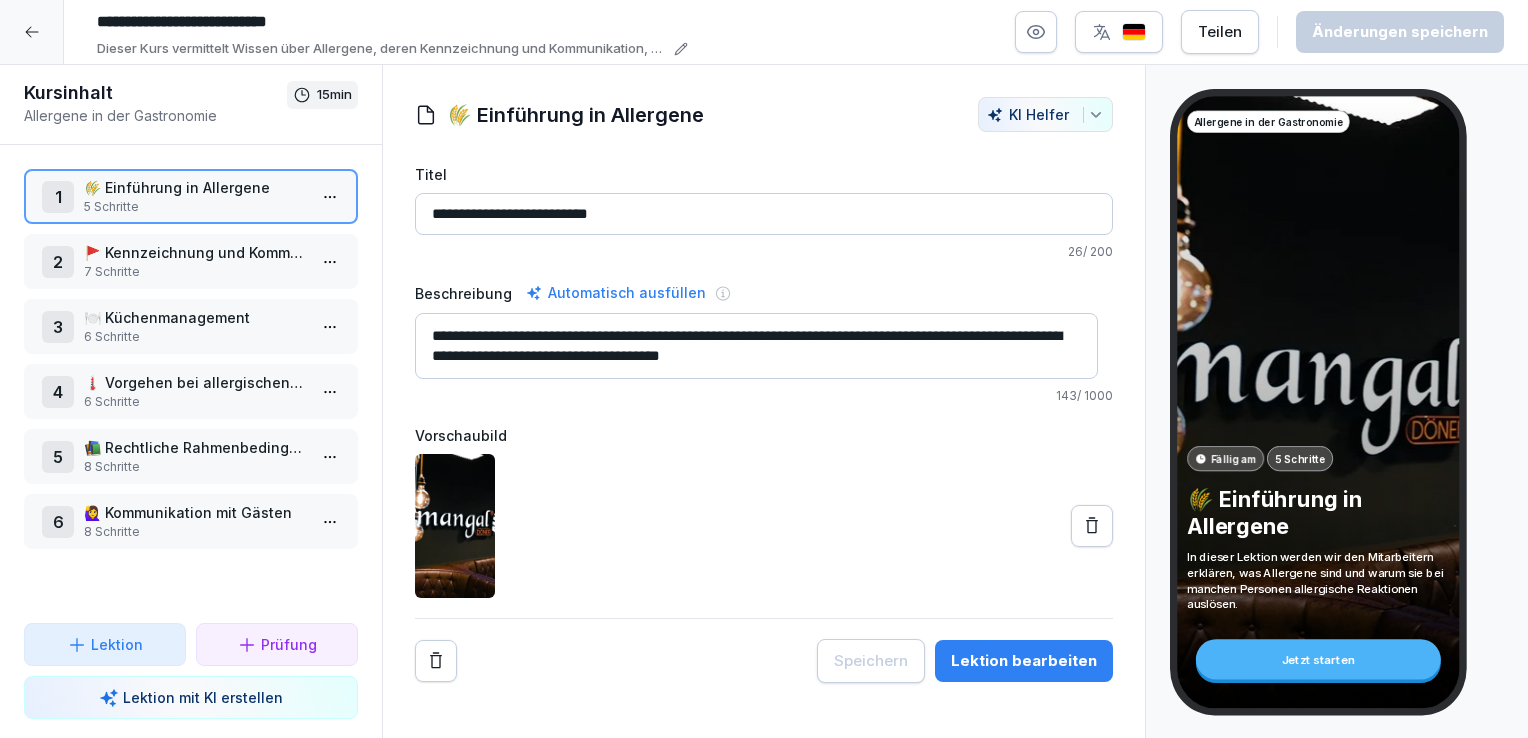 drag, startPoint x: 516, startPoint y: 338, endPoint x: 679, endPoint y: 362, distance: 164.7574 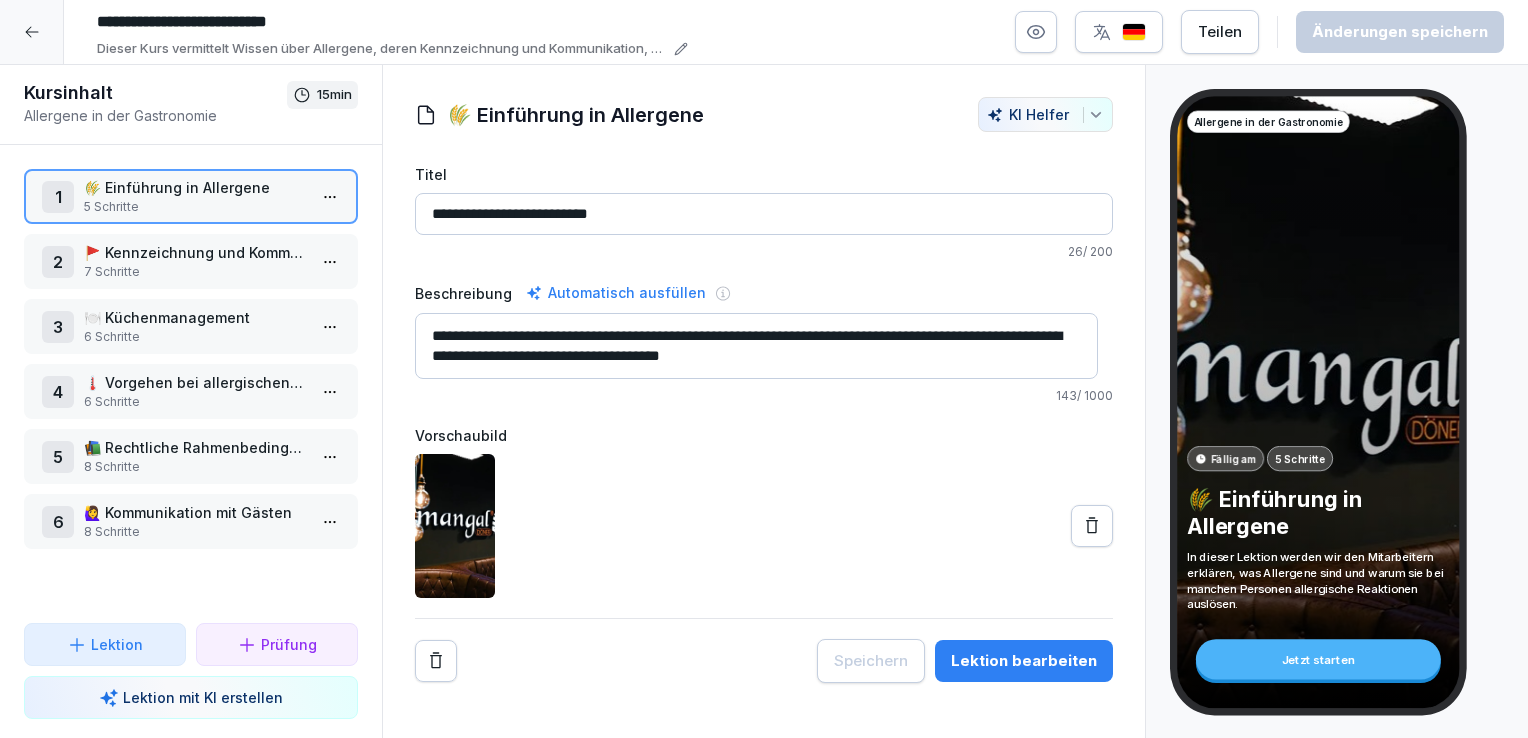 click on "🚩 Kennzeichnung und Kommunikation" at bounding box center [195, 252] 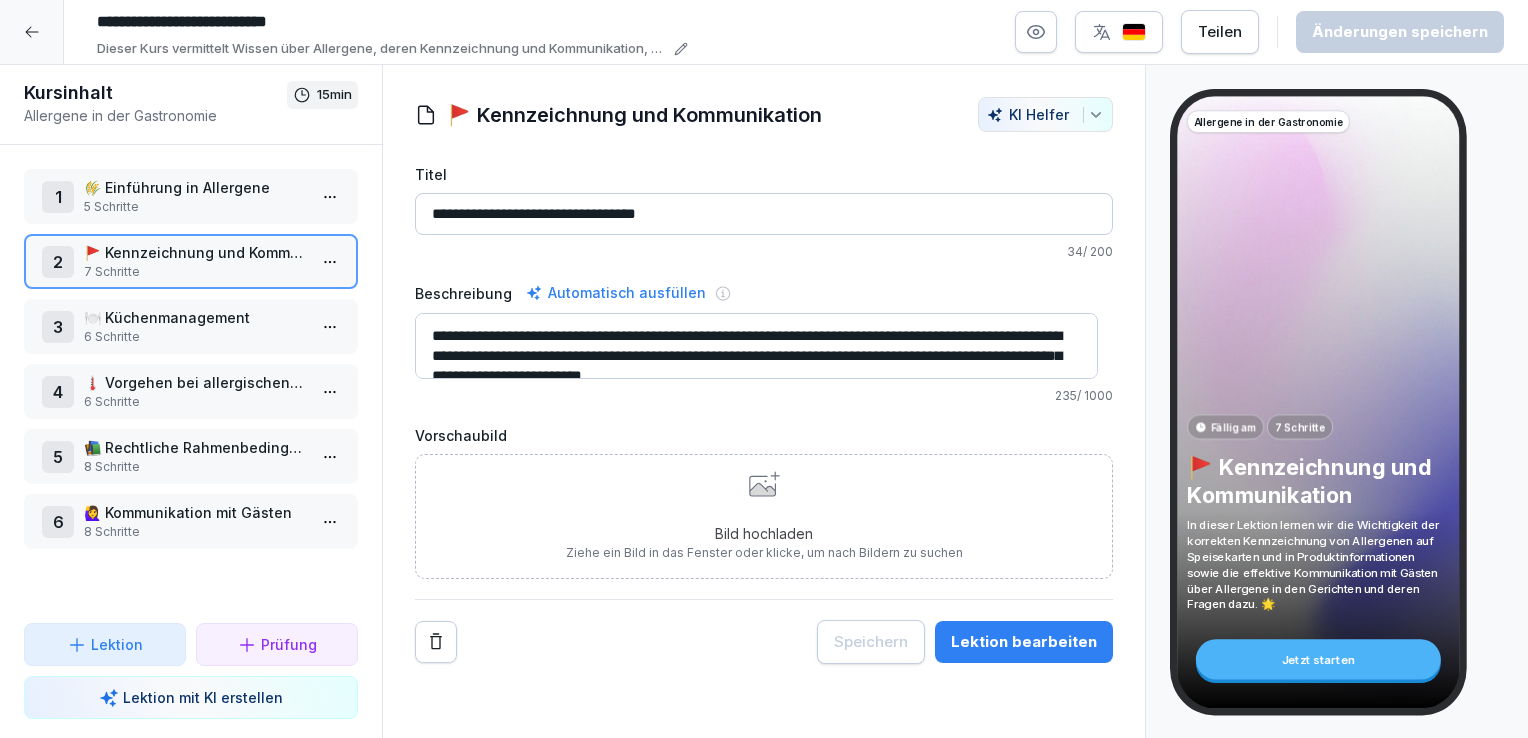scroll, scrollTop: 20, scrollLeft: 0, axis: vertical 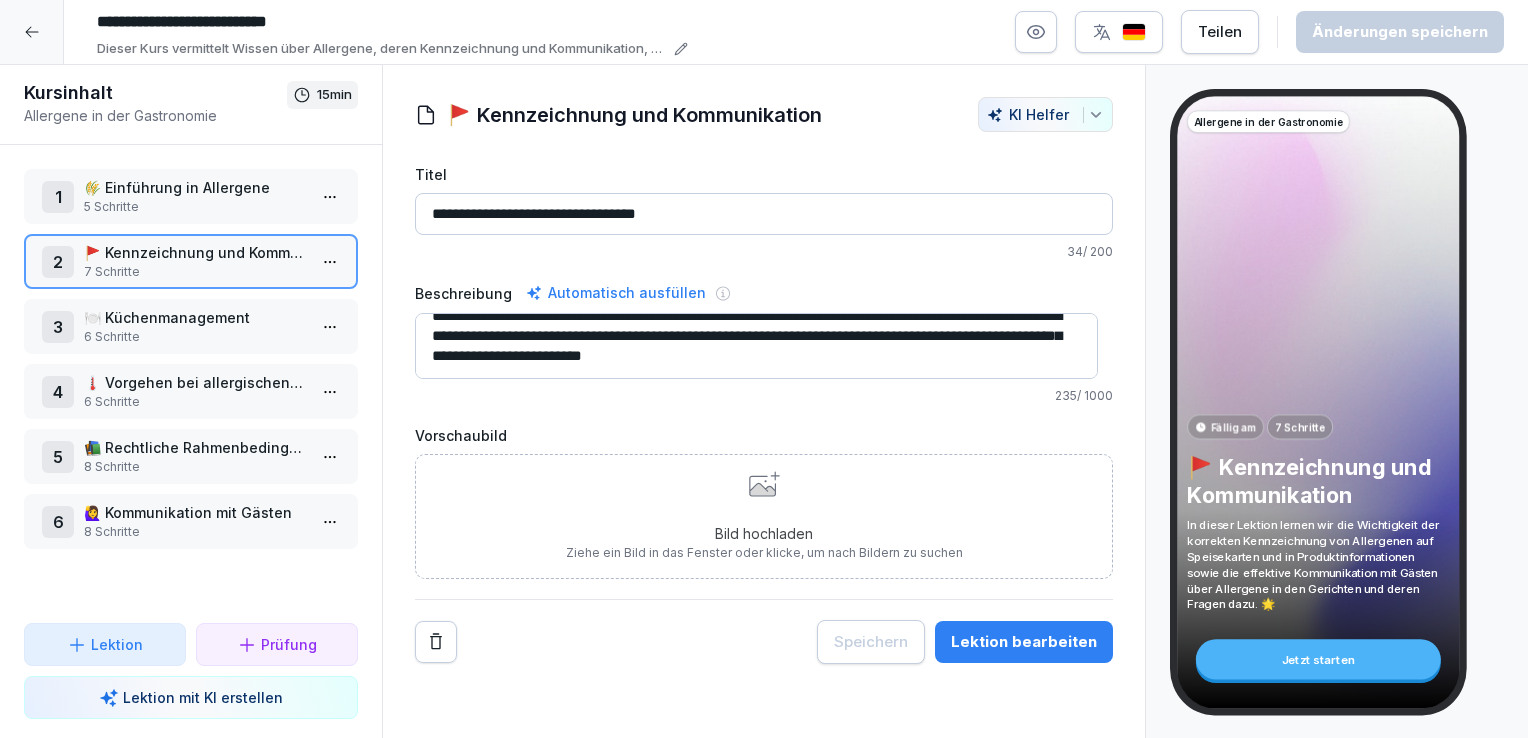 drag, startPoint x: 587, startPoint y: 342, endPoint x: 955, endPoint y: 374, distance: 369.38867 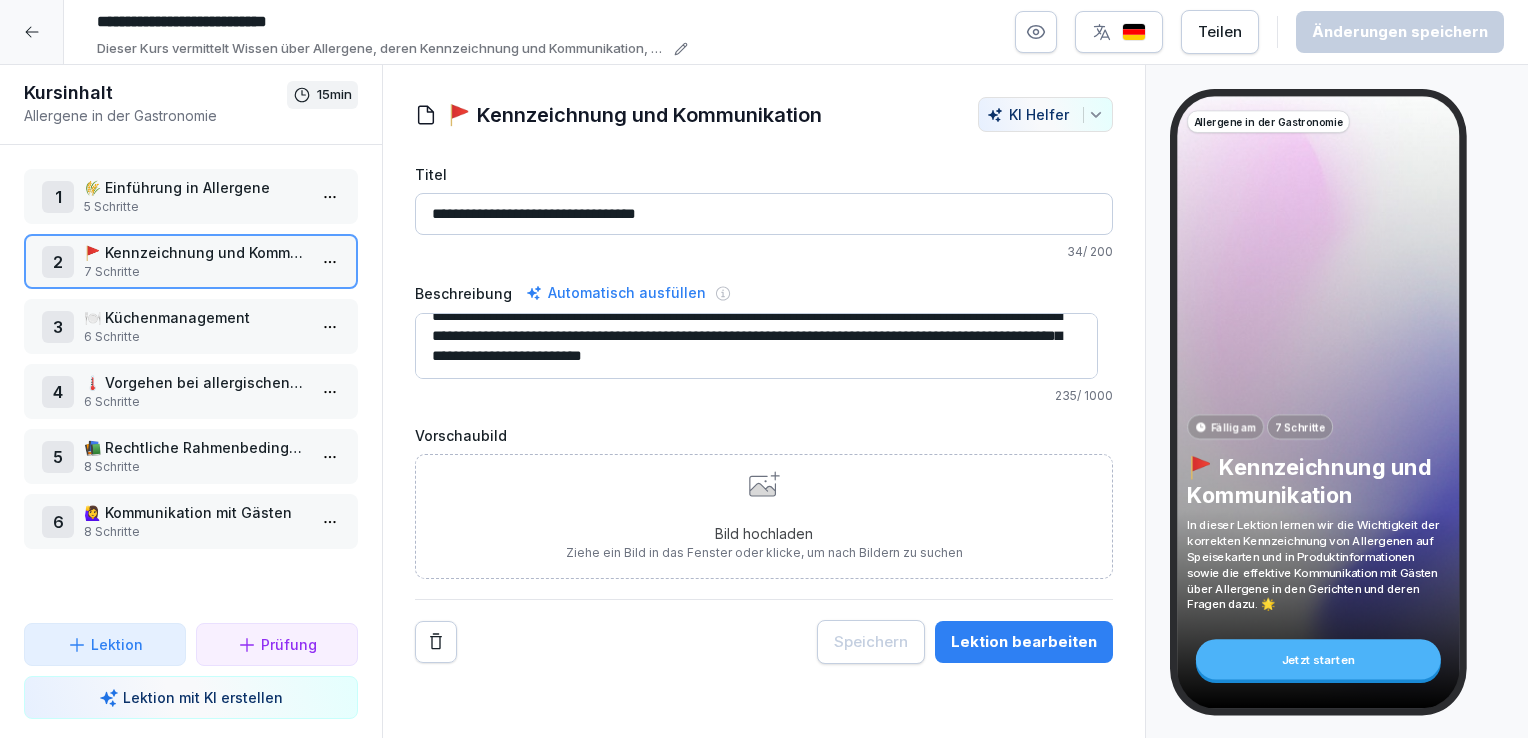 click on "7 Schritte" at bounding box center [195, 272] 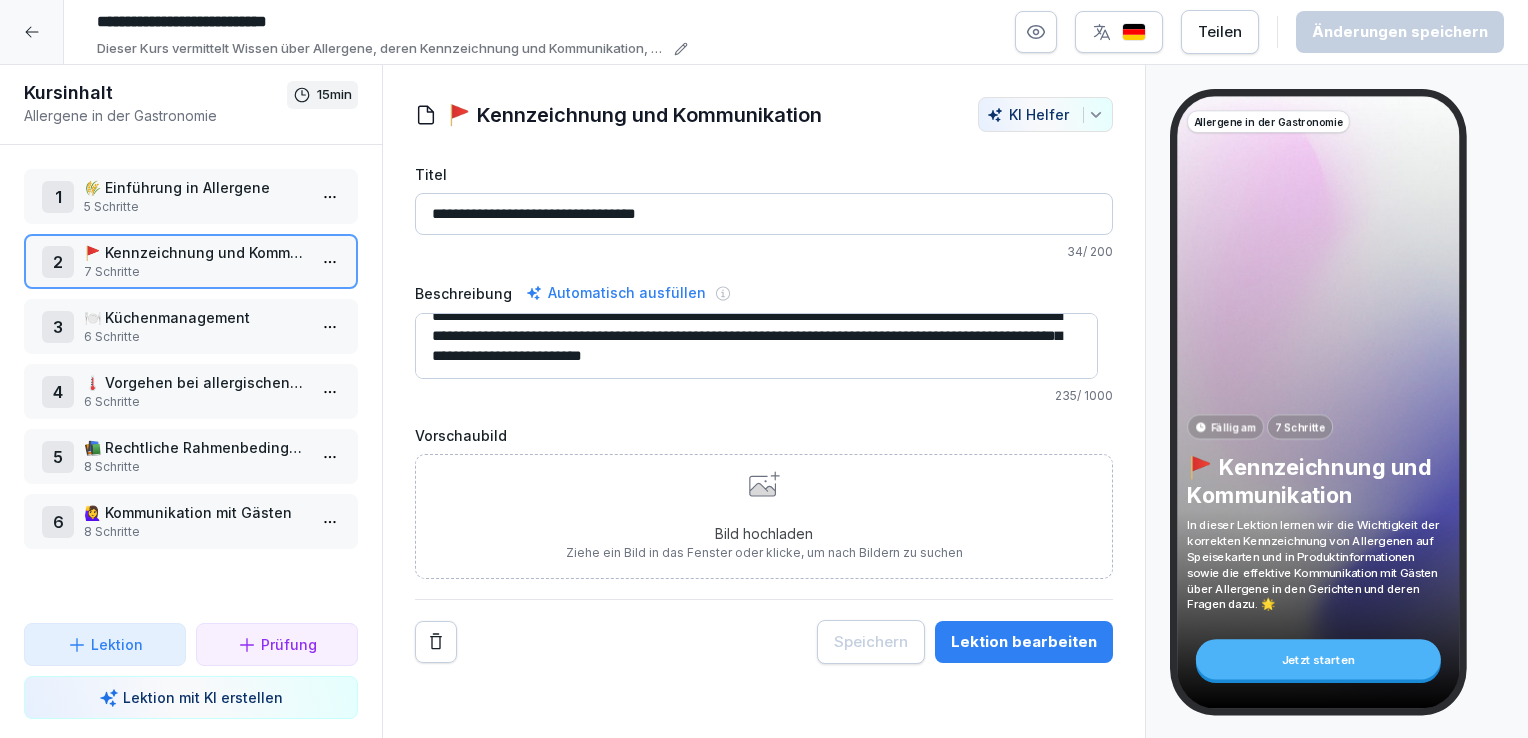 click on "7 Schritte" at bounding box center (195, 272) 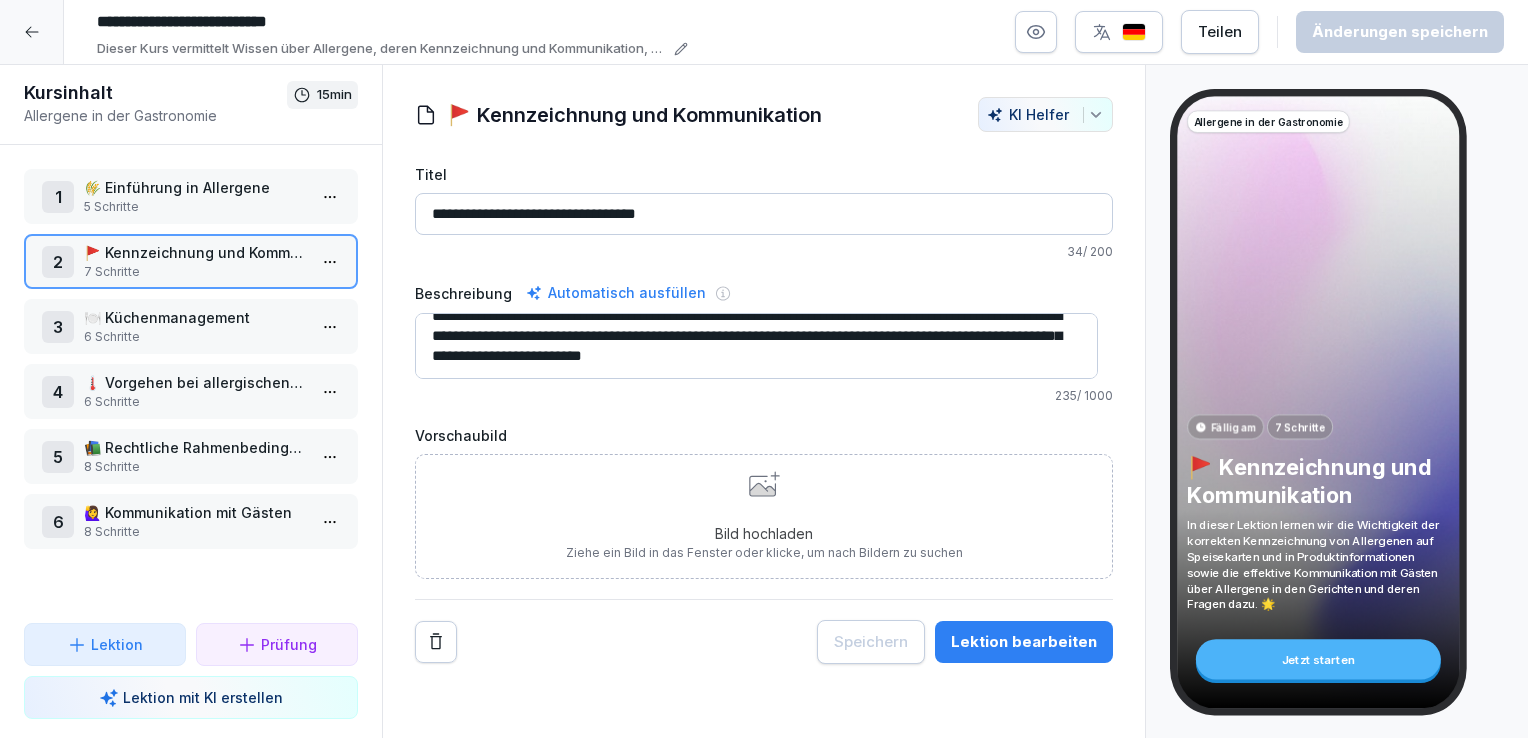 click on "7 Schritte" at bounding box center (195, 272) 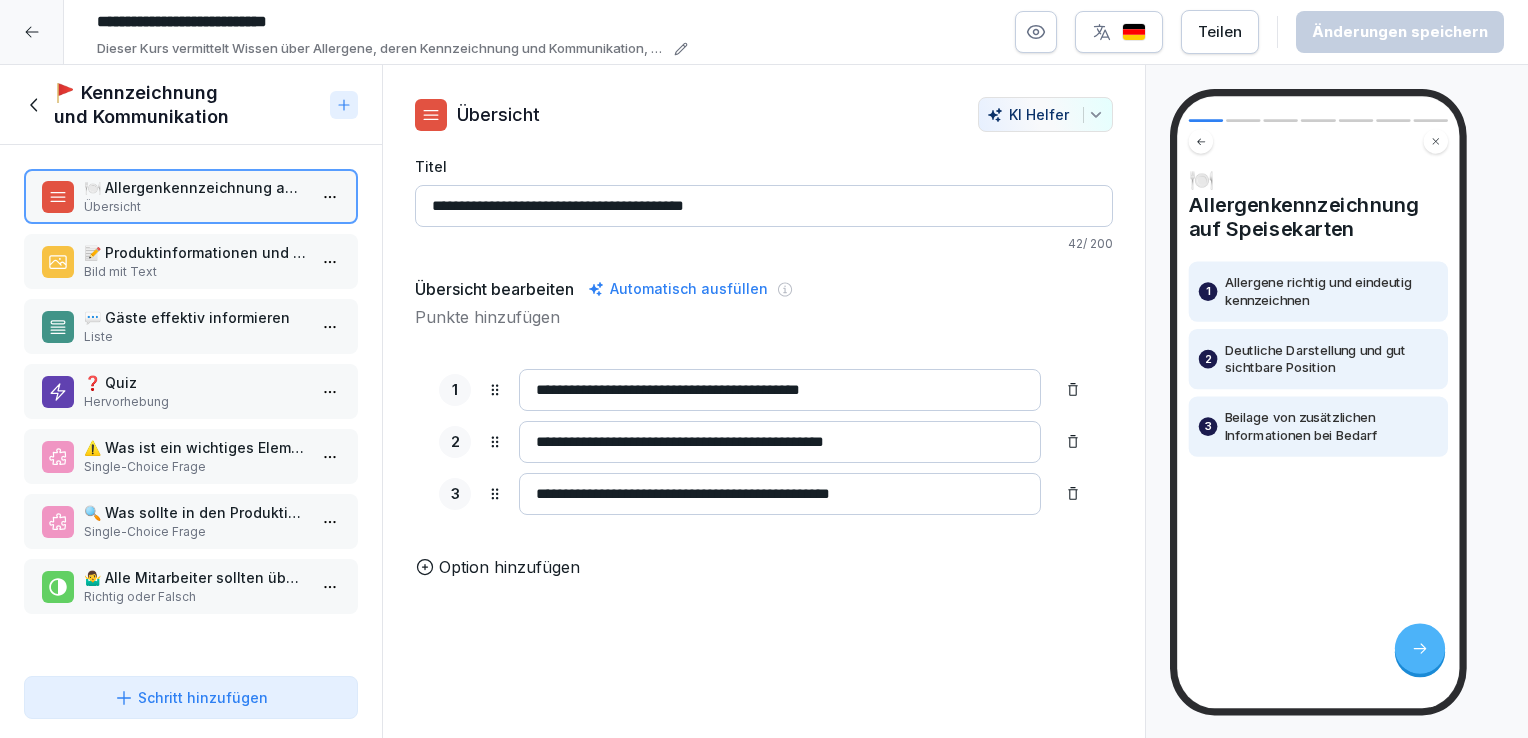 click on "📝 Produktinformationen und Allergene" at bounding box center (195, 252) 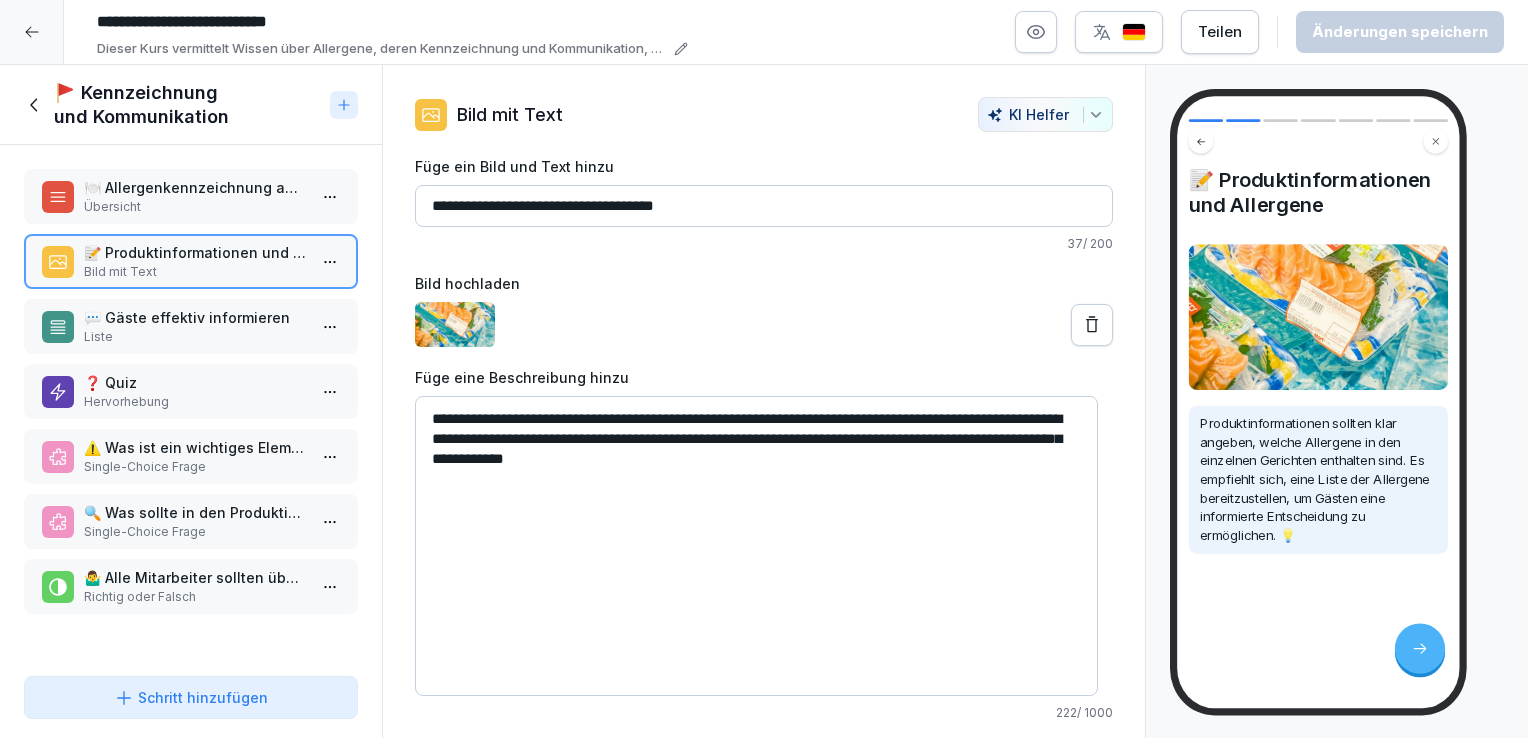 click on "💬 Gäste effektiv informieren" at bounding box center (195, 317) 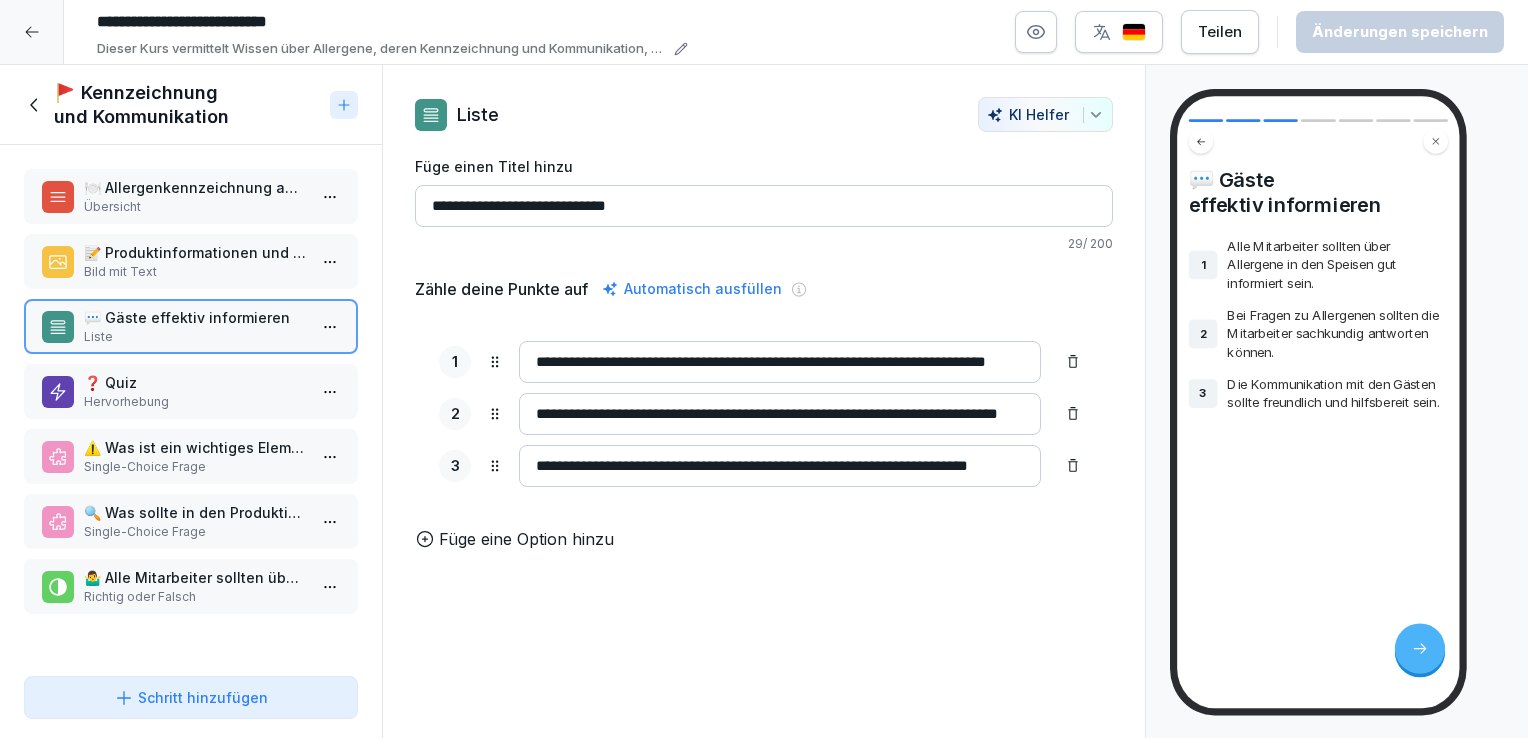 click on "Hervorhebung" at bounding box center (195, 402) 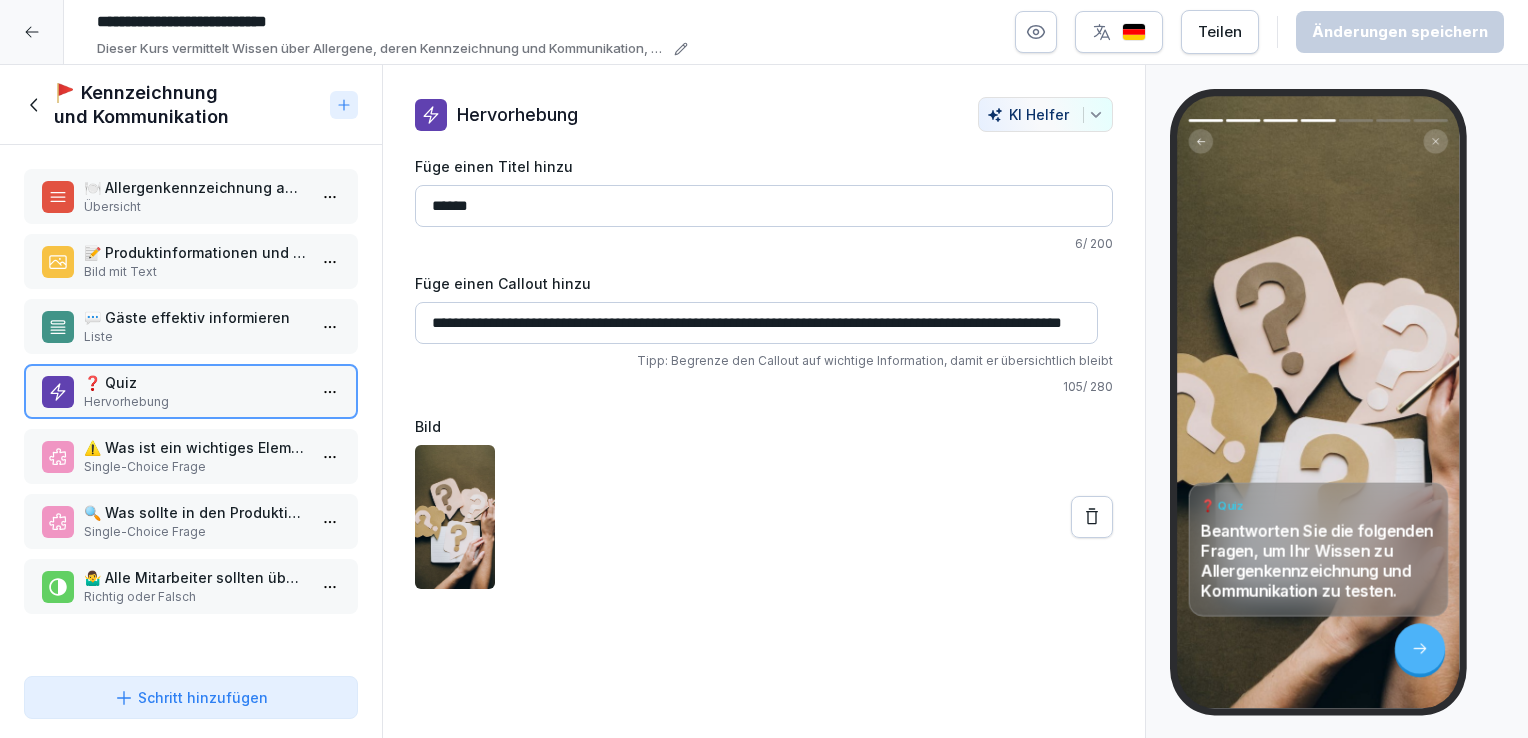 scroll, scrollTop: 0, scrollLeft: 0, axis: both 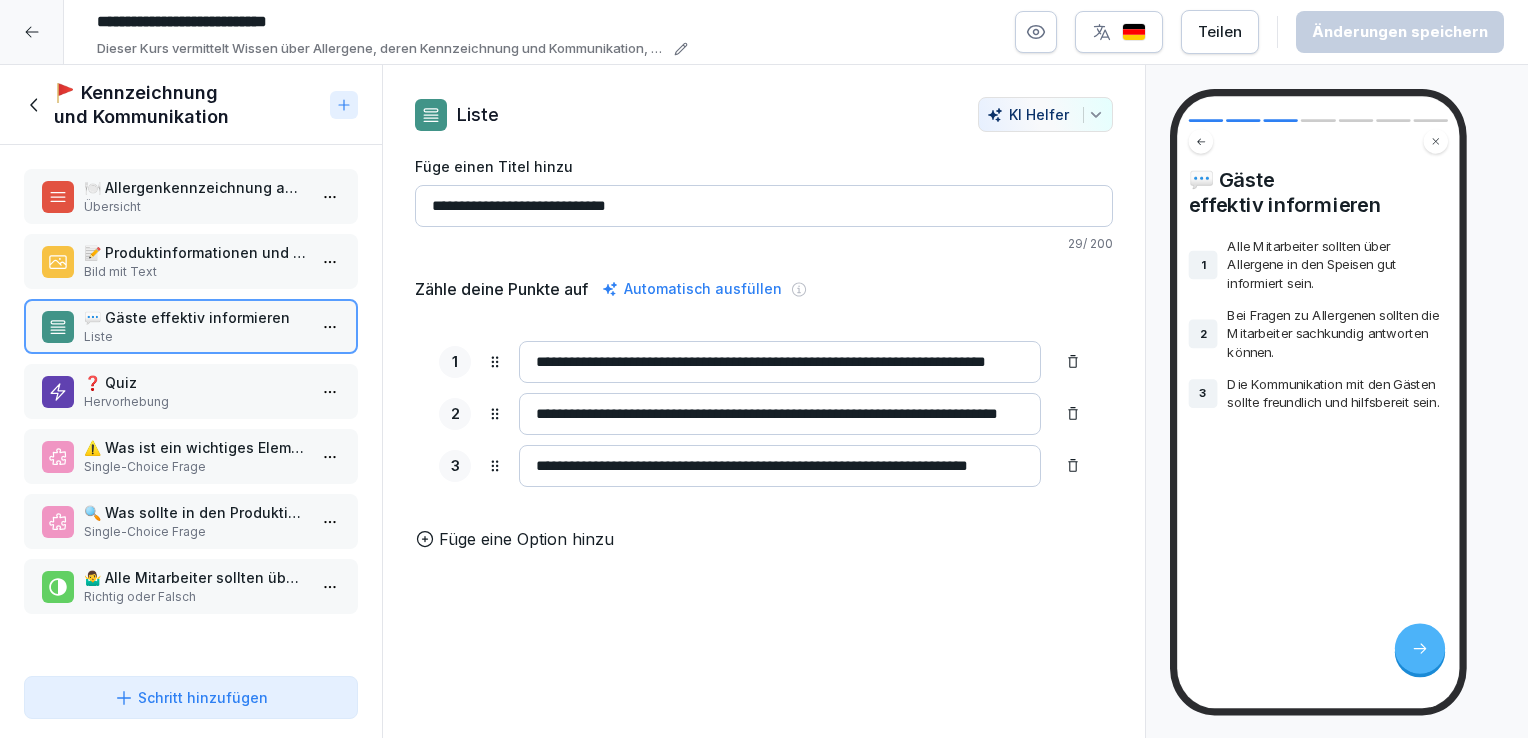 click on "❓ Quiz" at bounding box center [195, 382] 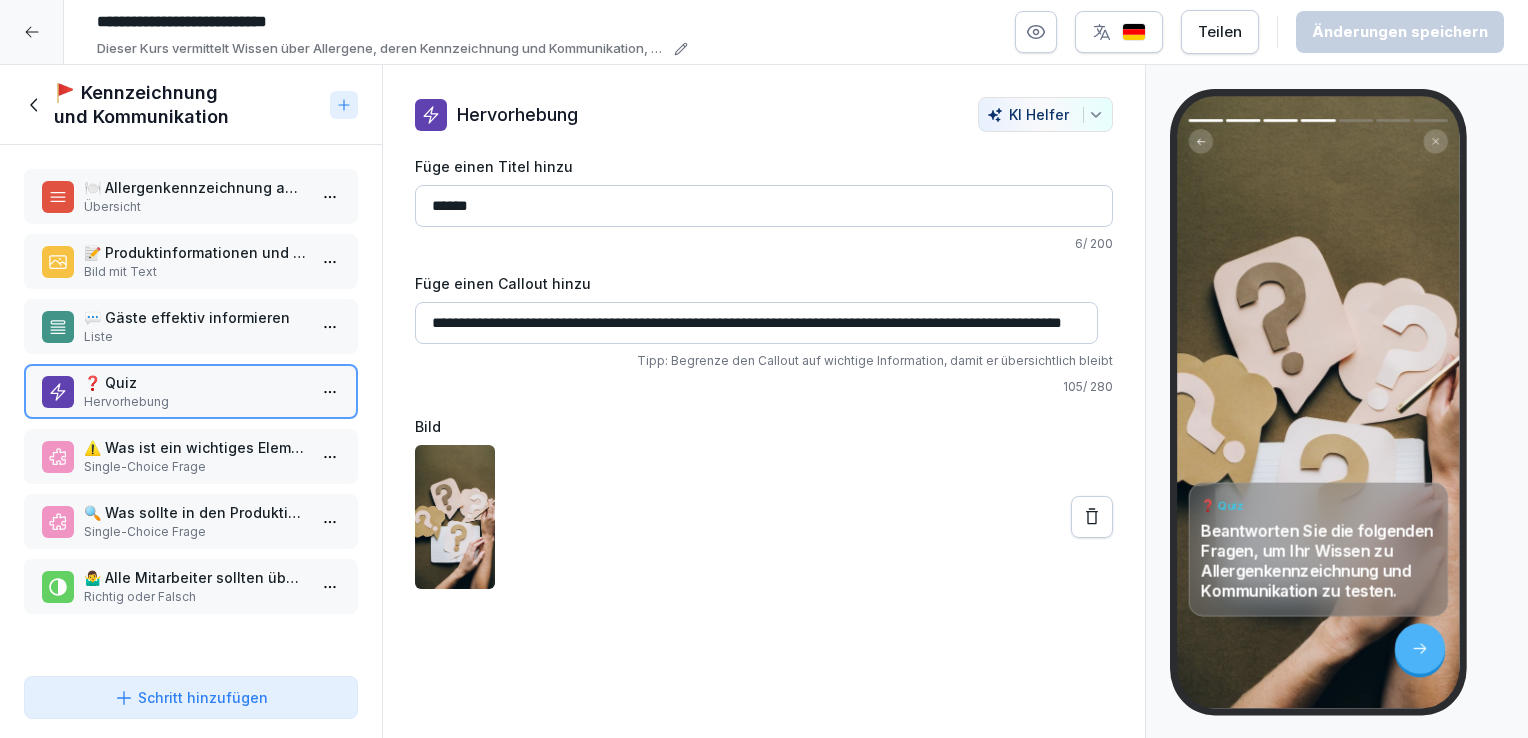 scroll, scrollTop: 0, scrollLeft: 141, axis: horizontal 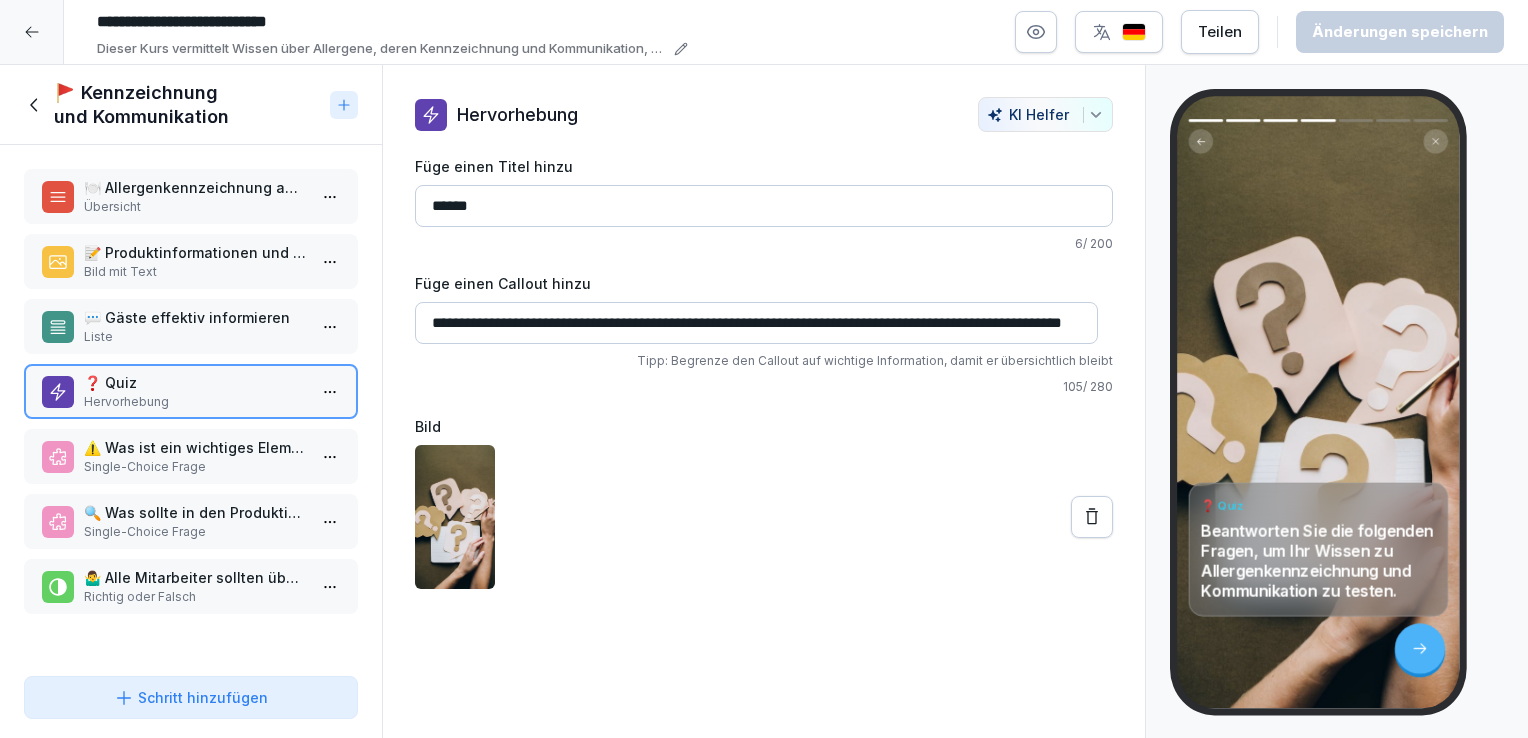 click on "⚠️ Was ist ein wichtiges Element bei der Kennzeichnung von Allergenen auf Speisekarten?" at bounding box center [195, 447] 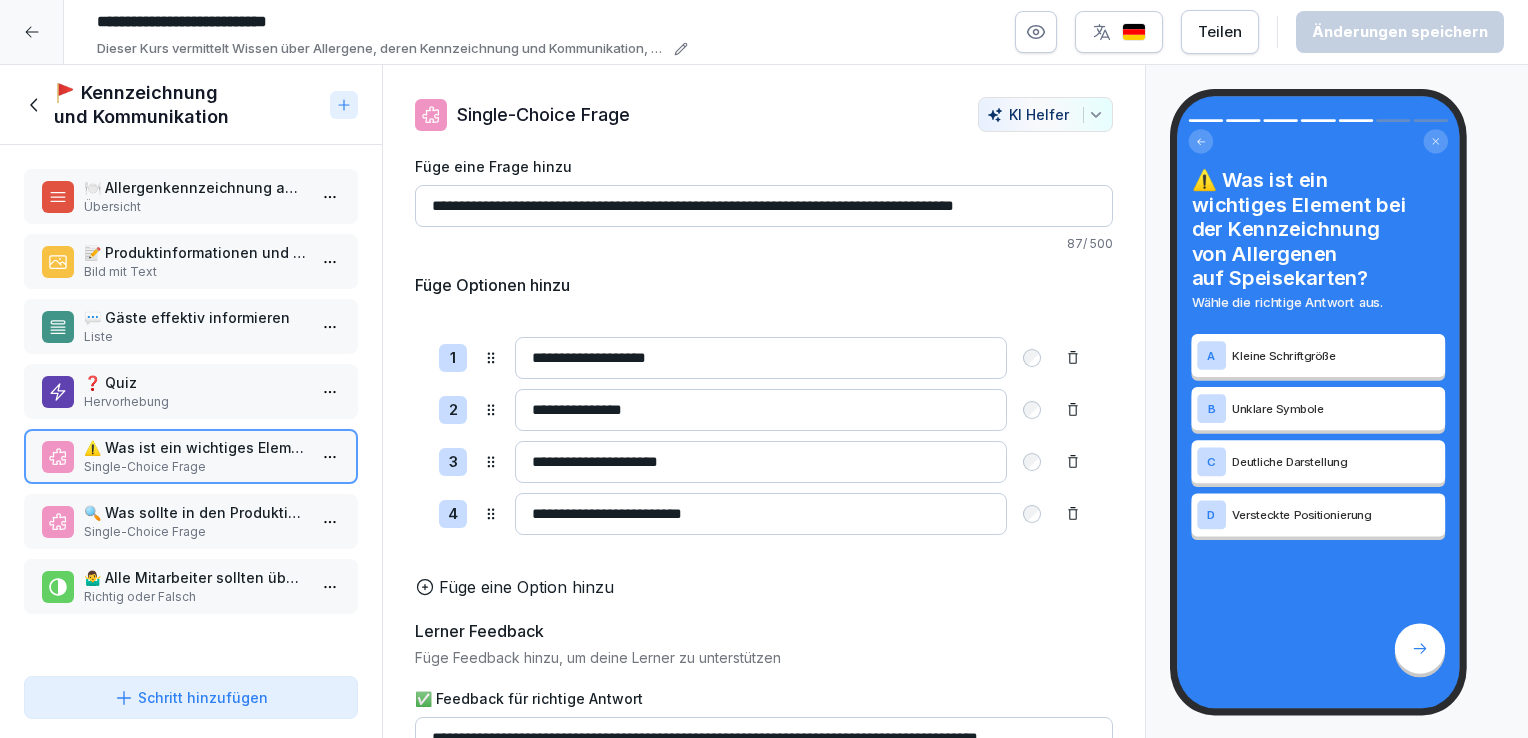 click 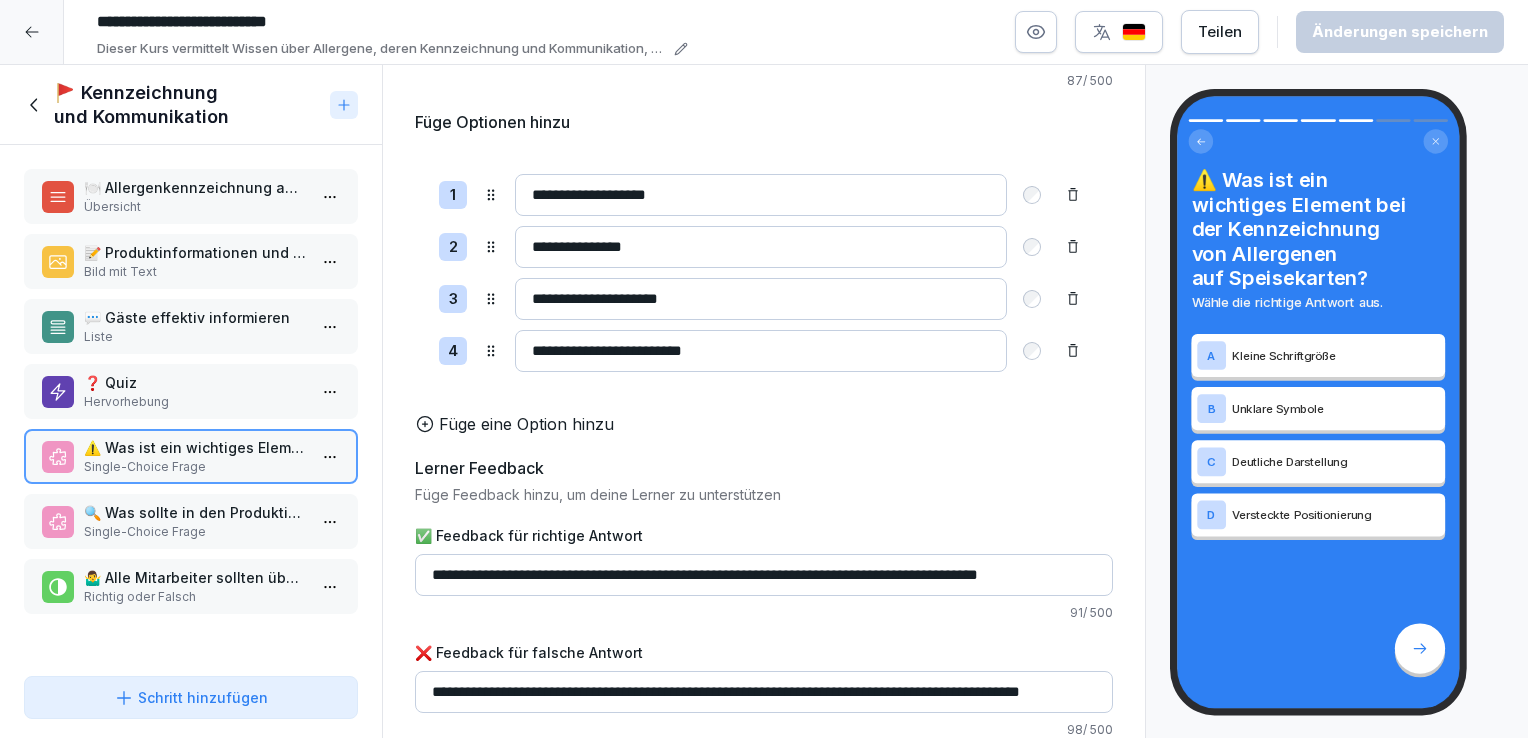 scroll, scrollTop: 189, scrollLeft: 0, axis: vertical 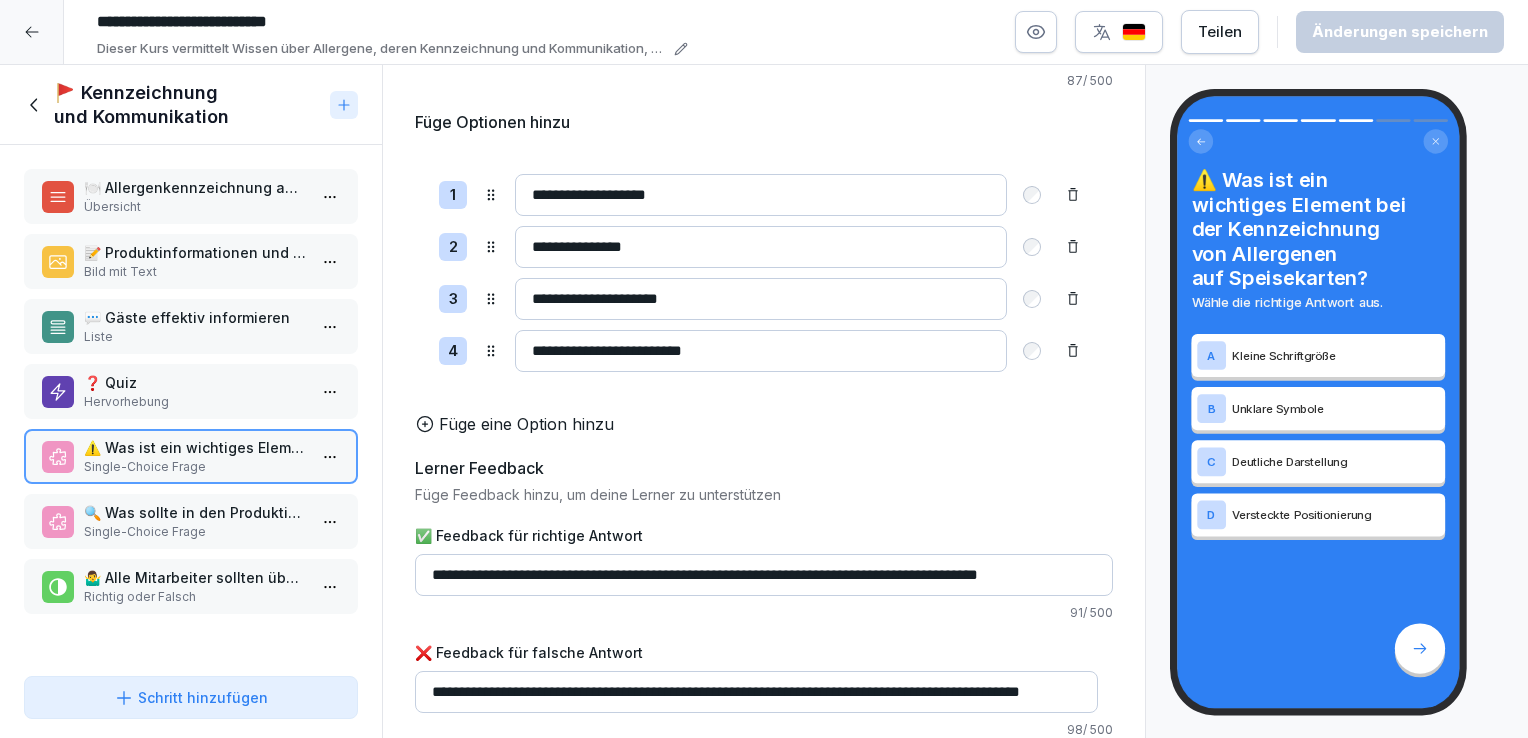drag, startPoint x: 979, startPoint y: 668, endPoint x: 876, endPoint y: 674, distance: 103.17461 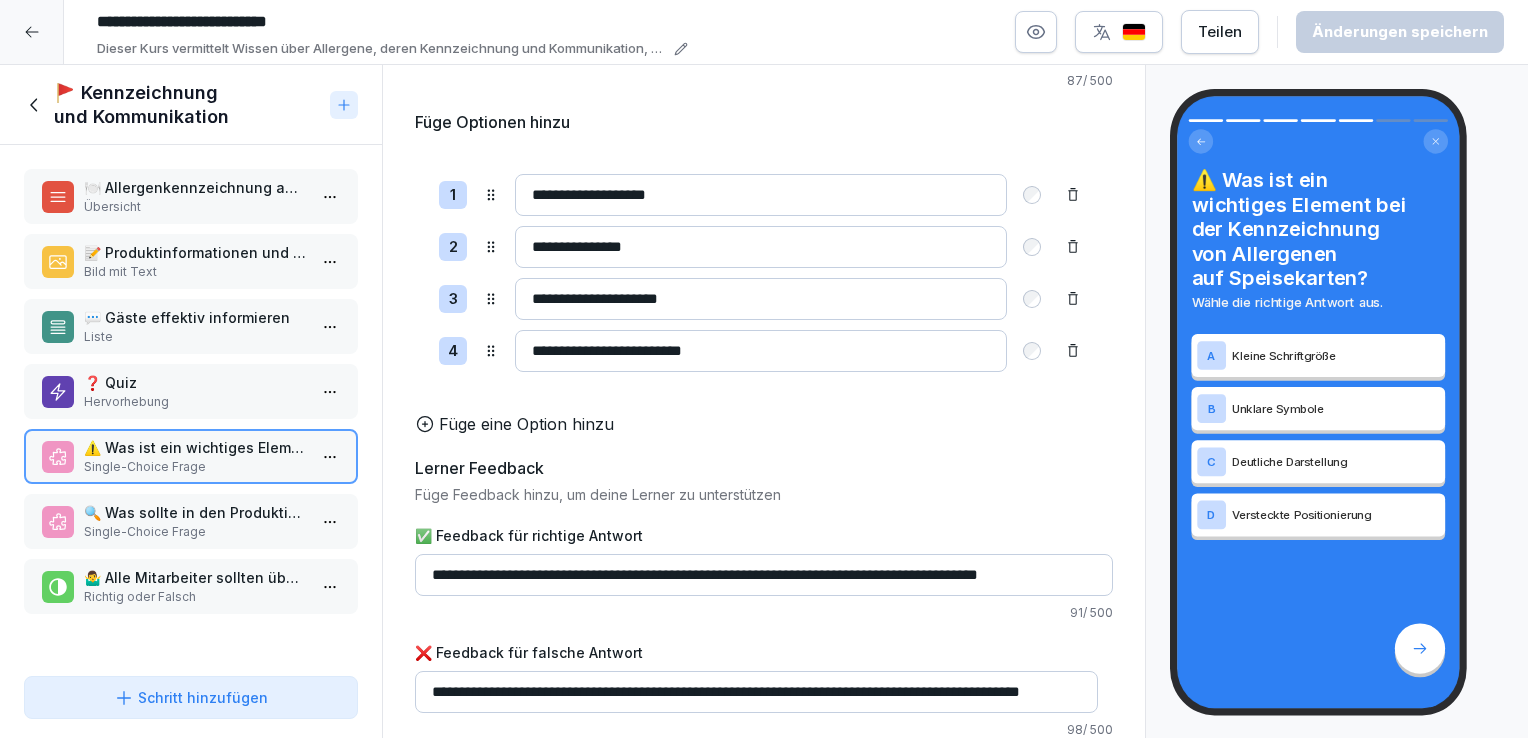 click on "🔍 Was sollte in den Produktinformationen klar angegeben sein?" at bounding box center (195, 512) 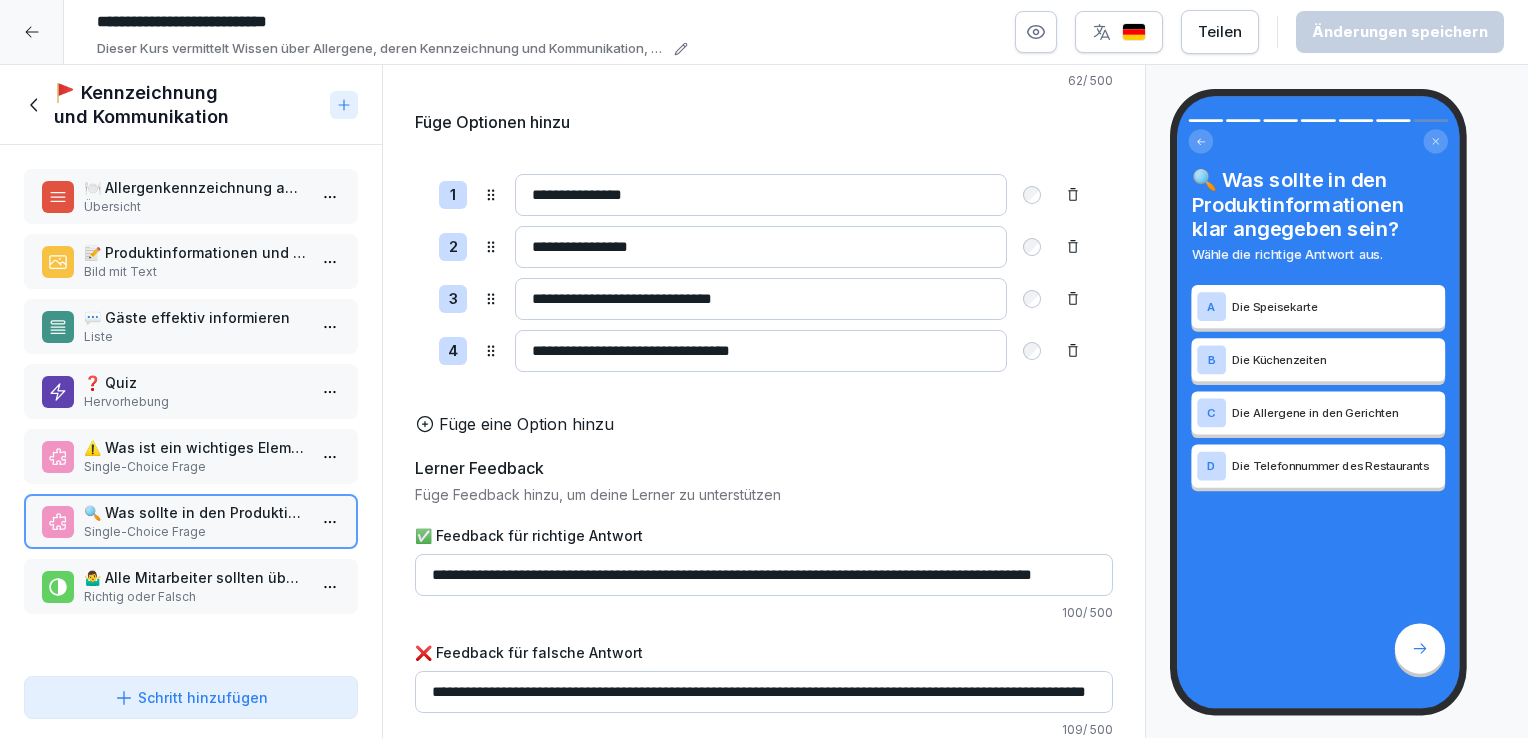 click on "🤷‍♂️ Alle Mitarbeiter sollten über Allergene in den Speisen gut informiert sein." at bounding box center [195, 577] 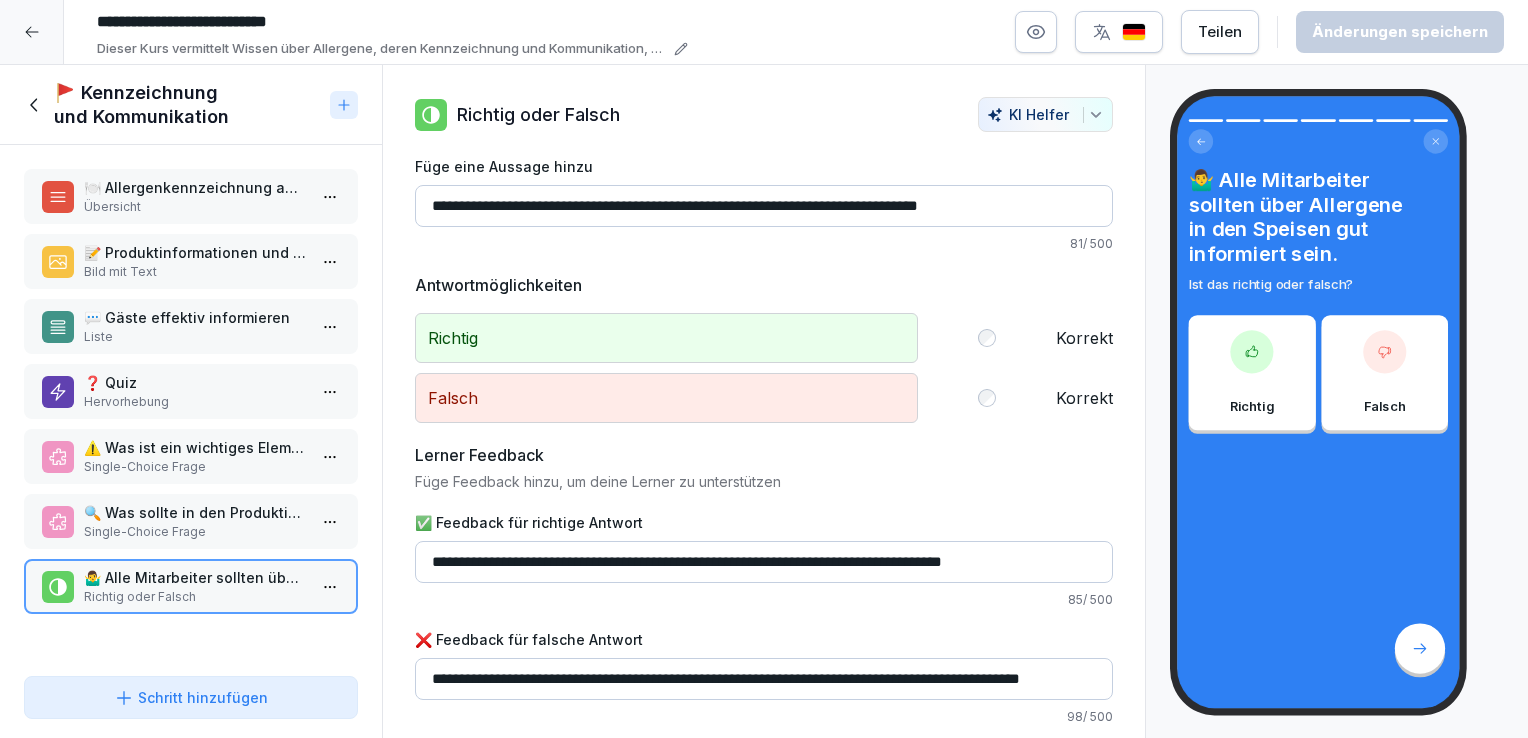click at bounding box center (32, 32) 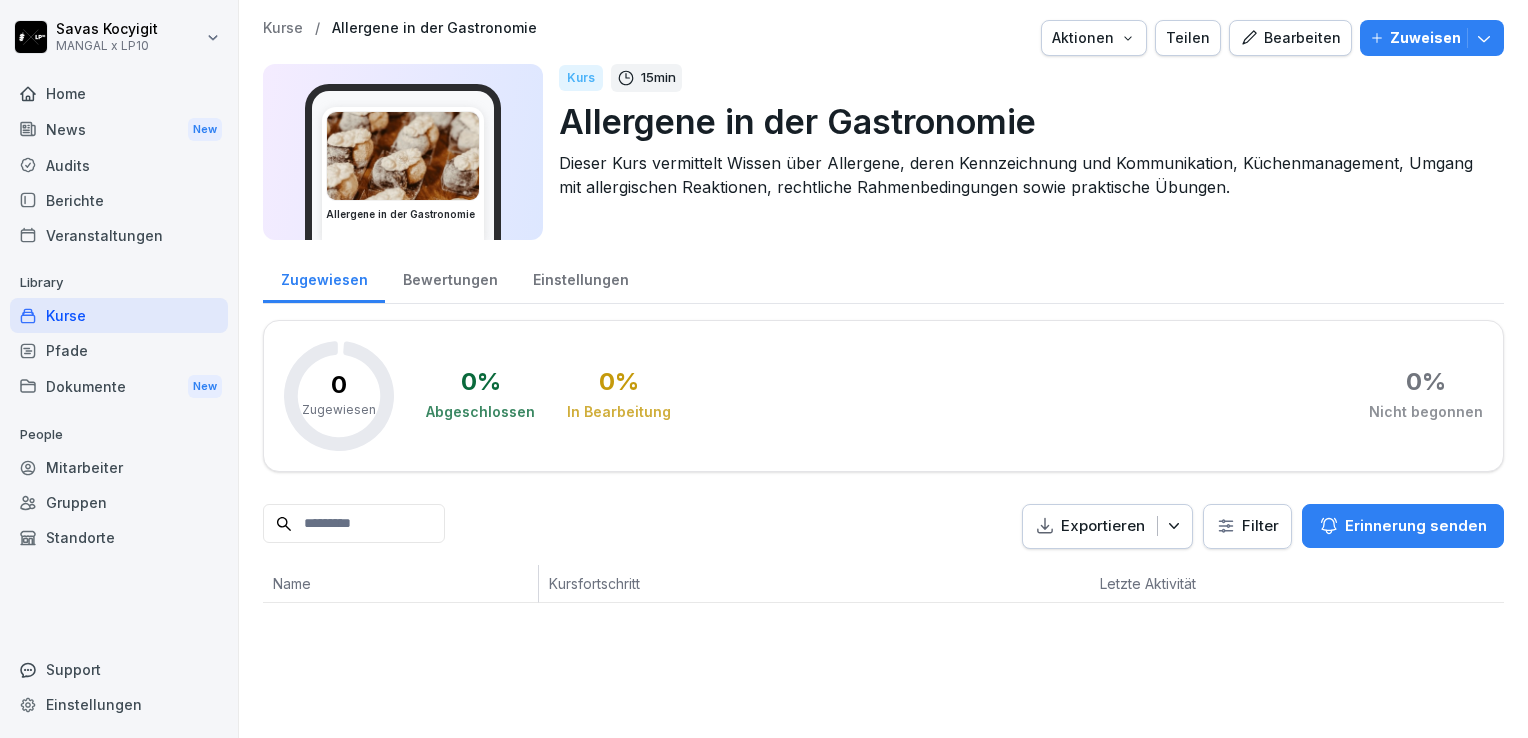 click on "Kurse" at bounding box center [119, 315] 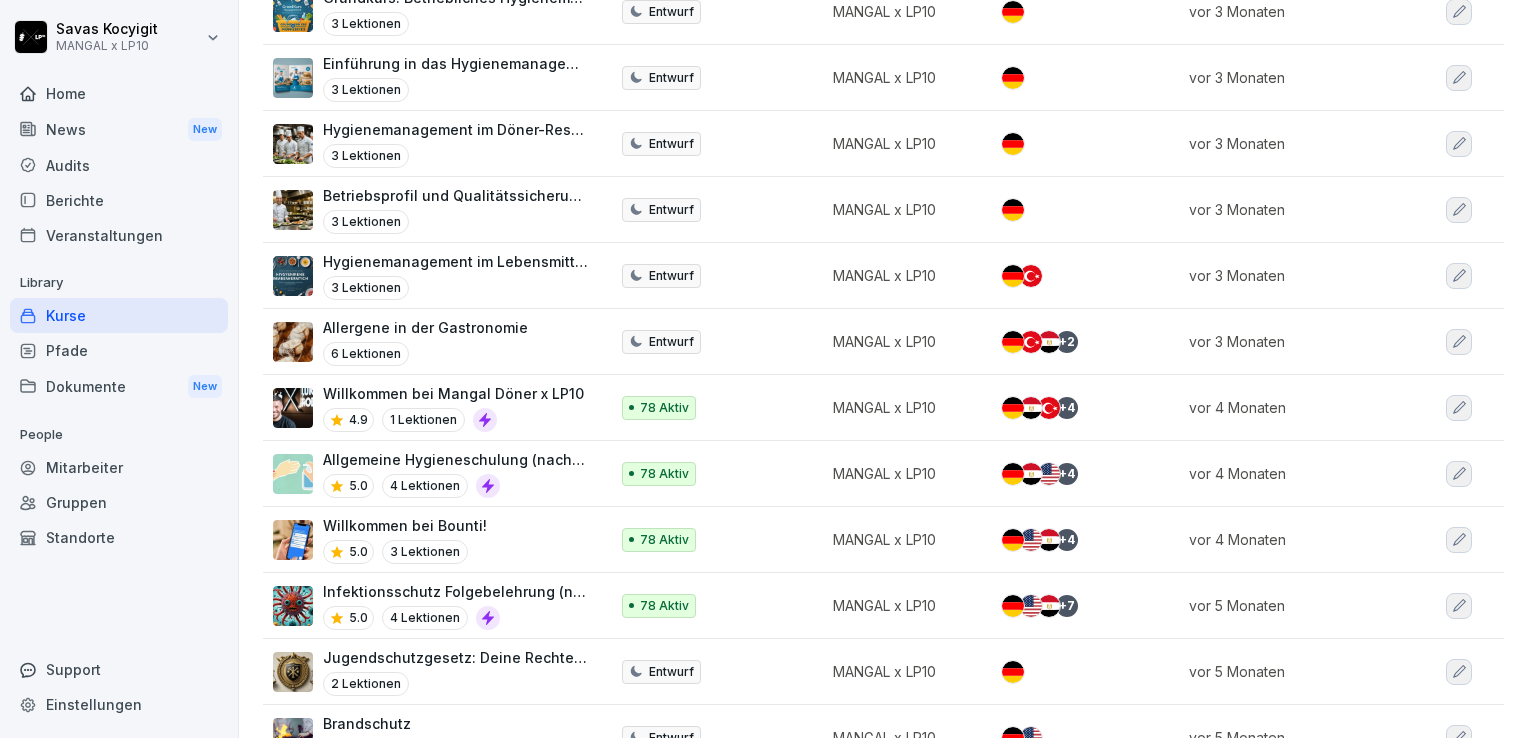 scroll, scrollTop: 1942, scrollLeft: 0, axis: vertical 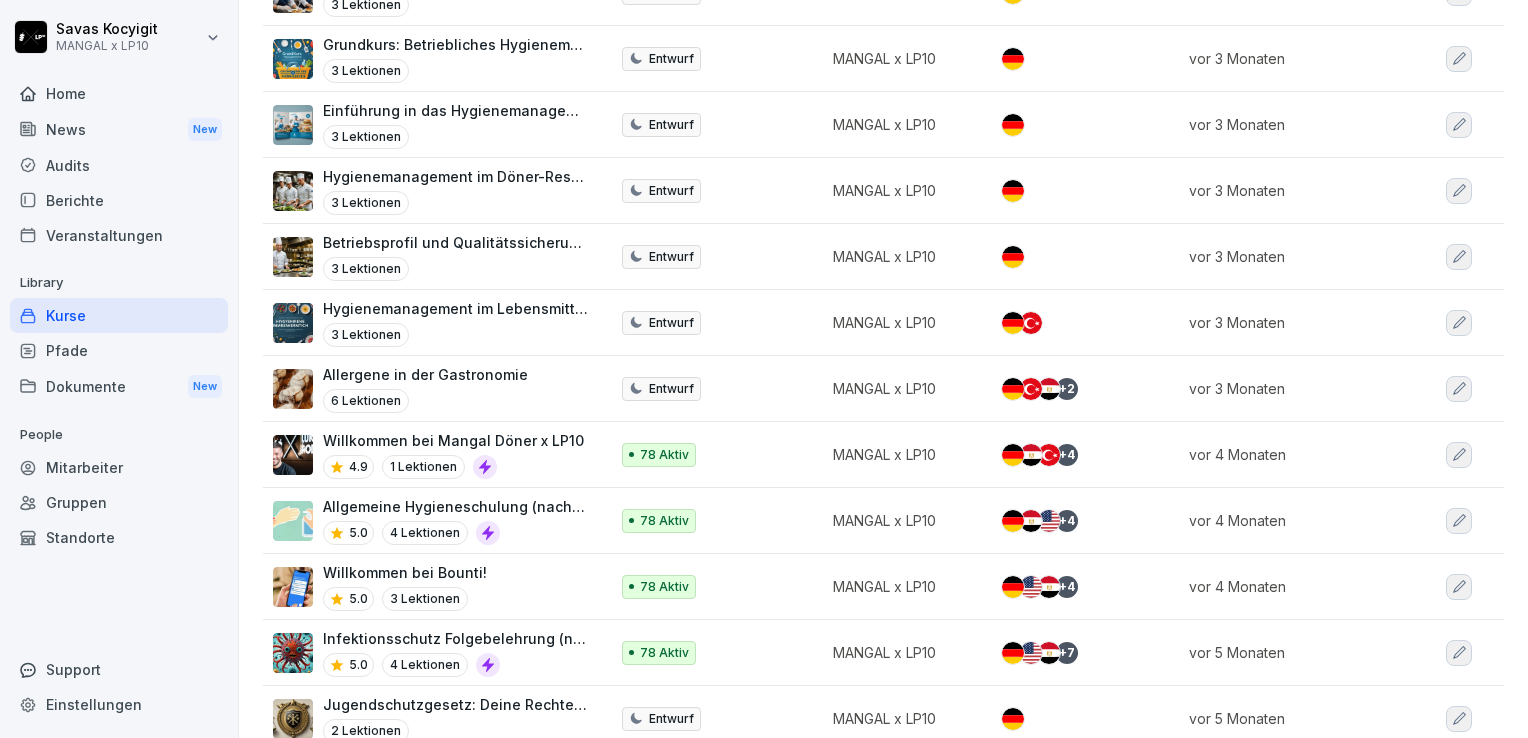 click on "6 Lektionen" at bounding box center (425, 401) 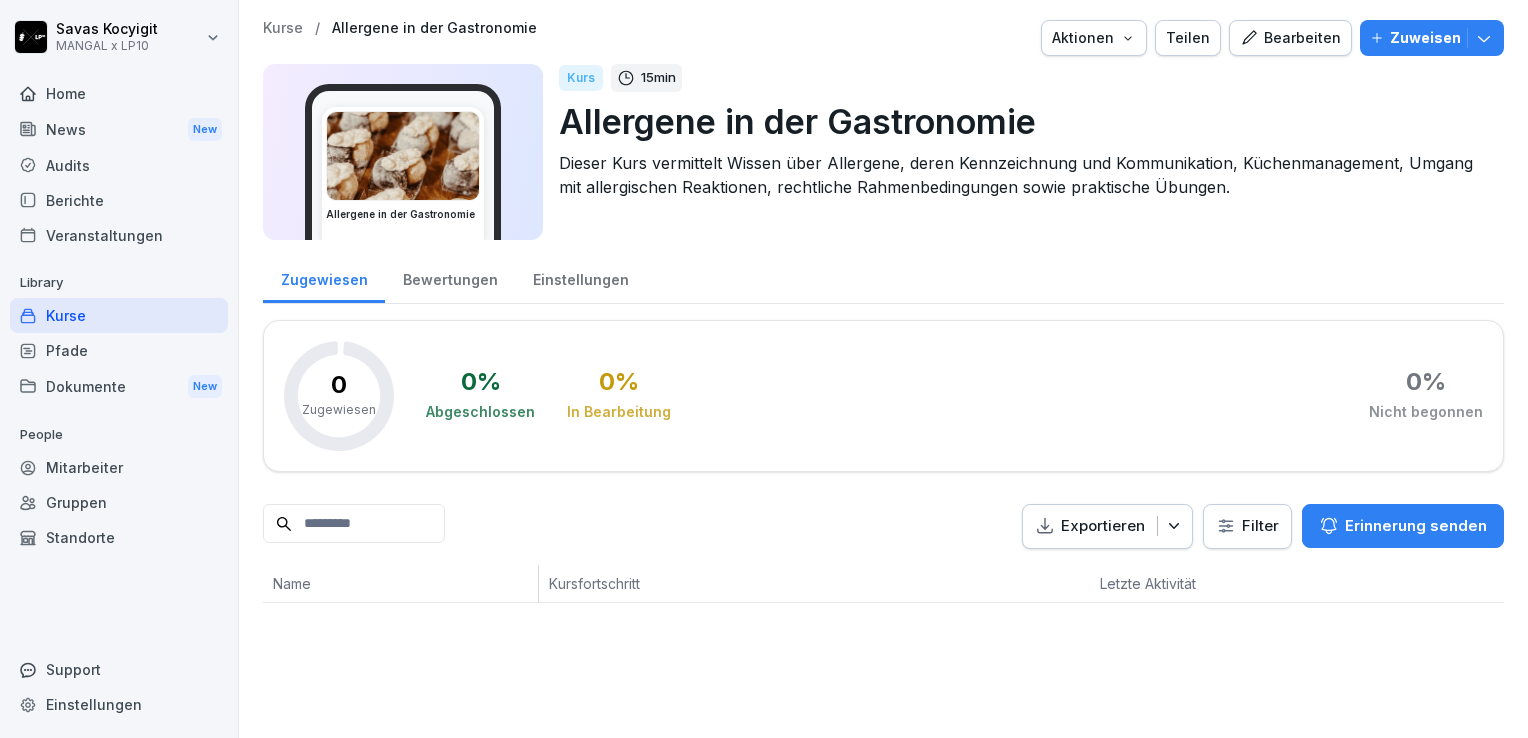 scroll, scrollTop: 0, scrollLeft: 0, axis: both 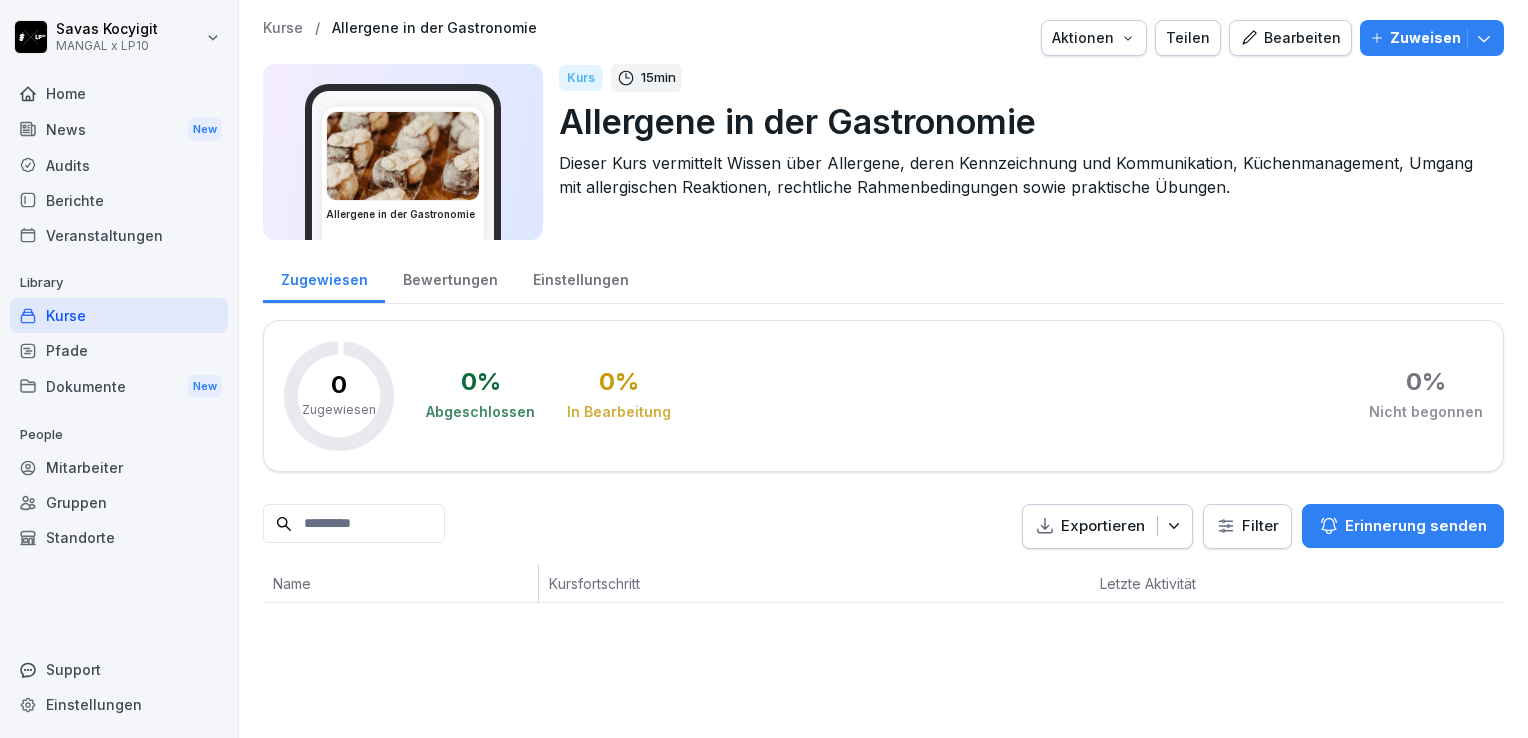 click on "Pfade" at bounding box center [119, 350] 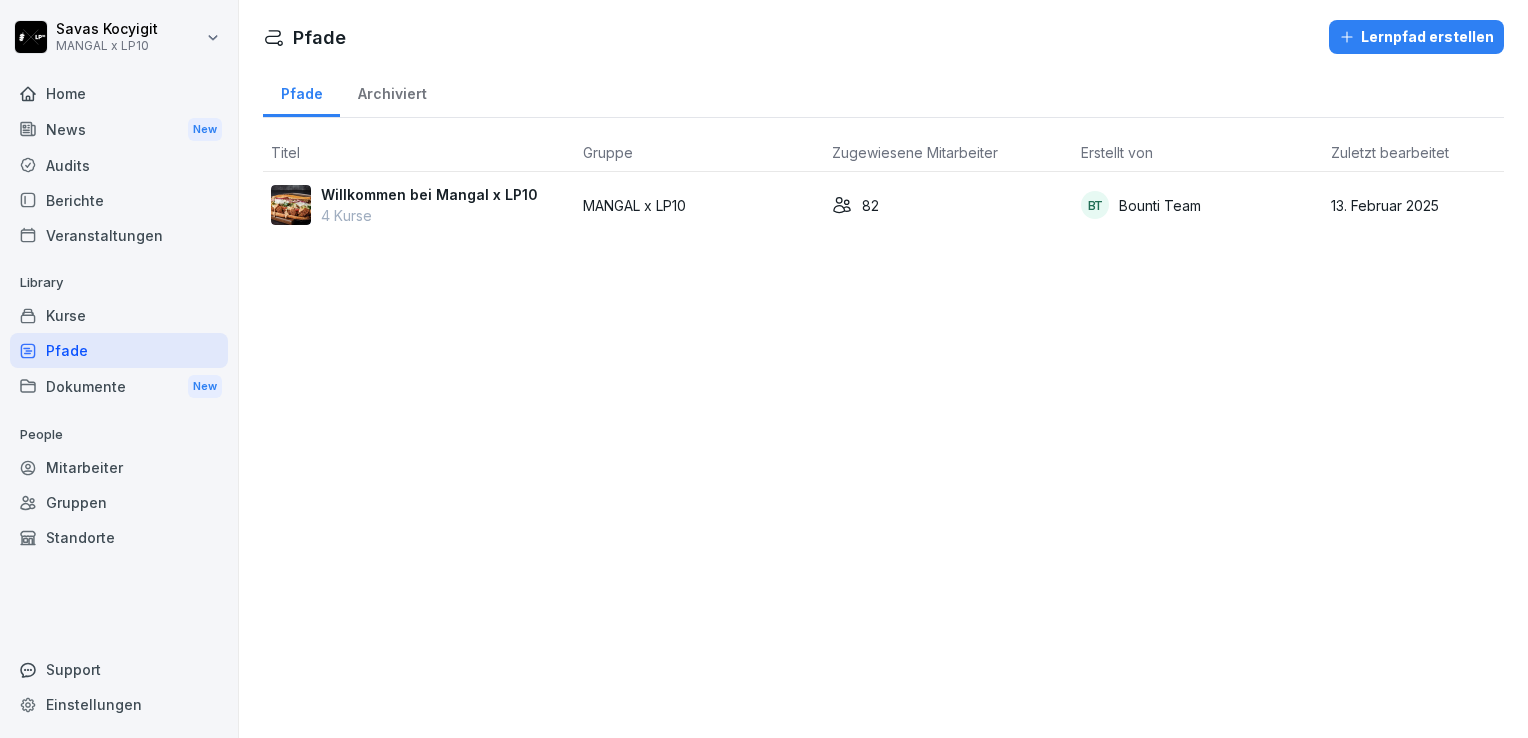 click on "4 Kurse" at bounding box center (429, 215) 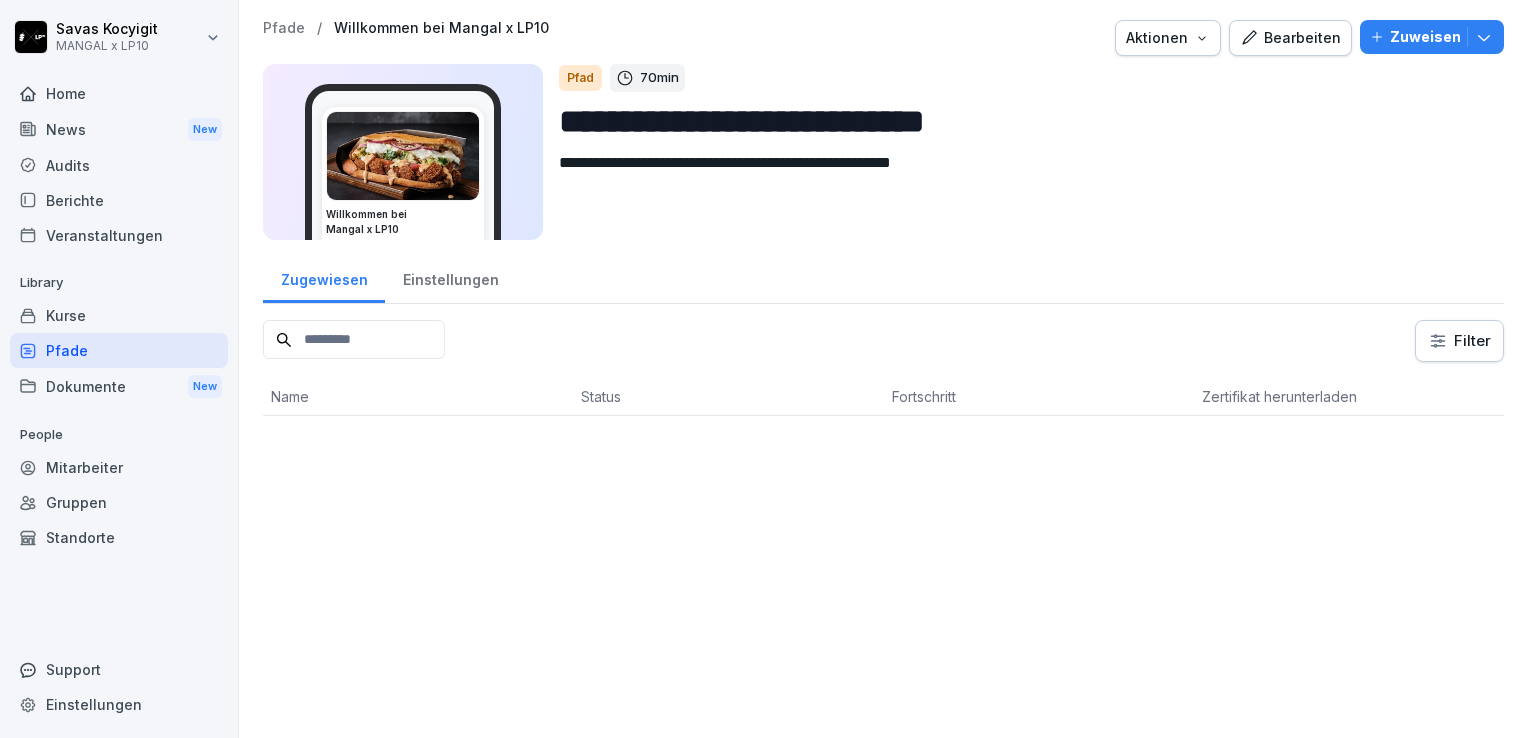 scroll, scrollTop: 0, scrollLeft: 0, axis: both 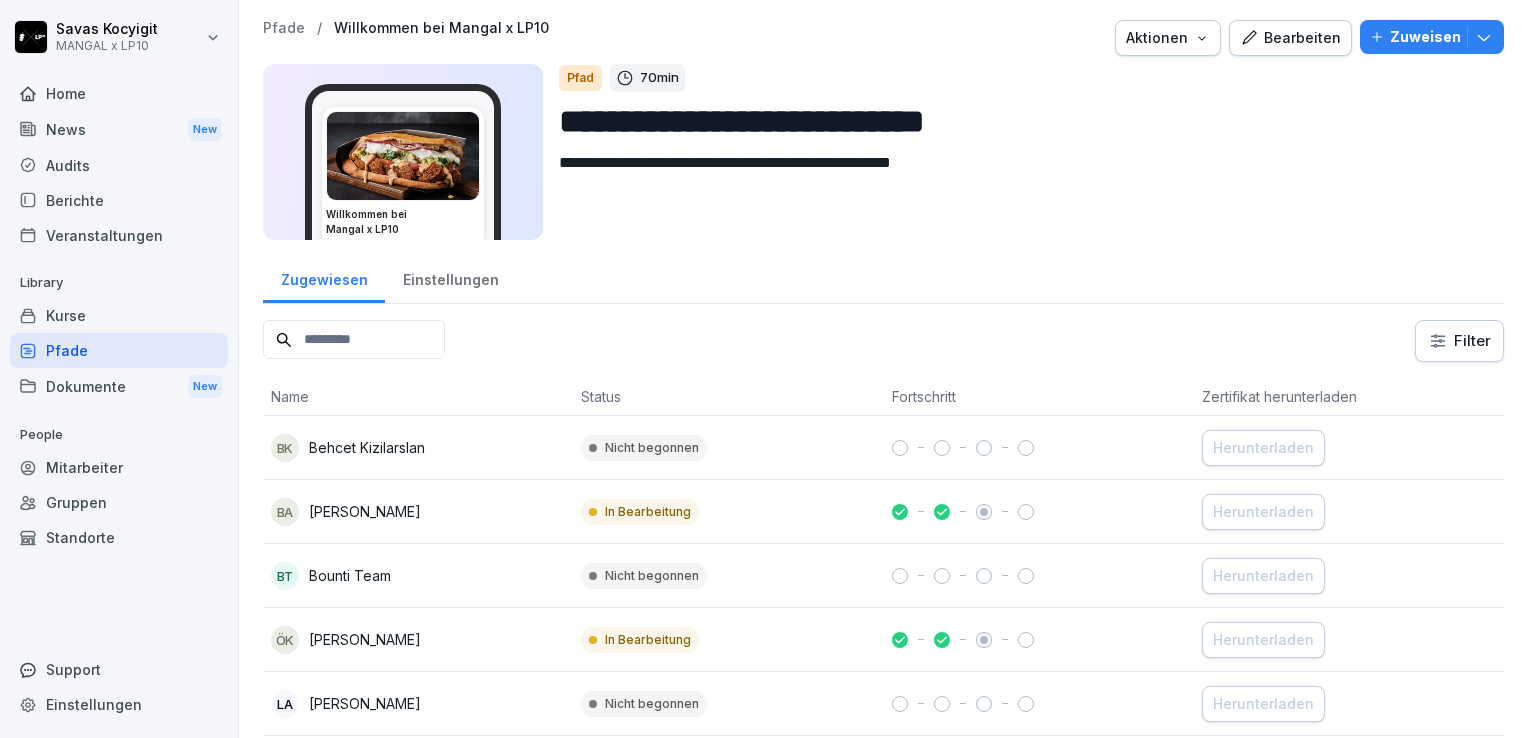 click on "Aktionen" at bounding box center [1168, 38] 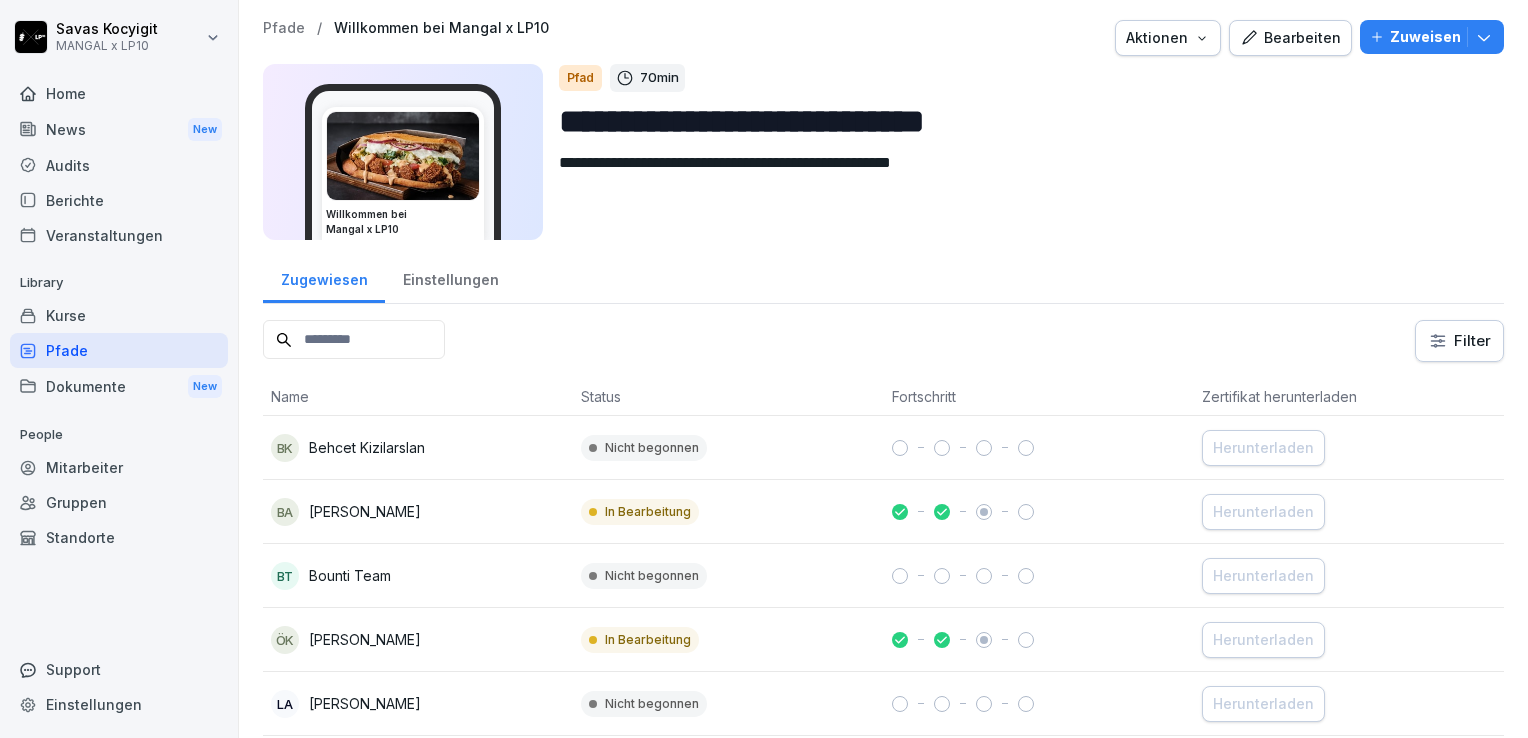 click on "**********" at bounding box center [764, 369] 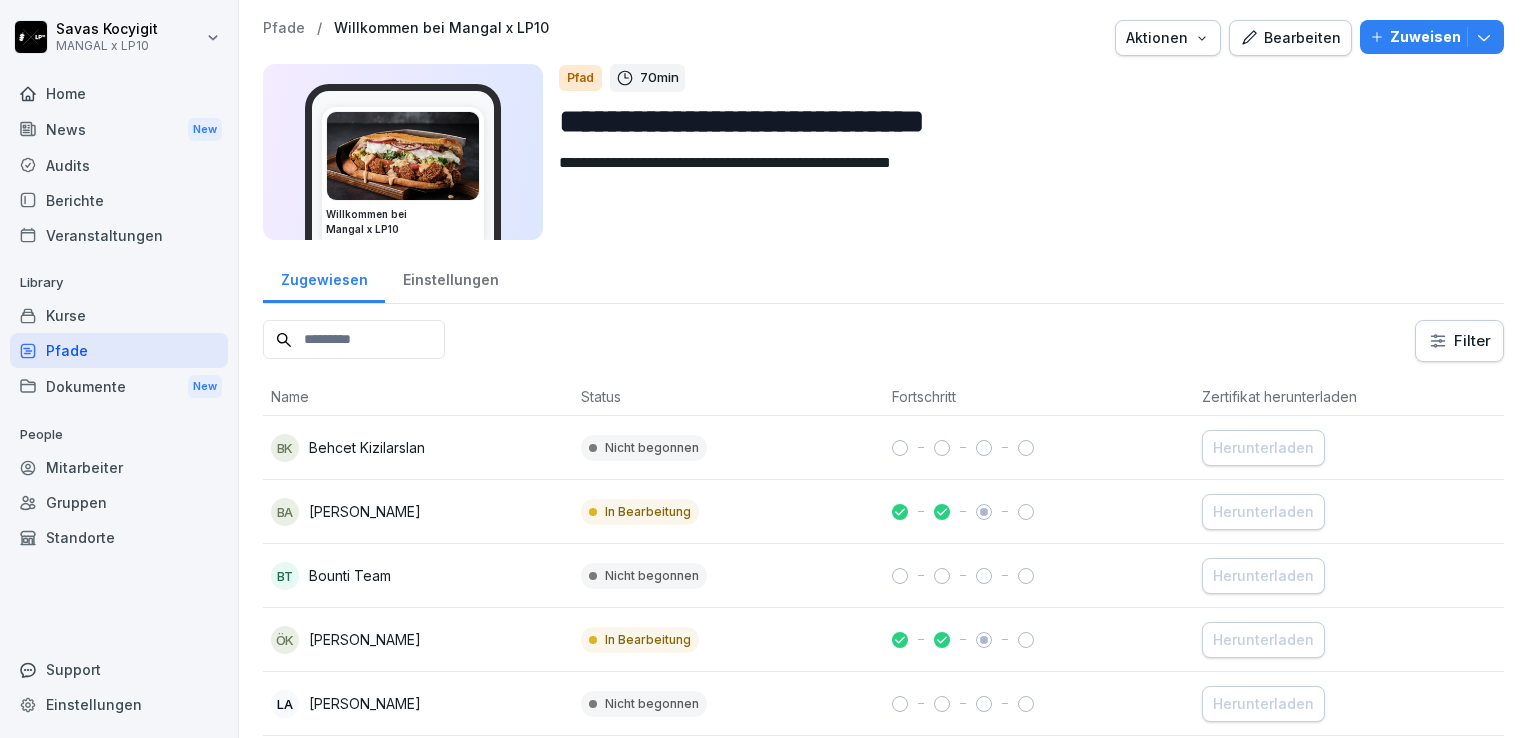 click on "Pfade" at bounding box center (119, 350) 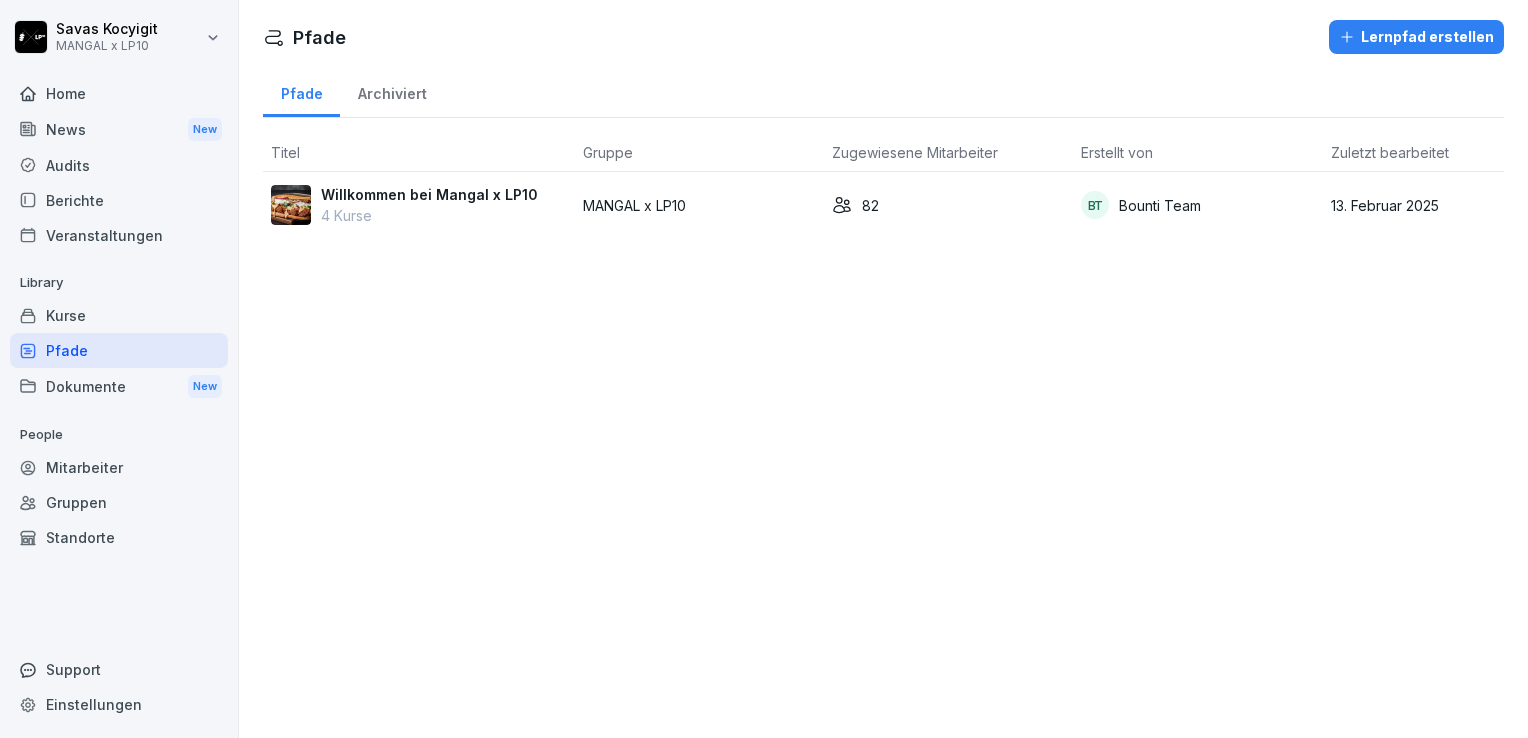 click on "Willkommen bei Mangal x LP10" at bounding box center (429, 194) 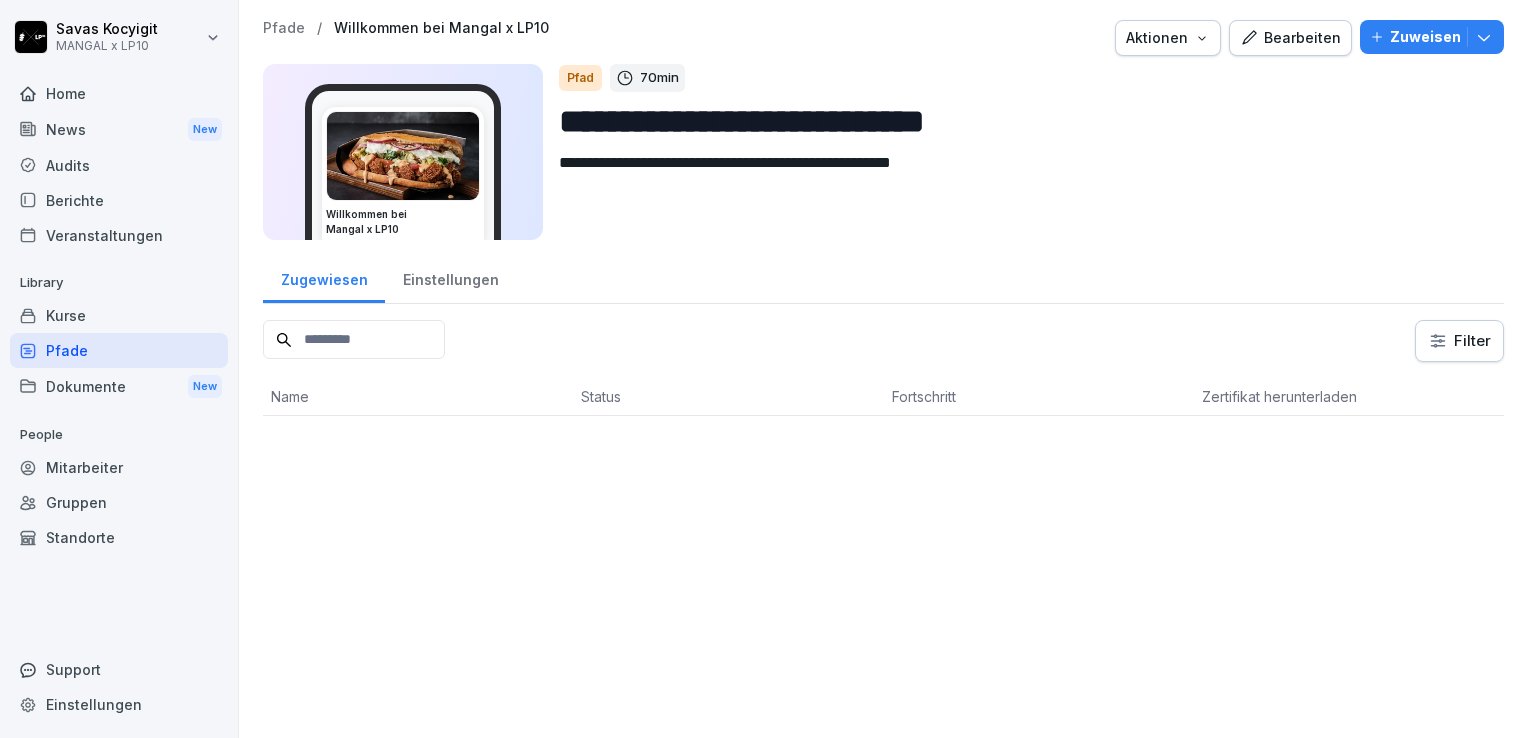scroll, scrollTop: 0, scrollLeft: 0, axis: both 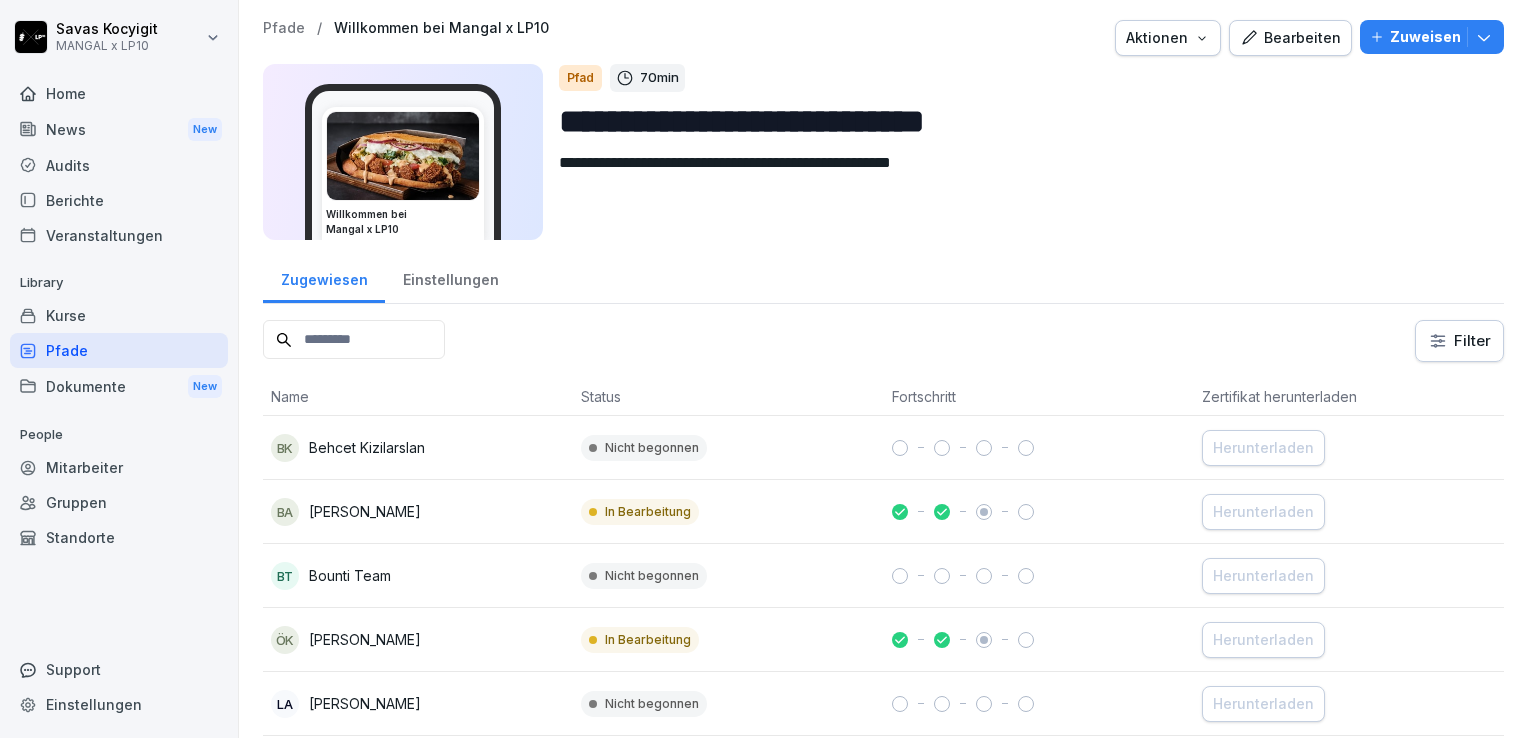 click on "Bearbeiten" at bounding box center (1290, 38) 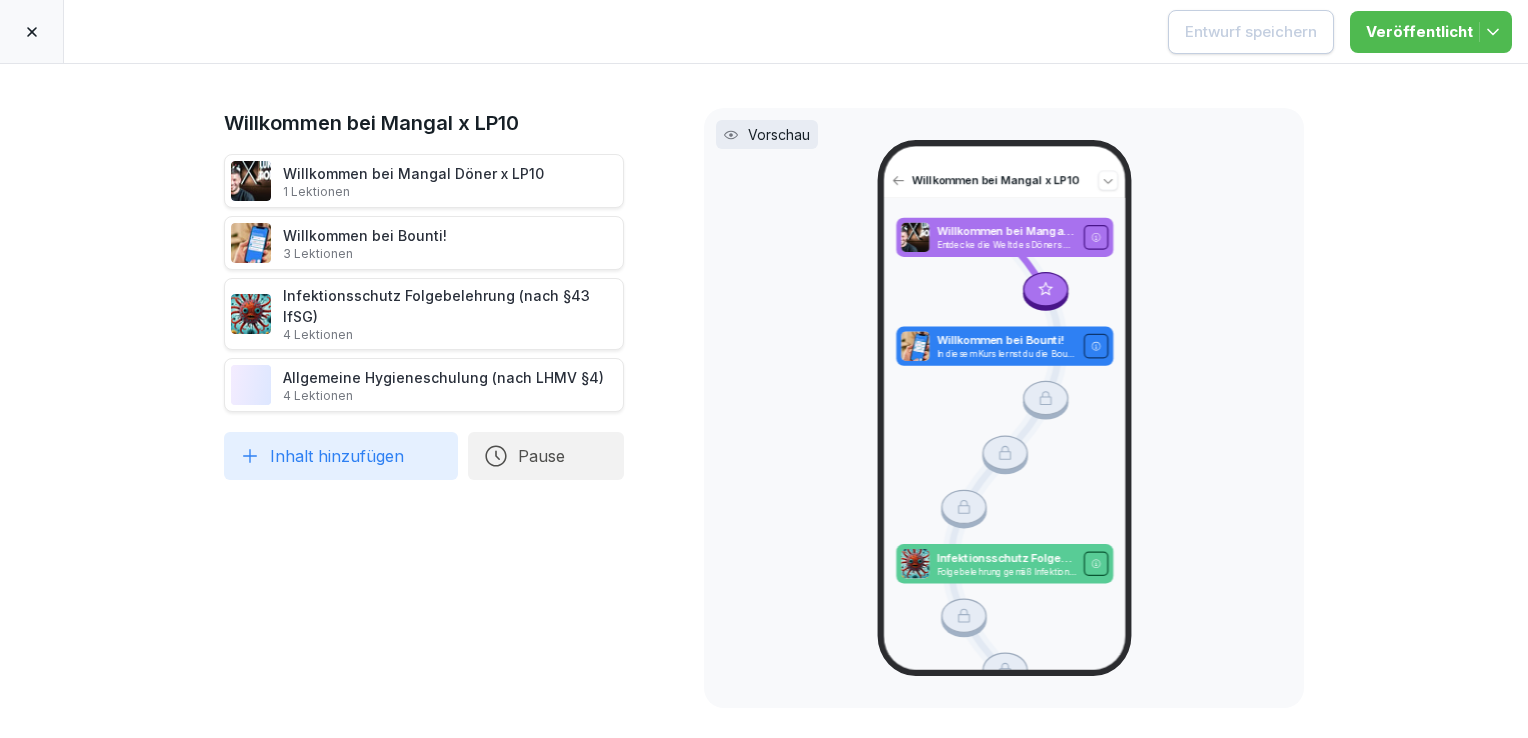 click on "Inhalt hinzufügen" at bounding box center [341, 456] 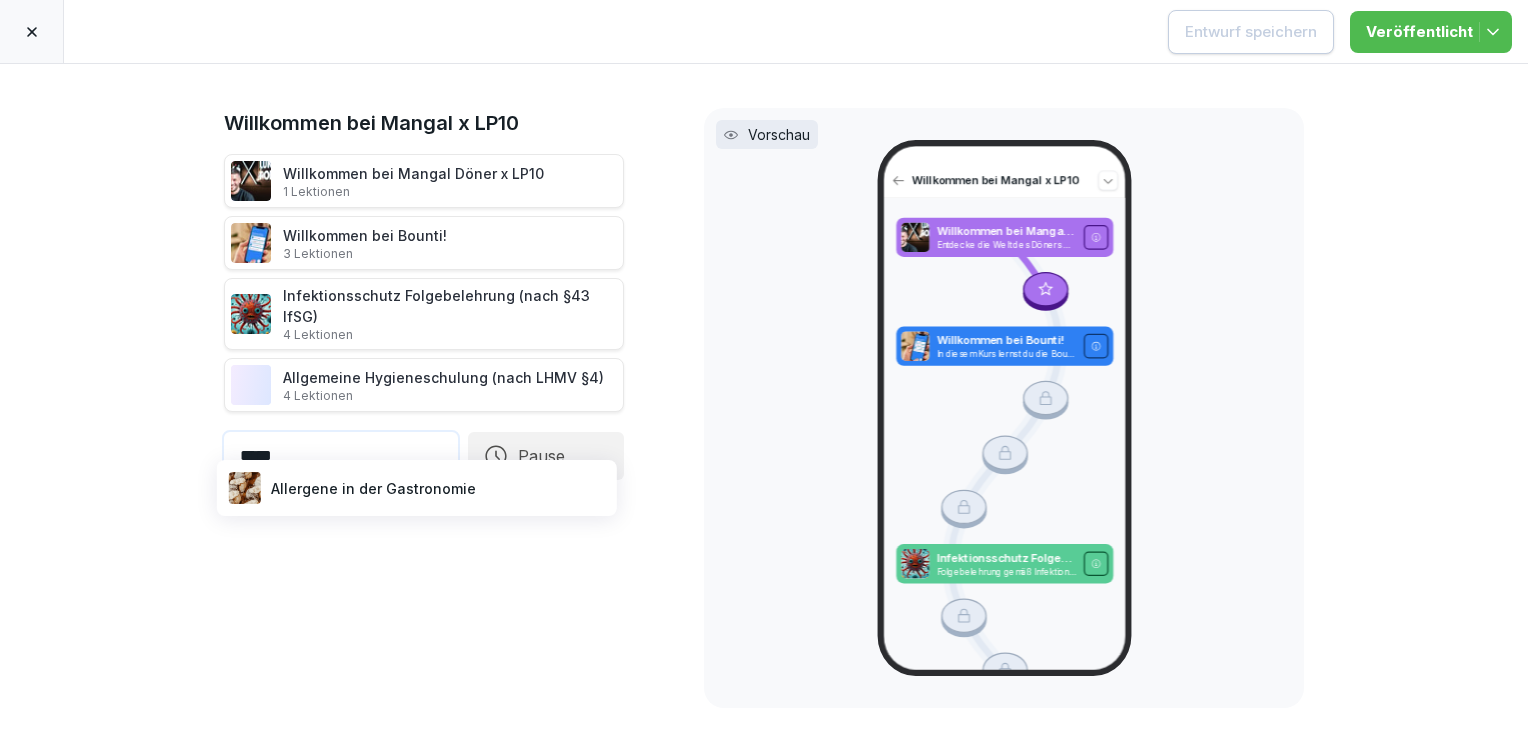 type on "*****" 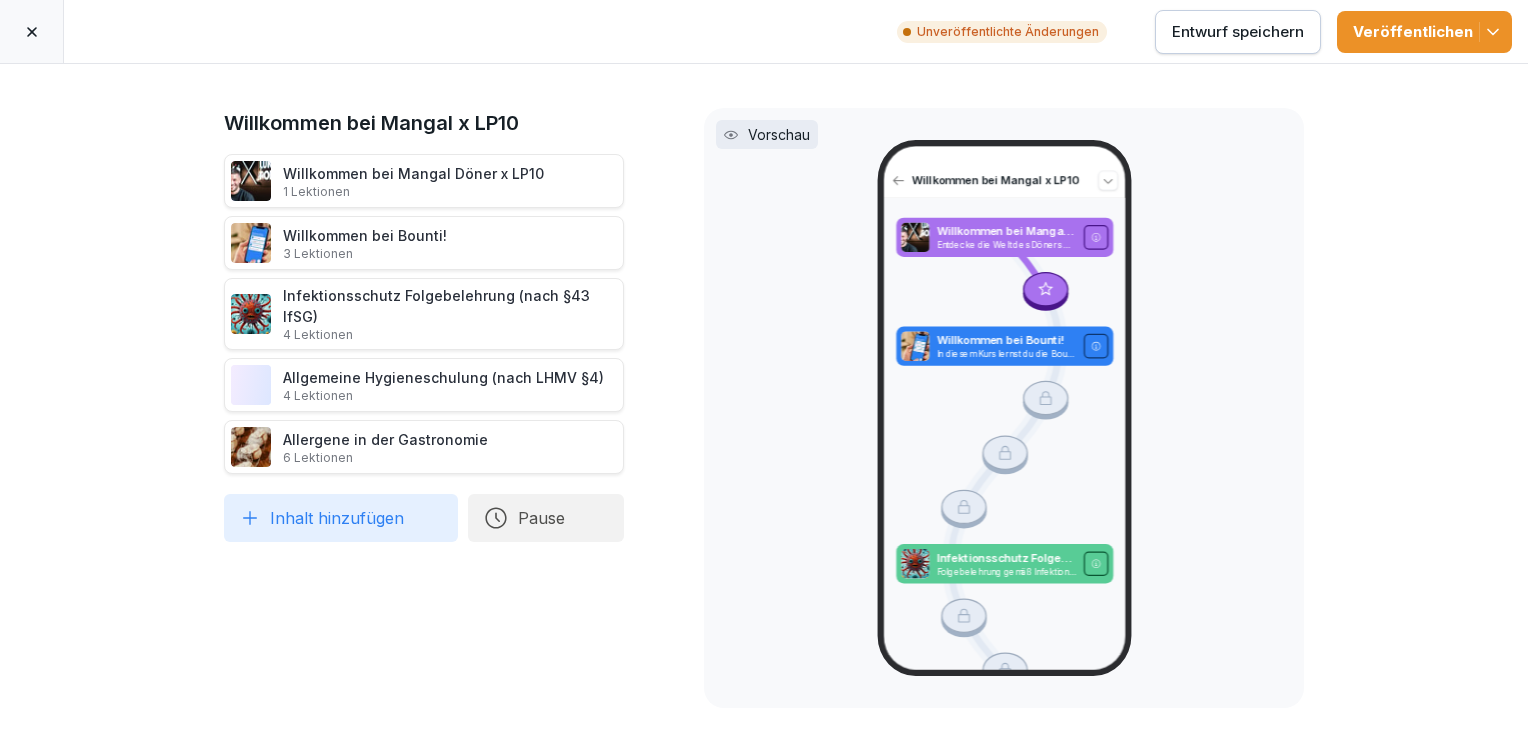 click on "Vorschau" at bounding box center [779, 134] 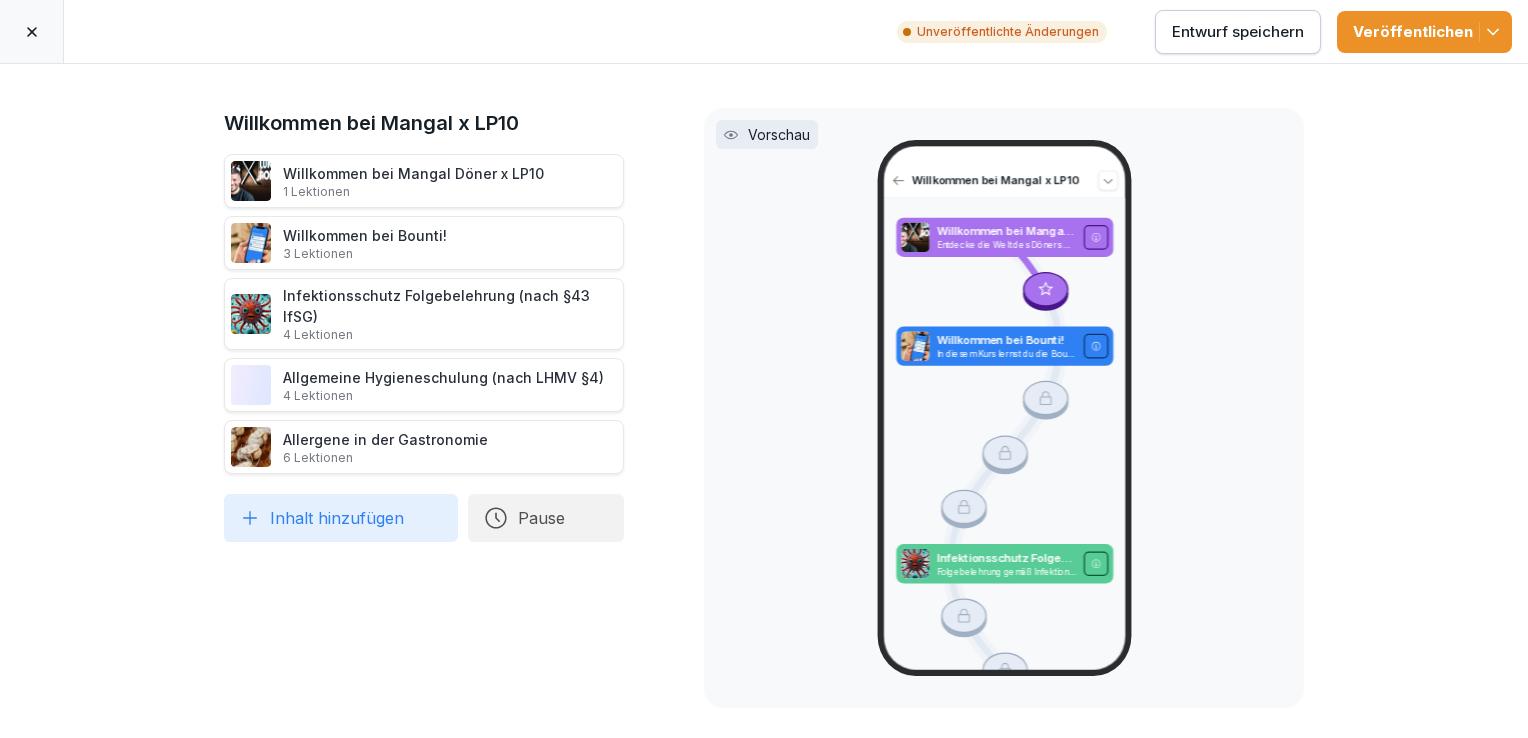 drag, startPoint x: 1076, startPoint y: 342, endPoint x: 1023, endPoint y: 412, distance: 87.80091 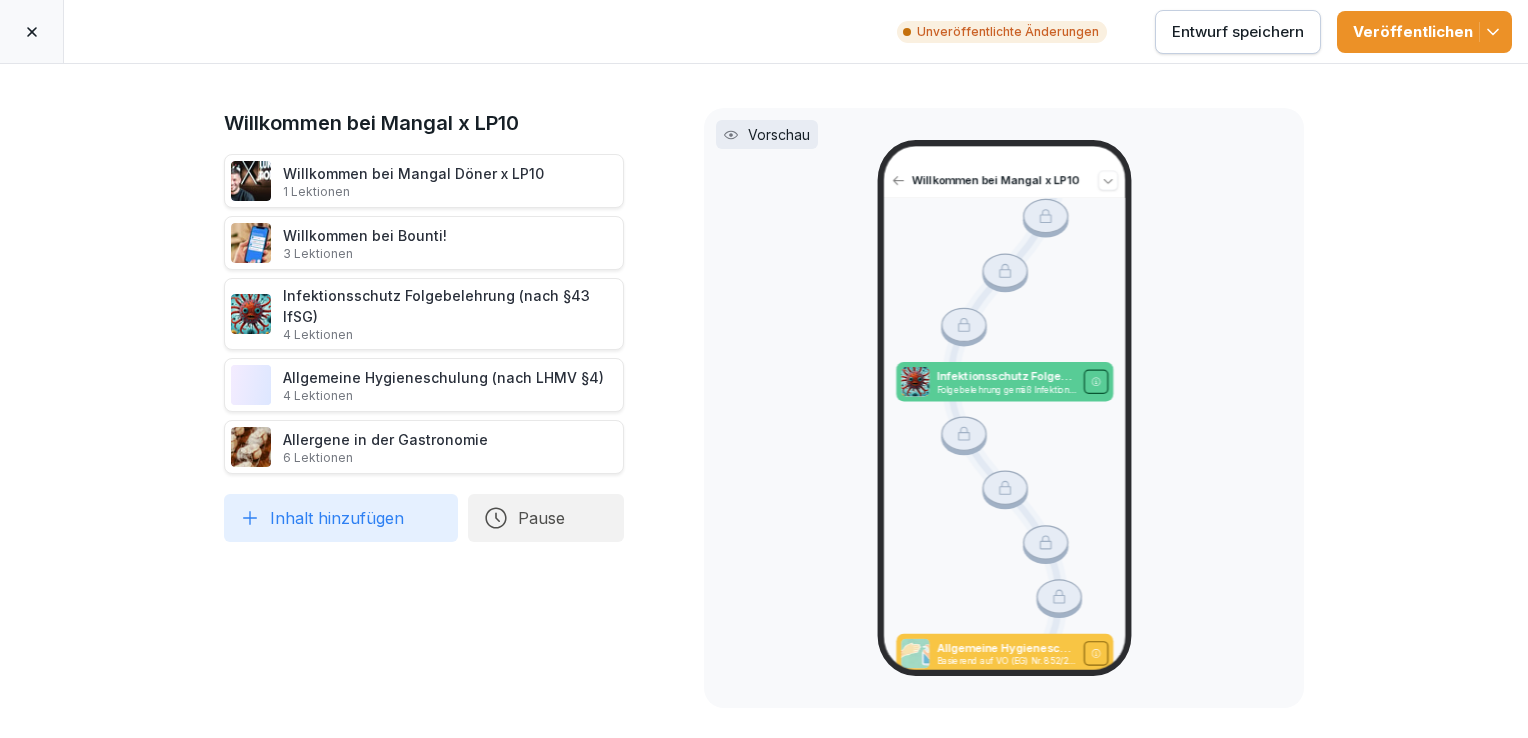 scroll, scrollTop: 0, scrollLeft: 0, axis: both 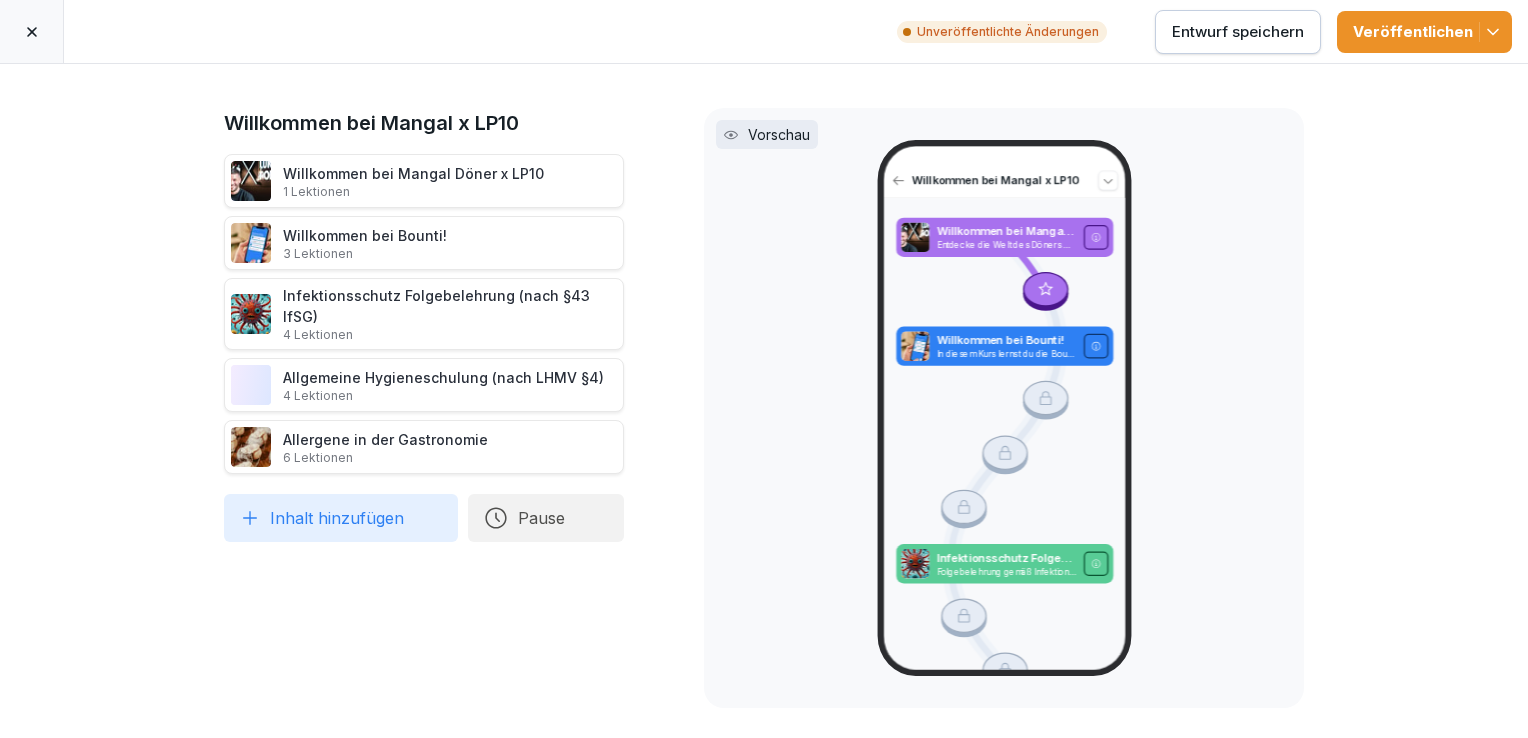 click on "Inhalt hinzufügen" at bounding box center (341, 518) 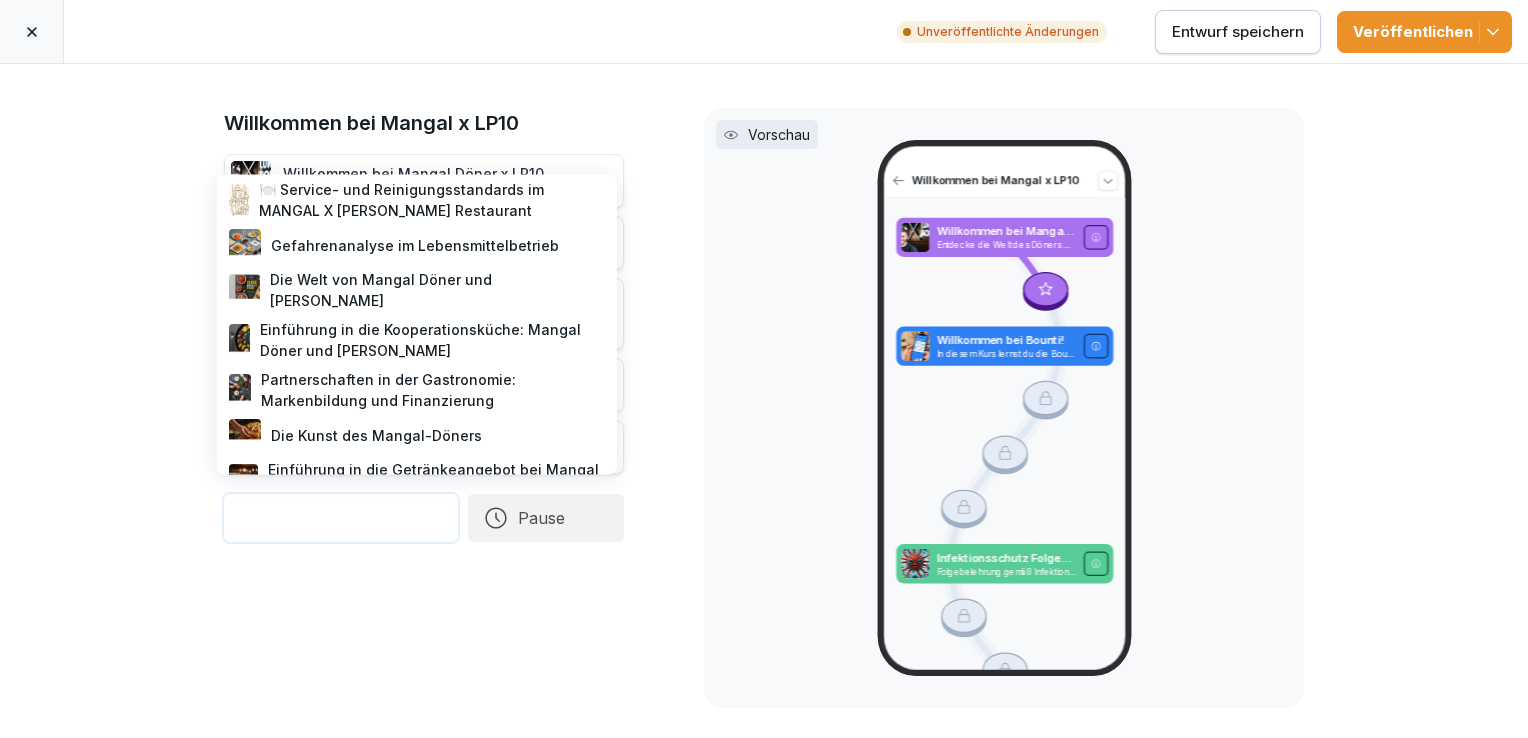 scroll, scrollTop: 0, scrollLeft: 0, axis: both 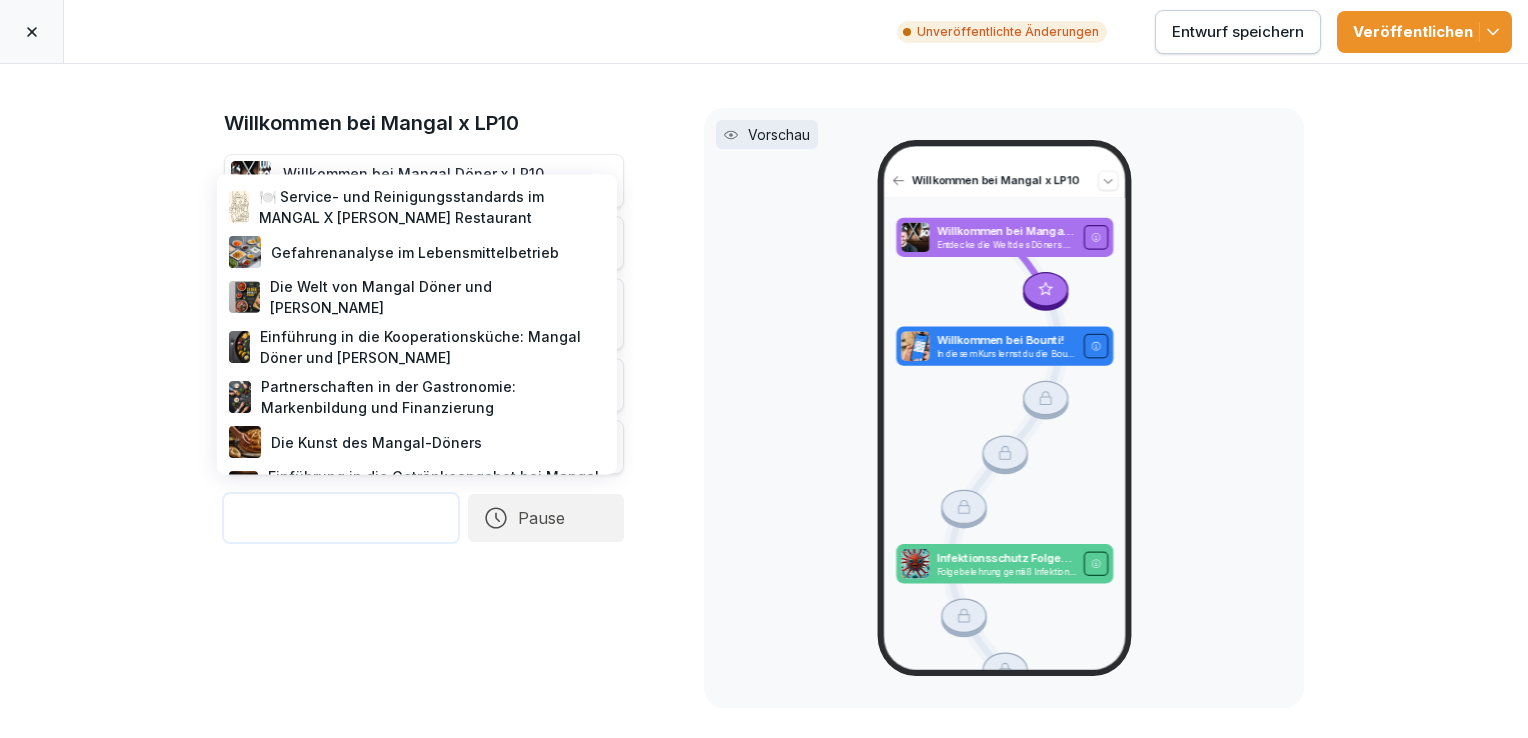 click on "Gefahrenanalyse im Lebensmittelbetrieb" at bounding box center [417, 252] 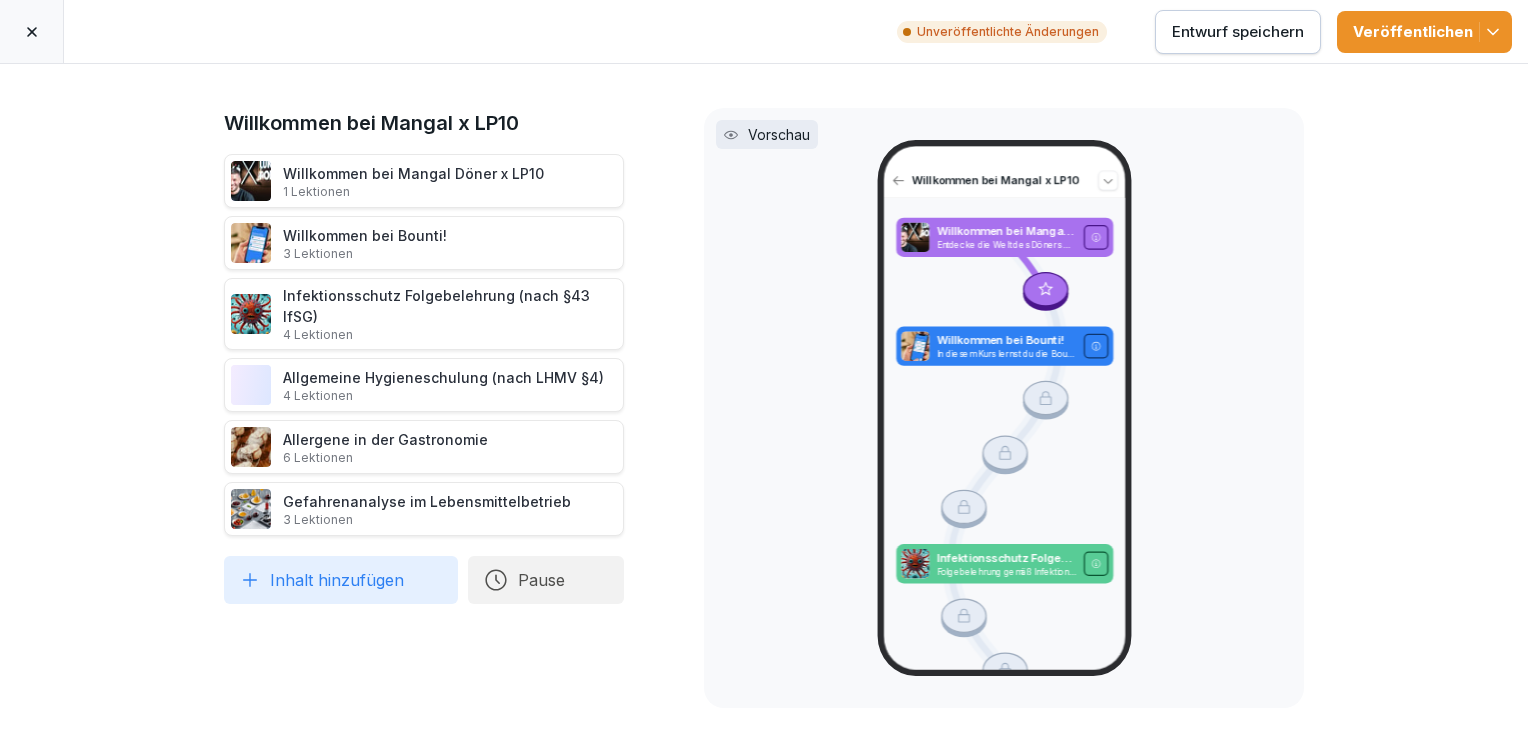 click on "Entwurf speichern" at bounding box center [1238, 32] 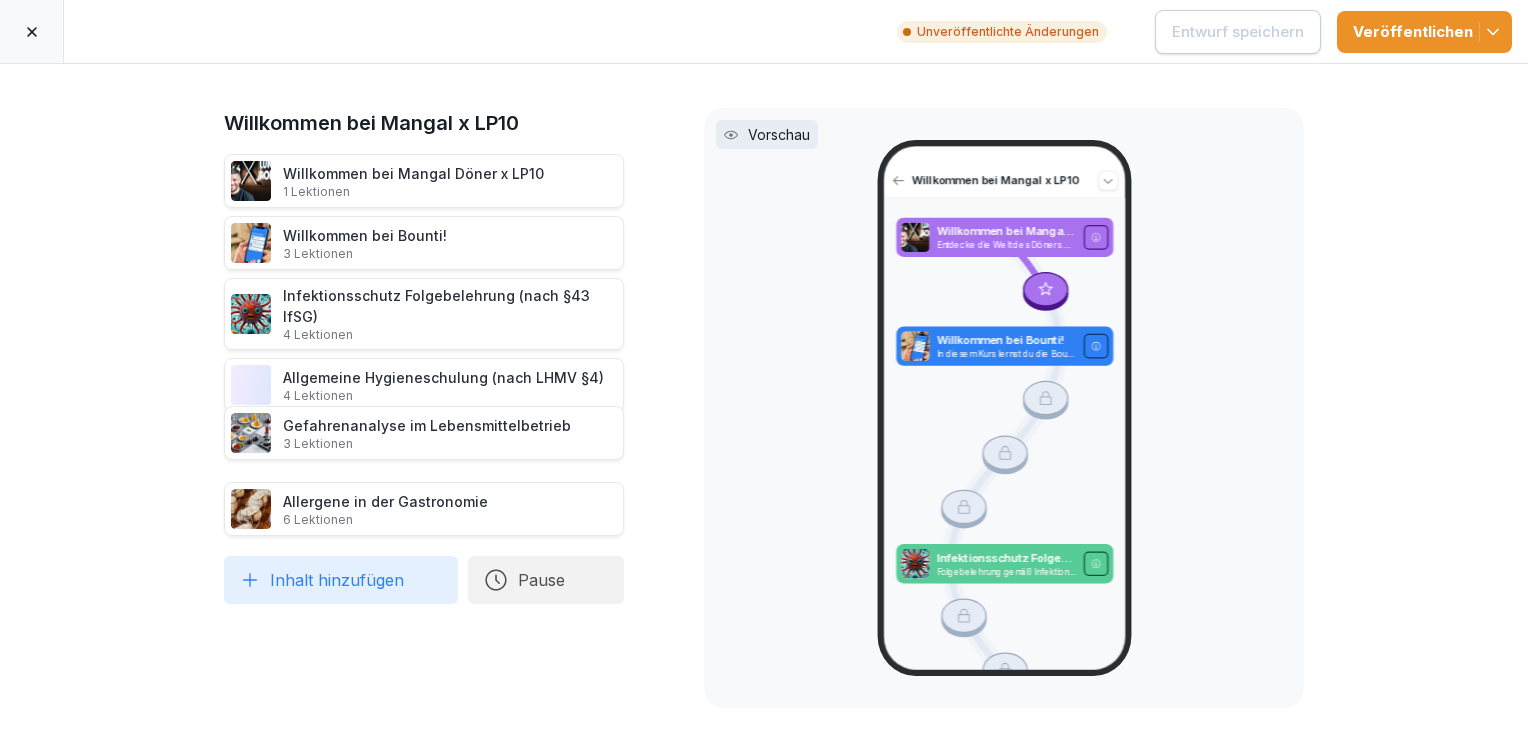 drag, startPoint x: 470, startPoint y: 487, endPoint x: 470, endPoint y: 411, distance: 76 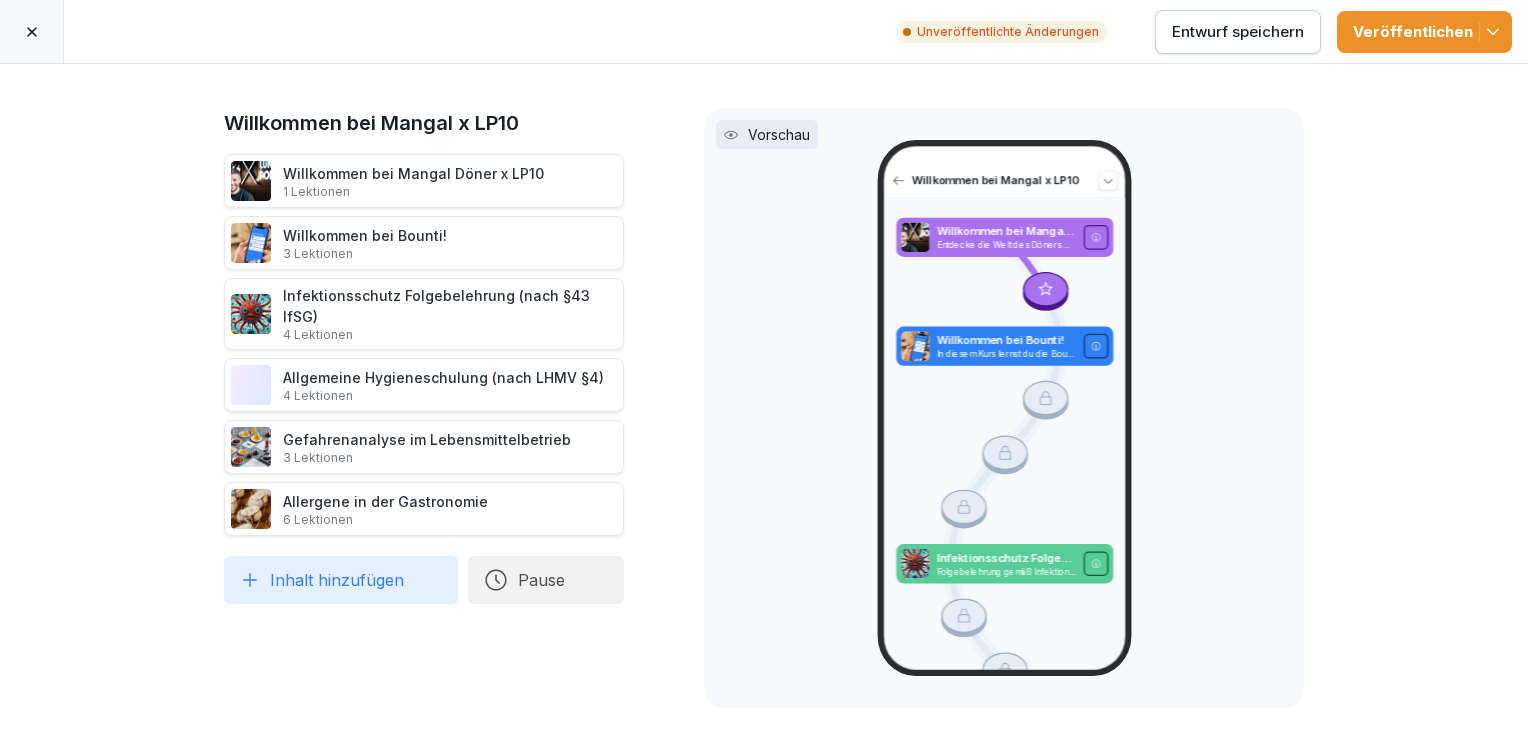 click on "Entwurf speichern" at bounding box center [1238, 32] 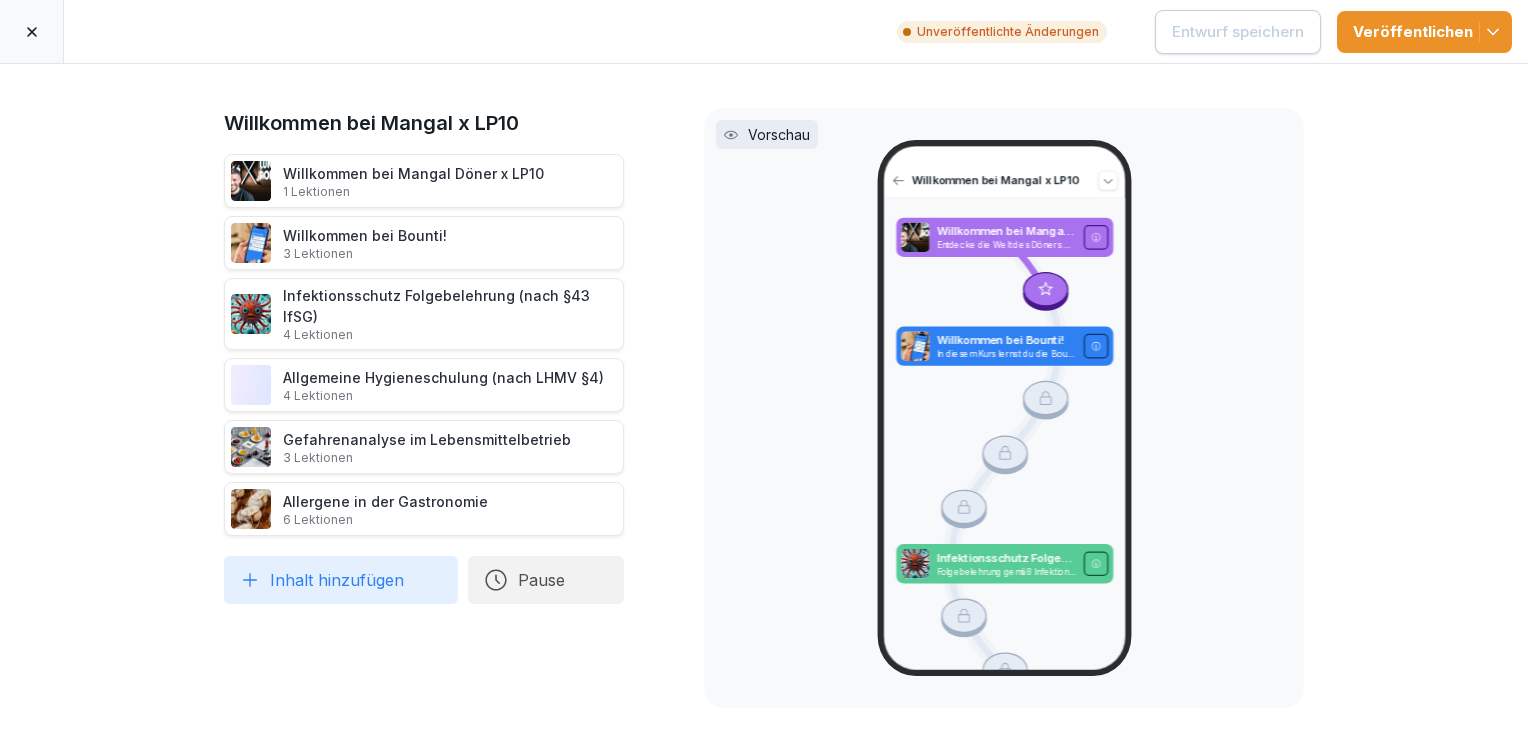 click 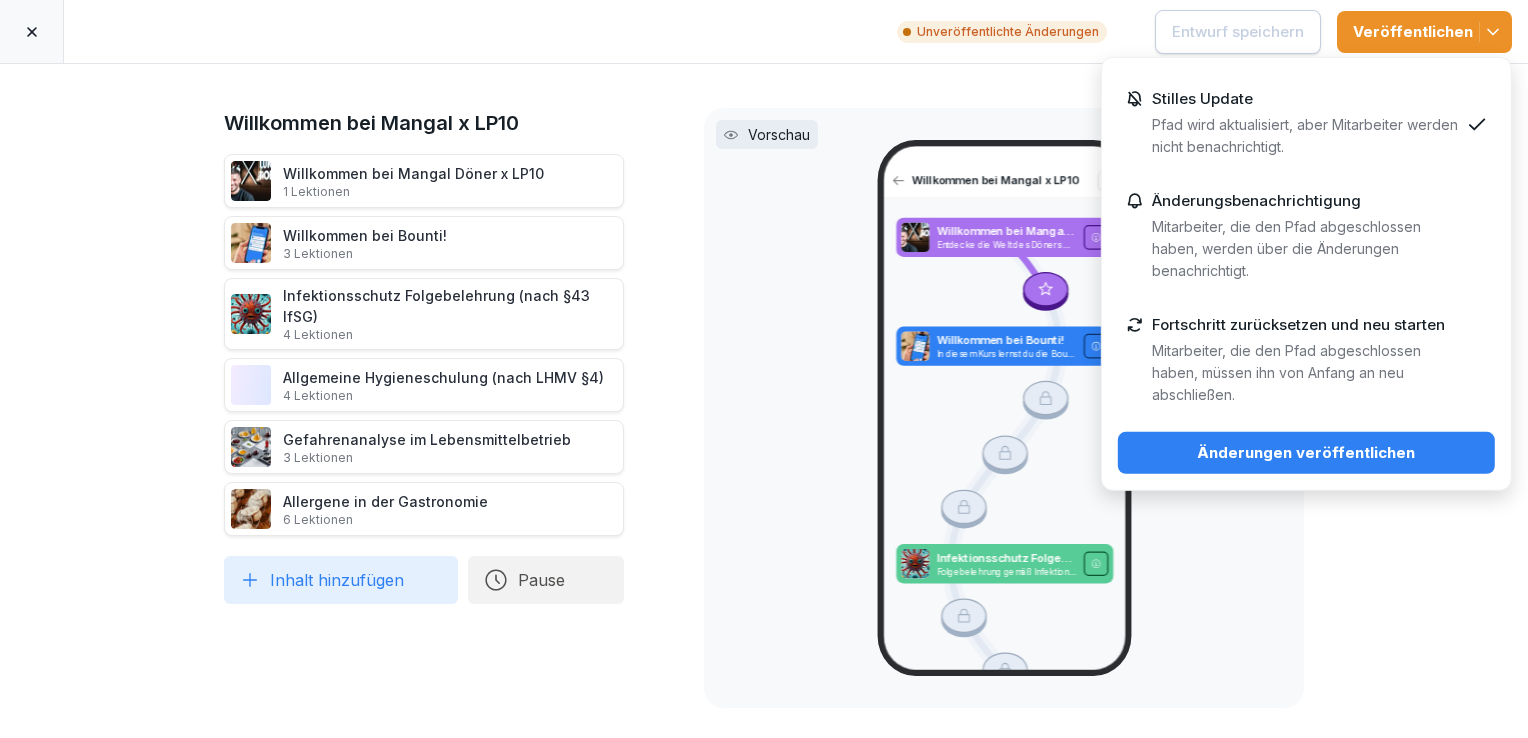 click on "Veröffentlichen" at bounding box center [1424, 32] 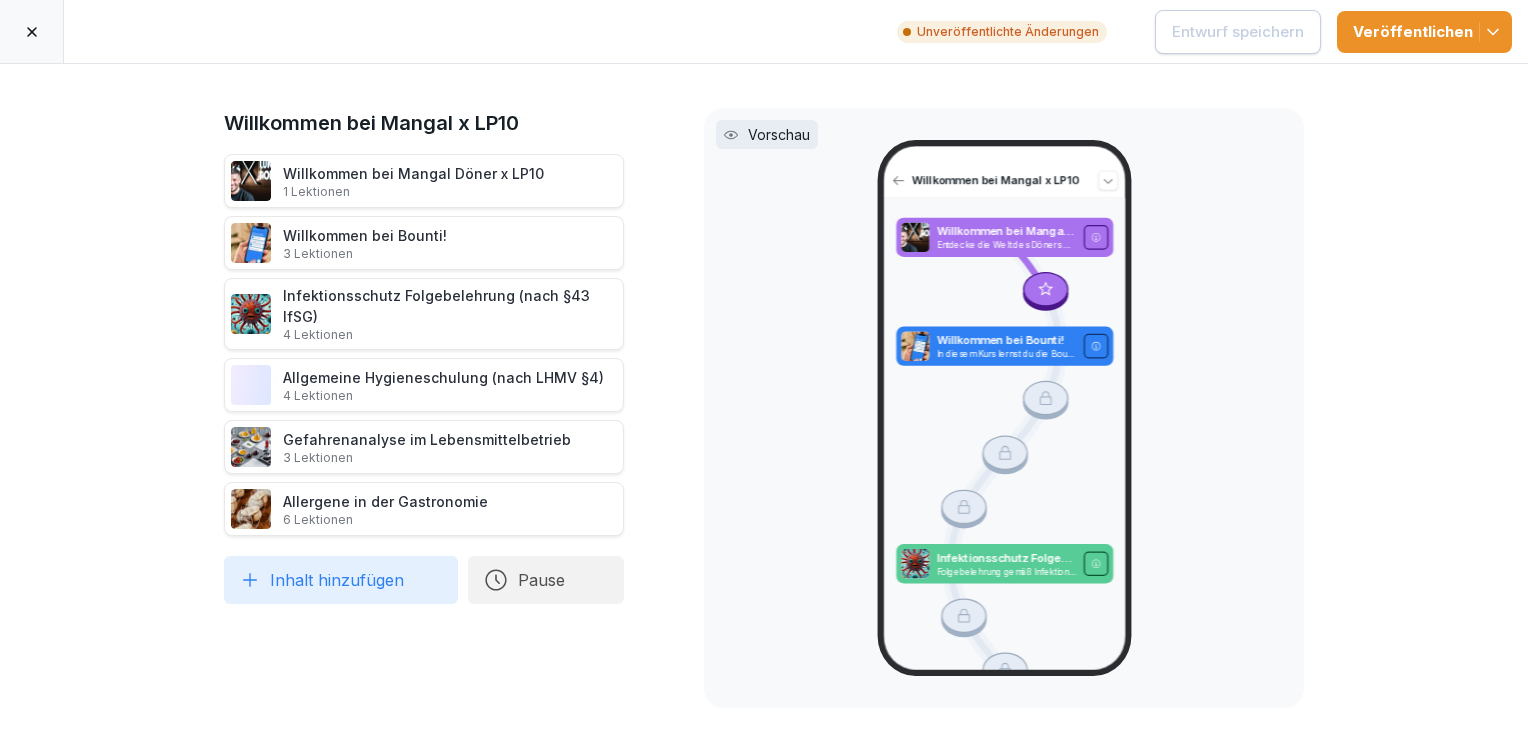 click on "Veröffentlichen" at bounding box center [1424, 32] 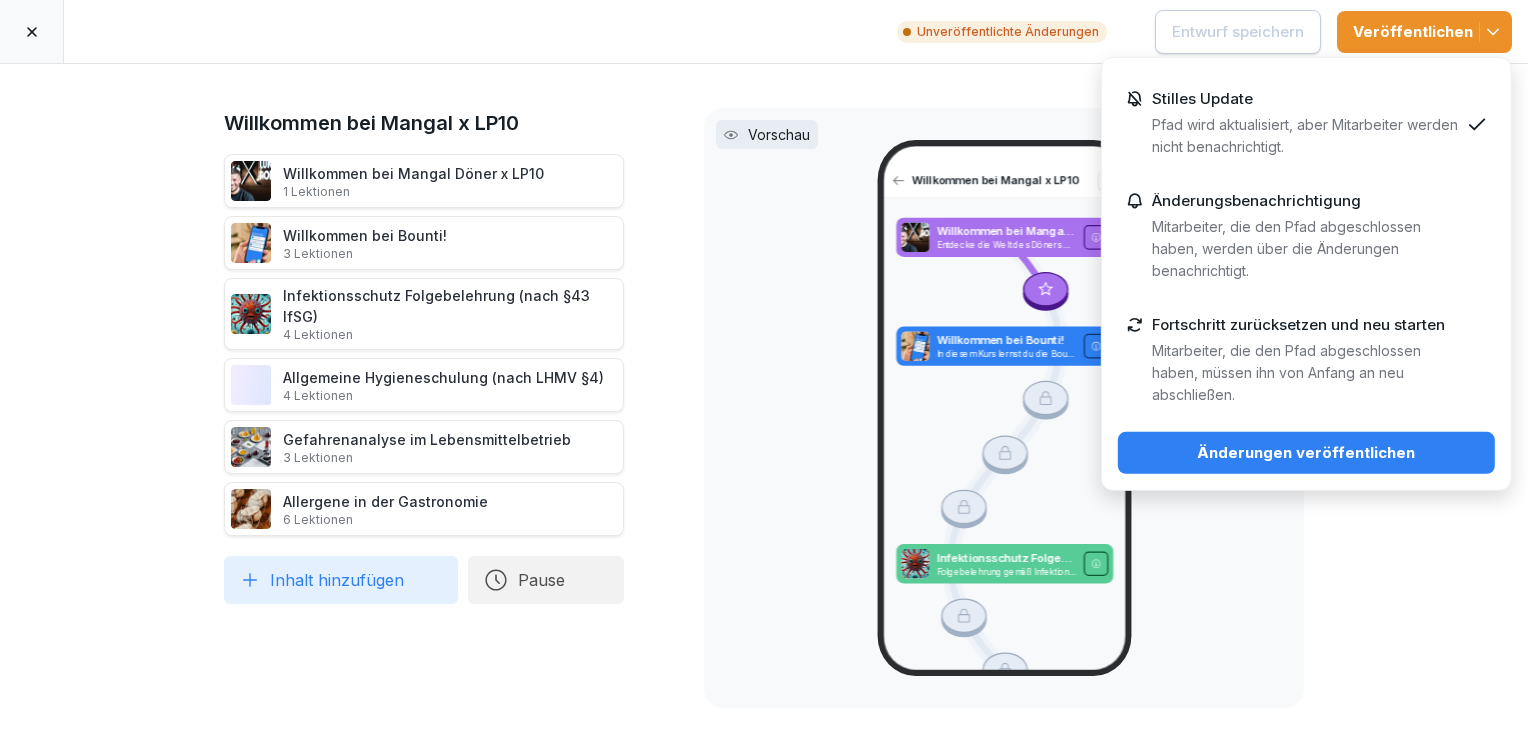 click on "Pfad wird aktualisiert, aber Mitarbeiter werden nicht benachrichtigt." at bounding box center (1305, 136) 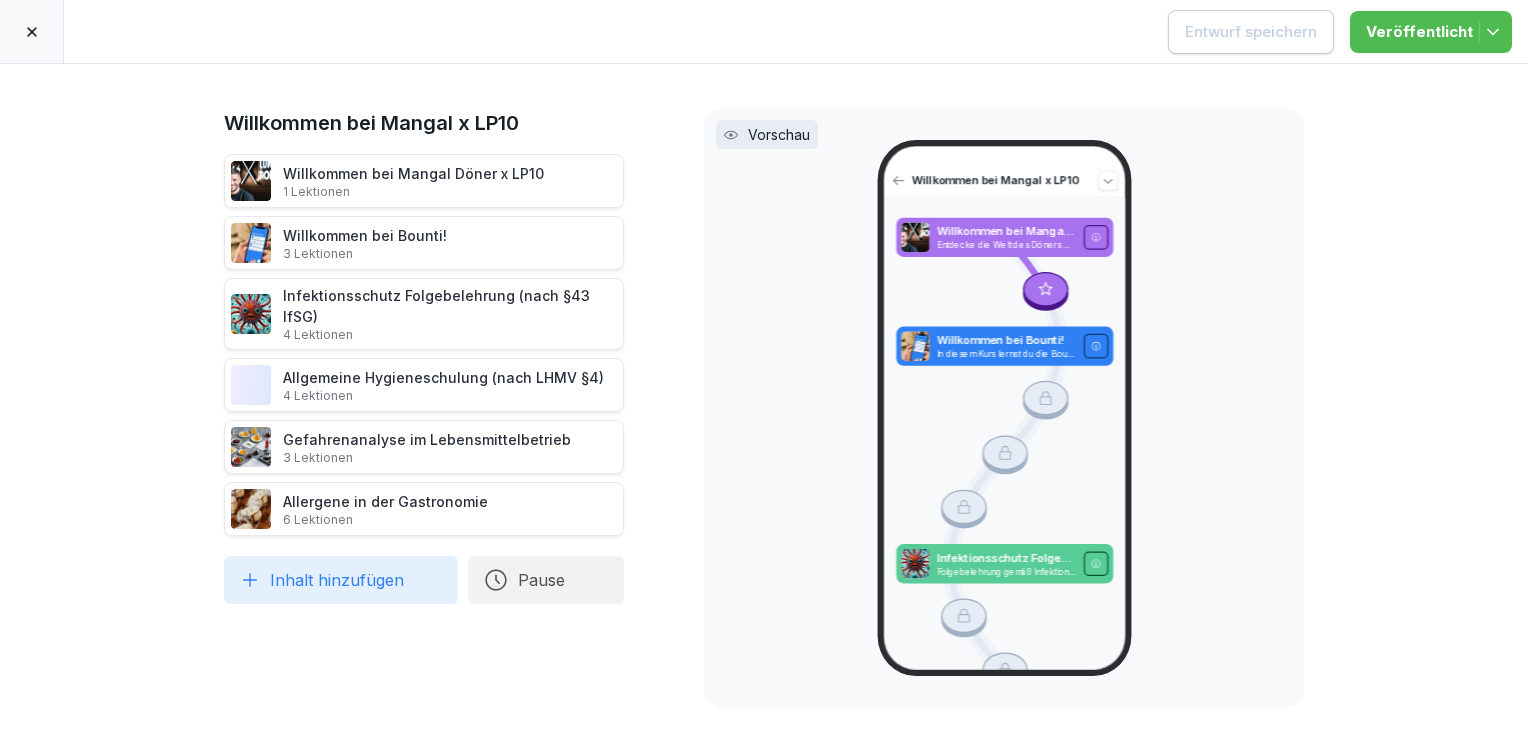 click 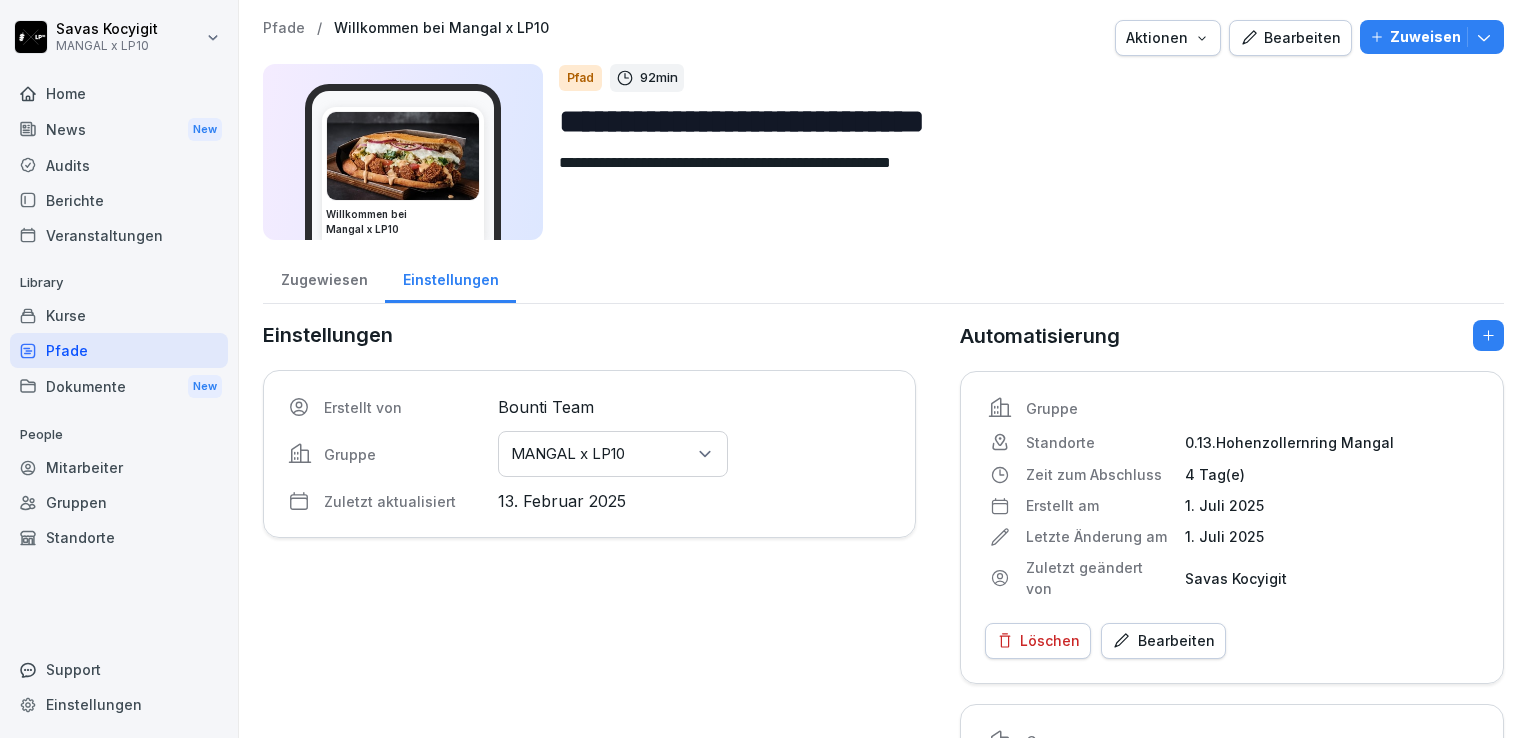 click on "MANGAL x LP10" at bounding box center (568, 454) 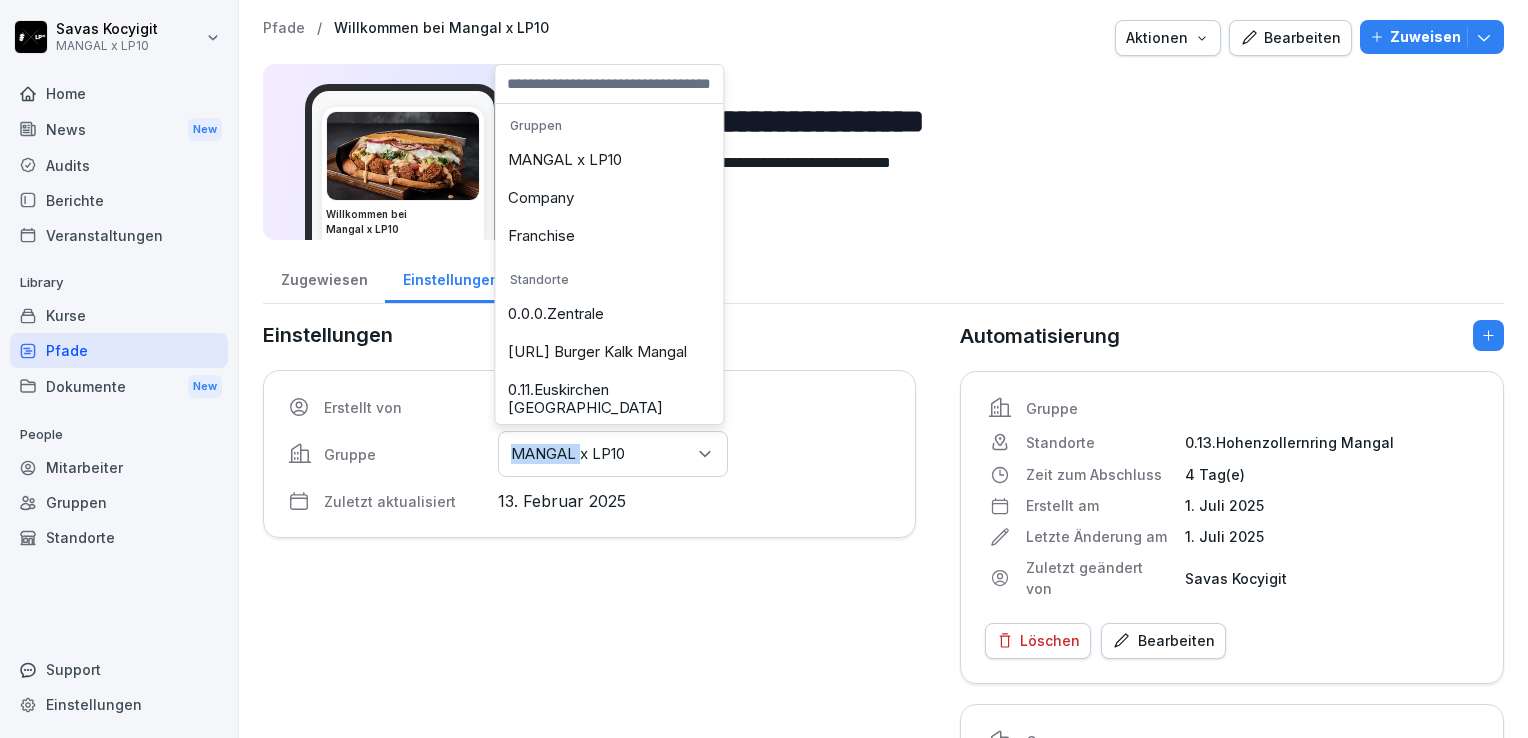 click on "MANGAL x LP10" at bounding box center [568, 454] 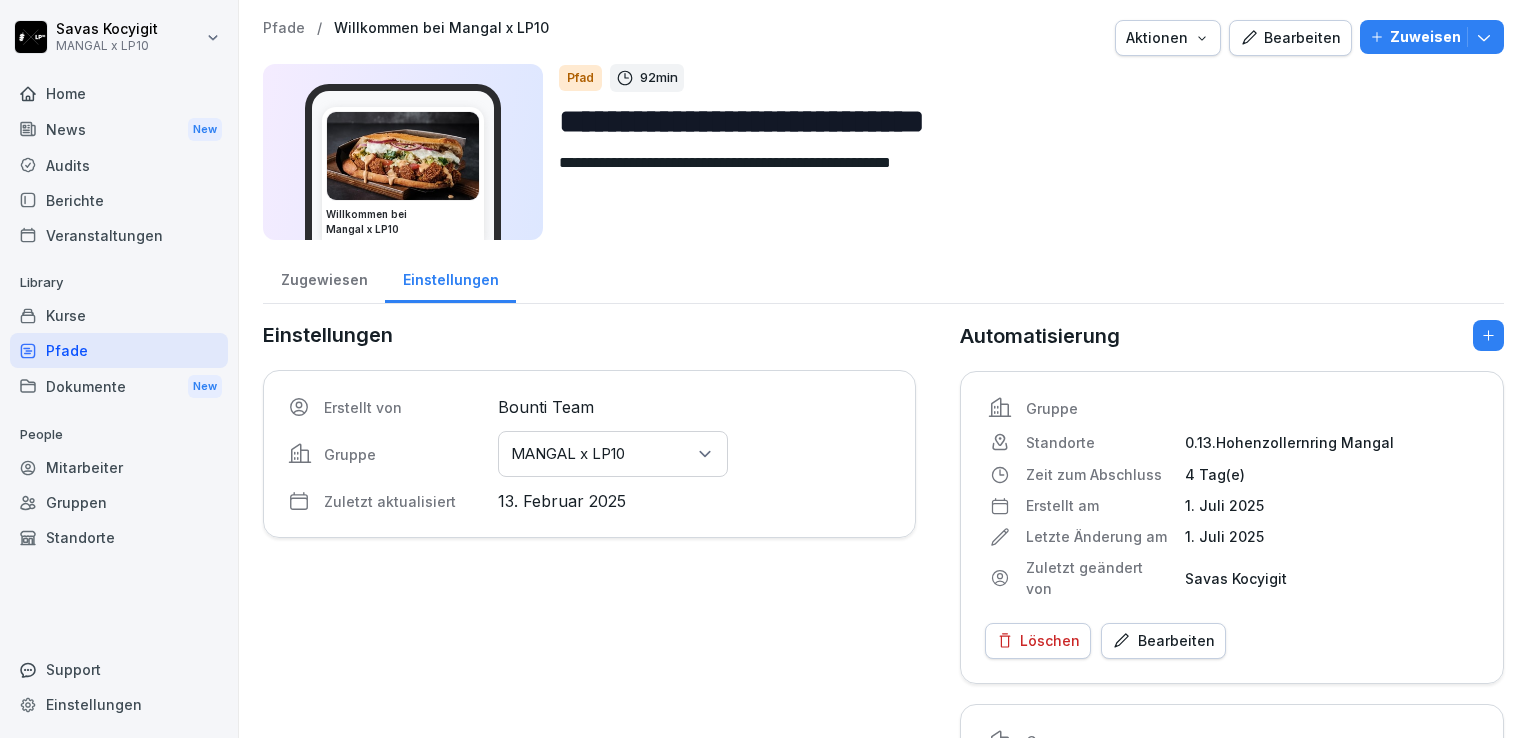click on "**********" at bounding box center (883, 136) 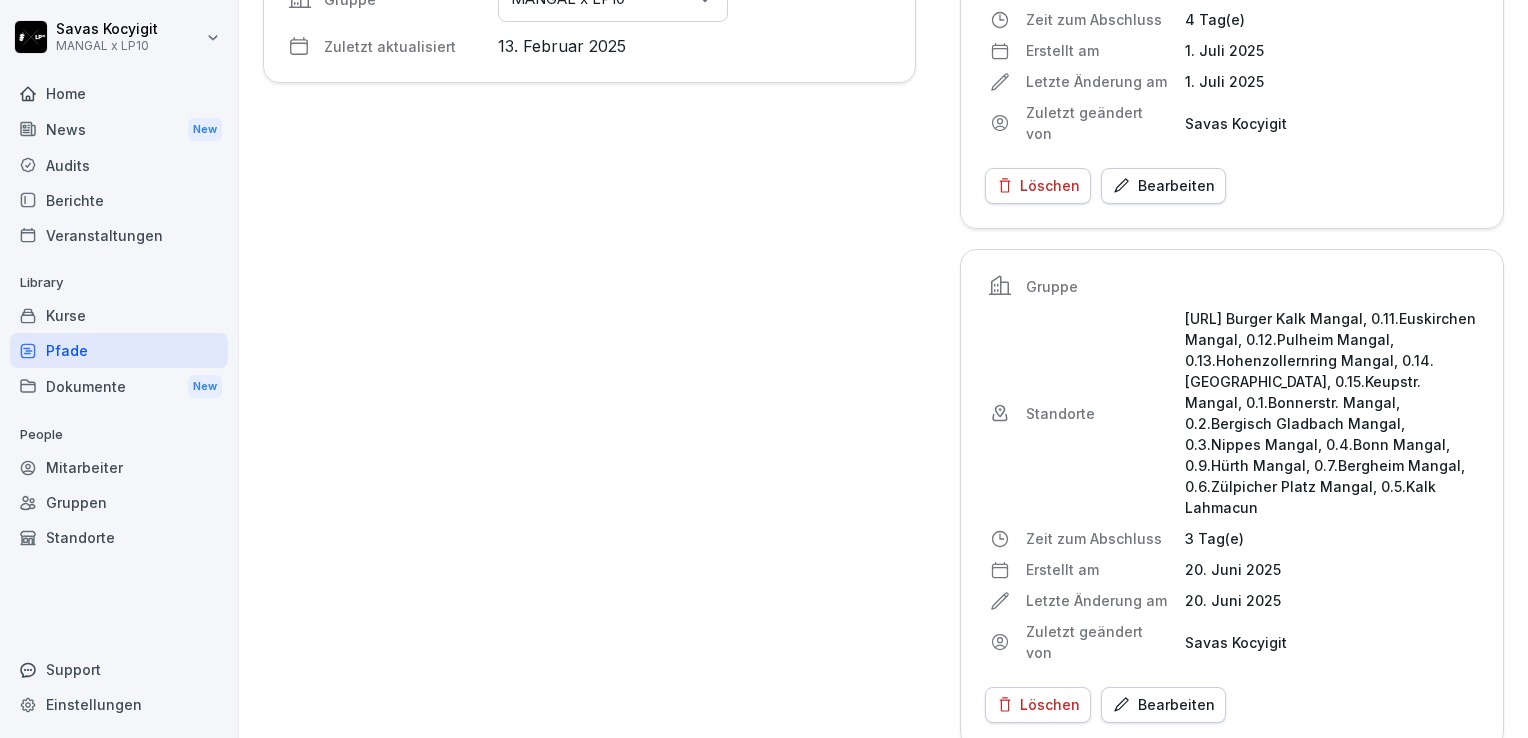 scroll, scrollTop: 0, scrollLeft: 0, axis: both 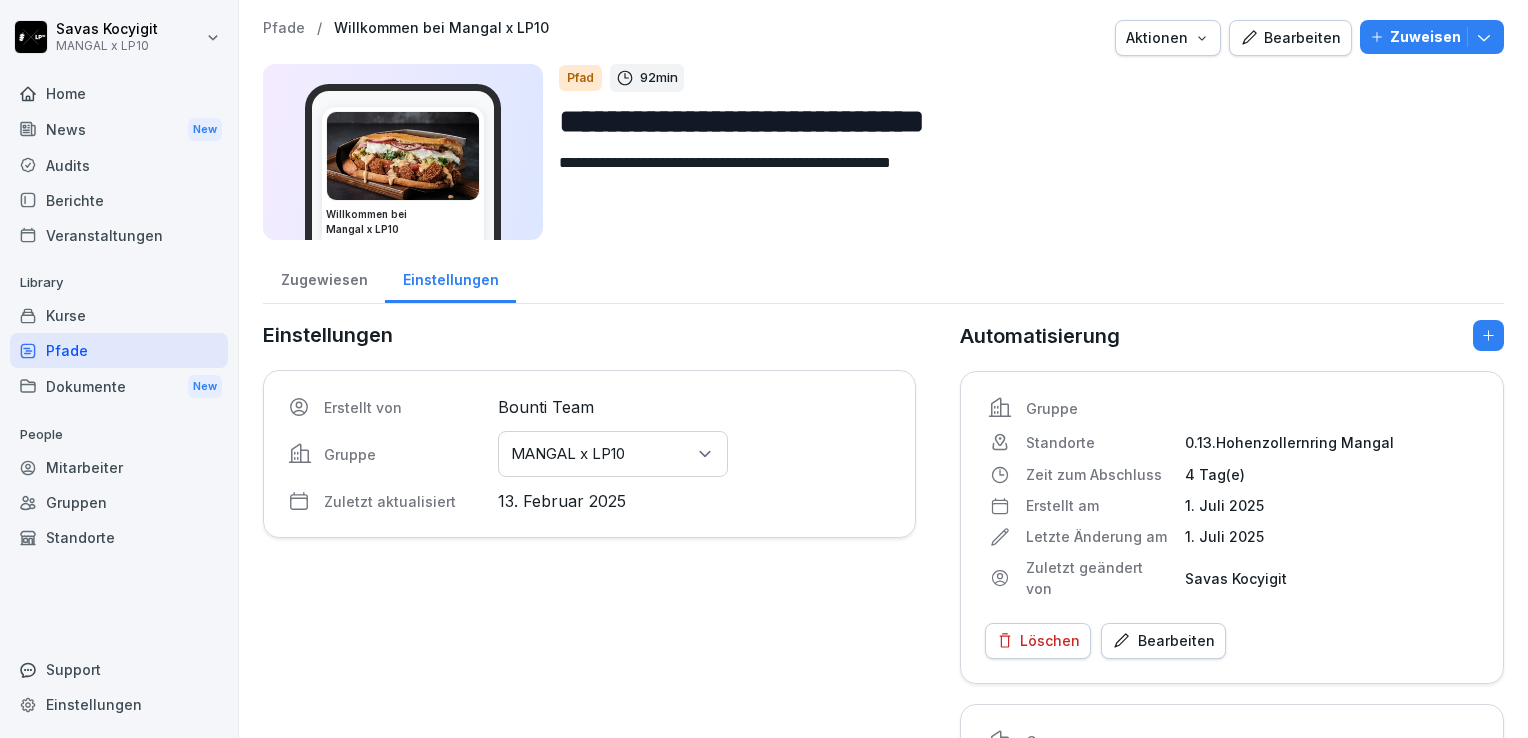click on "Willkommen bei Mangal x LP10" at bounding box center [441, 28] 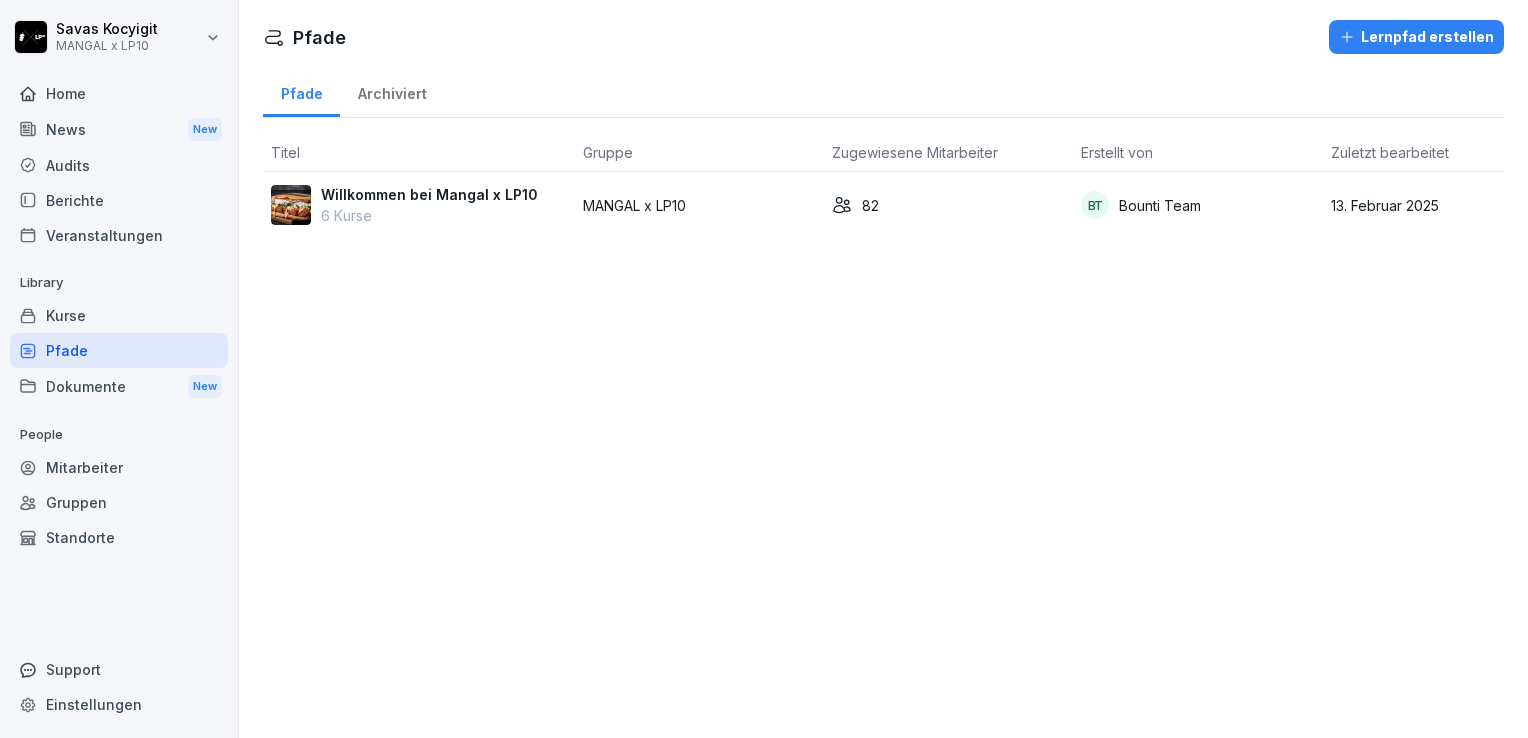 click on "6 Kurse" at bounding box center (429, 215) 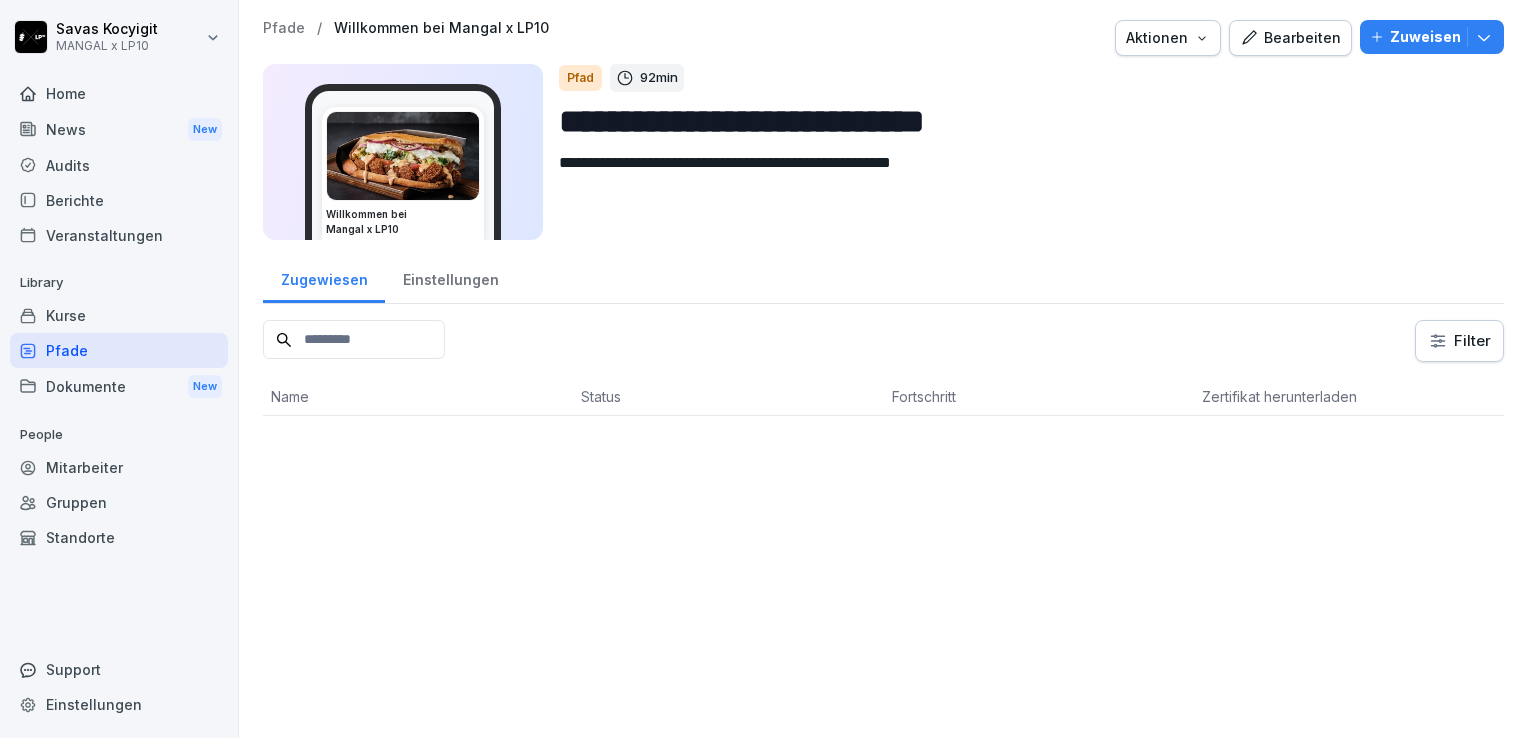 scroll, scrollTop: 0, scrollLeft: 0, axis: both 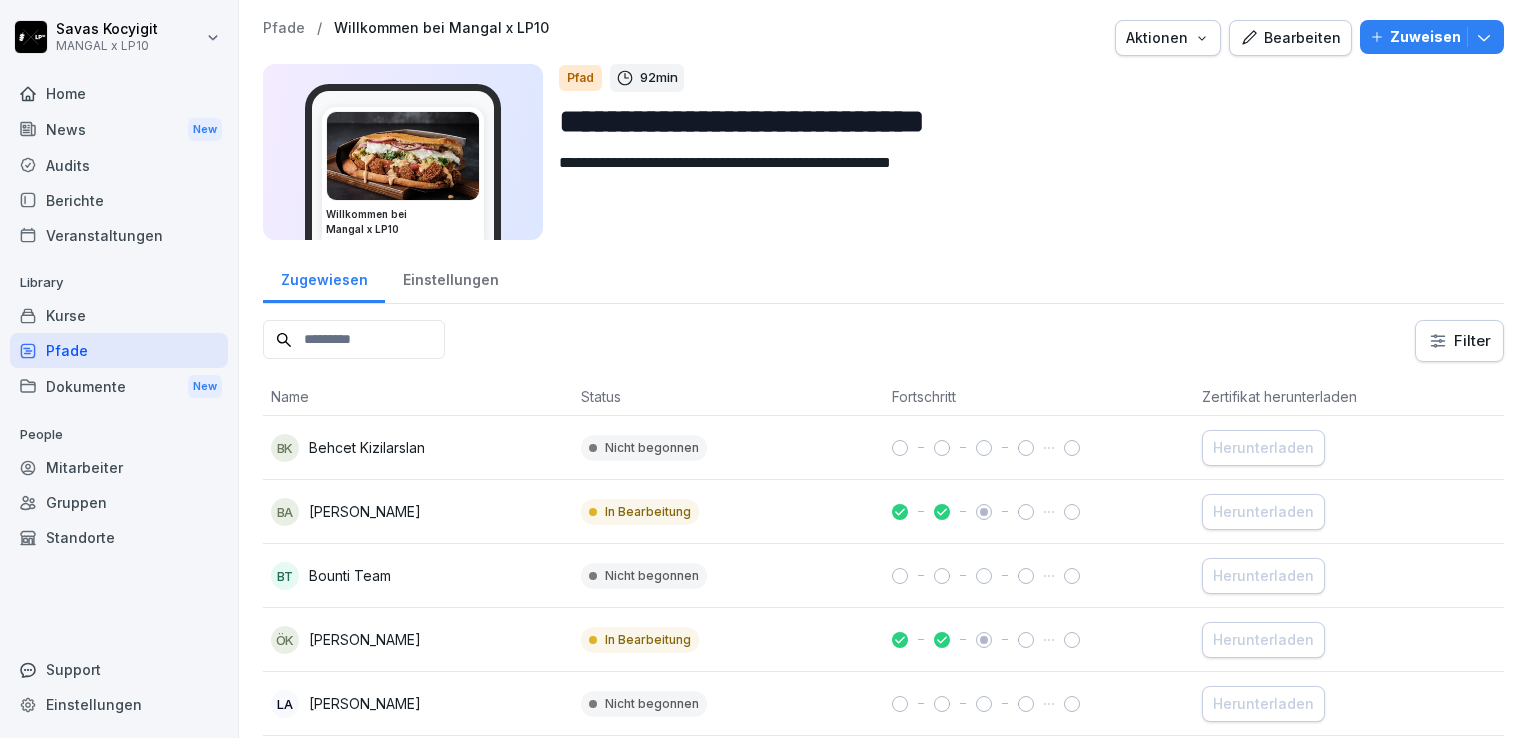 click on "Bearbeiten" at bounding box center [1290, 38] 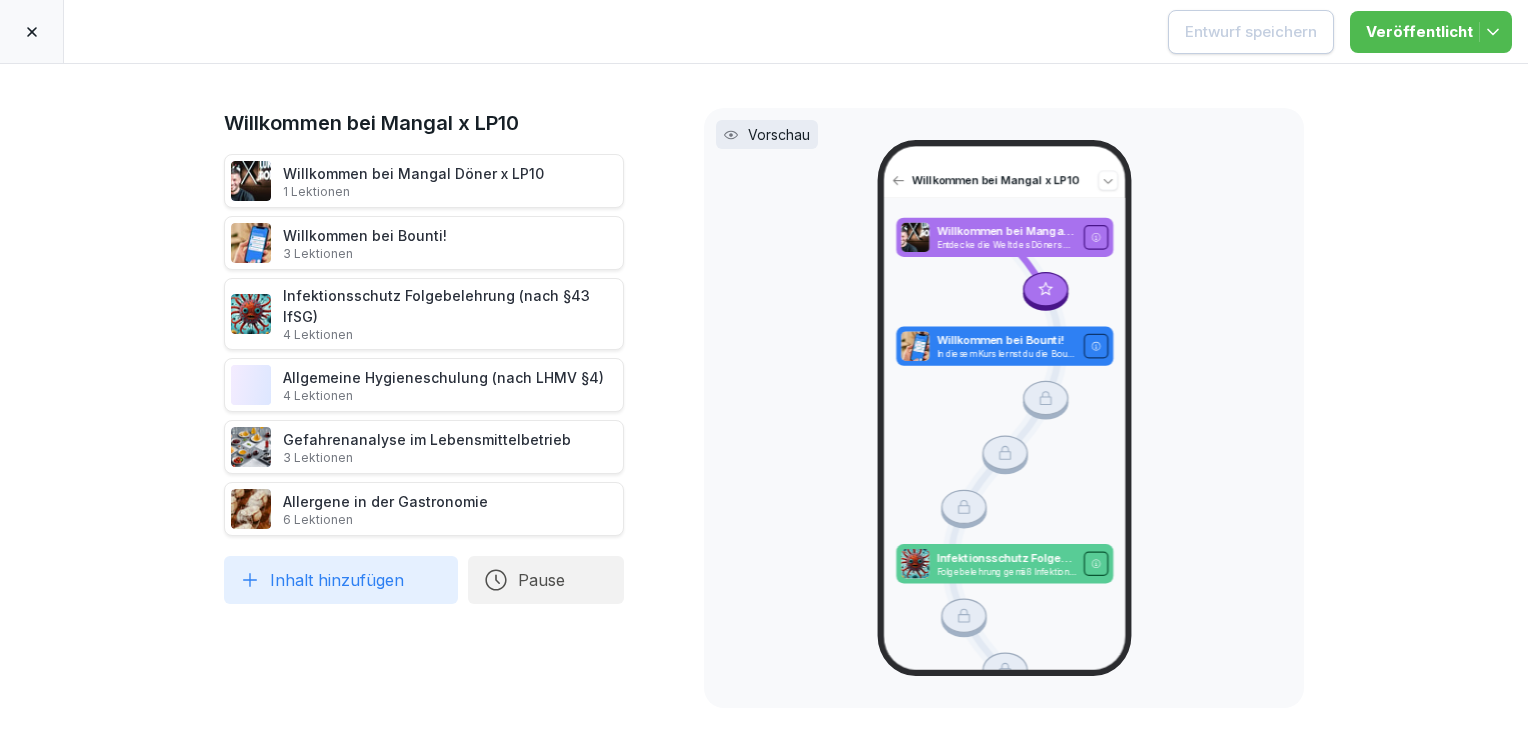 click at bounding box center (32, 31) 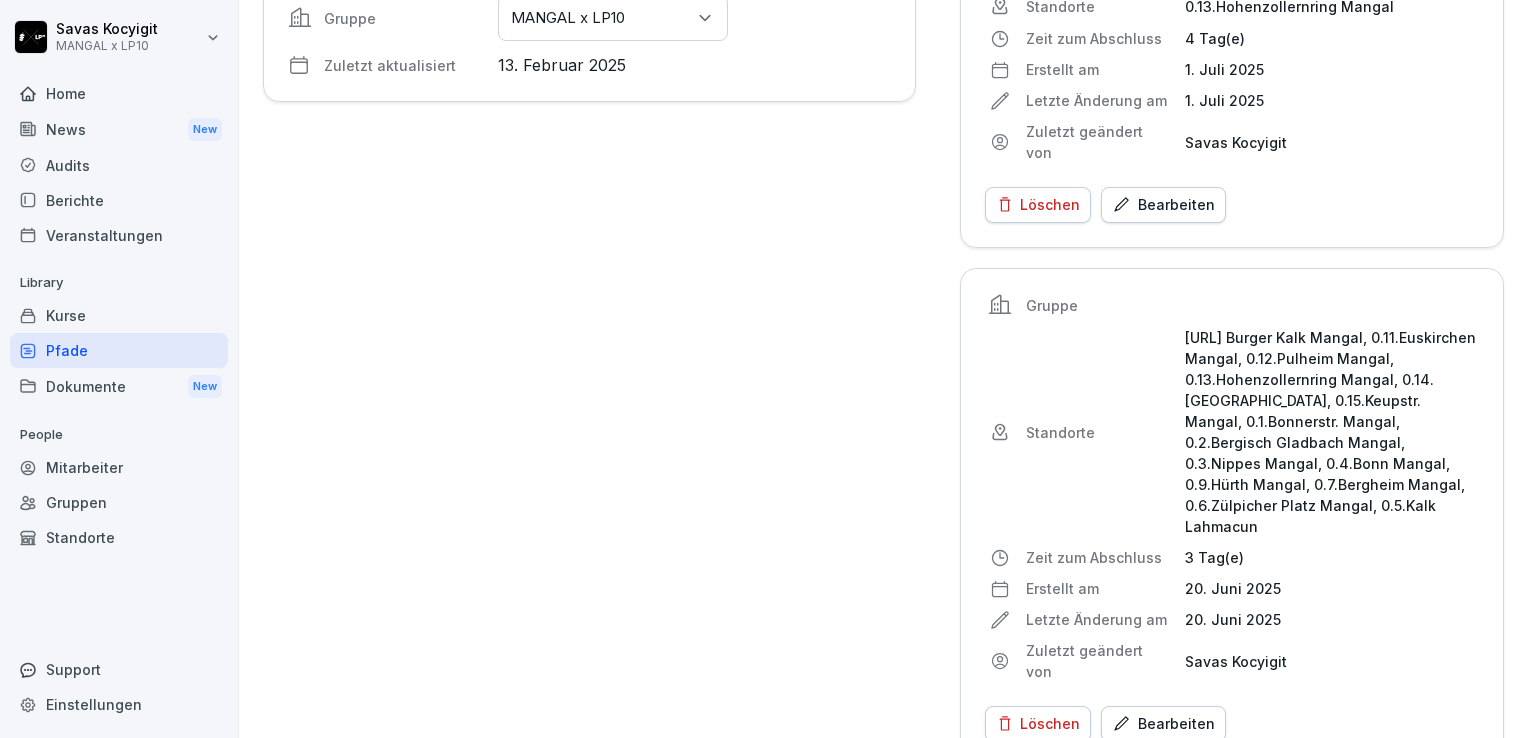 scroll, scrollTop: 455, scrollLeft: 0, axis: vertical 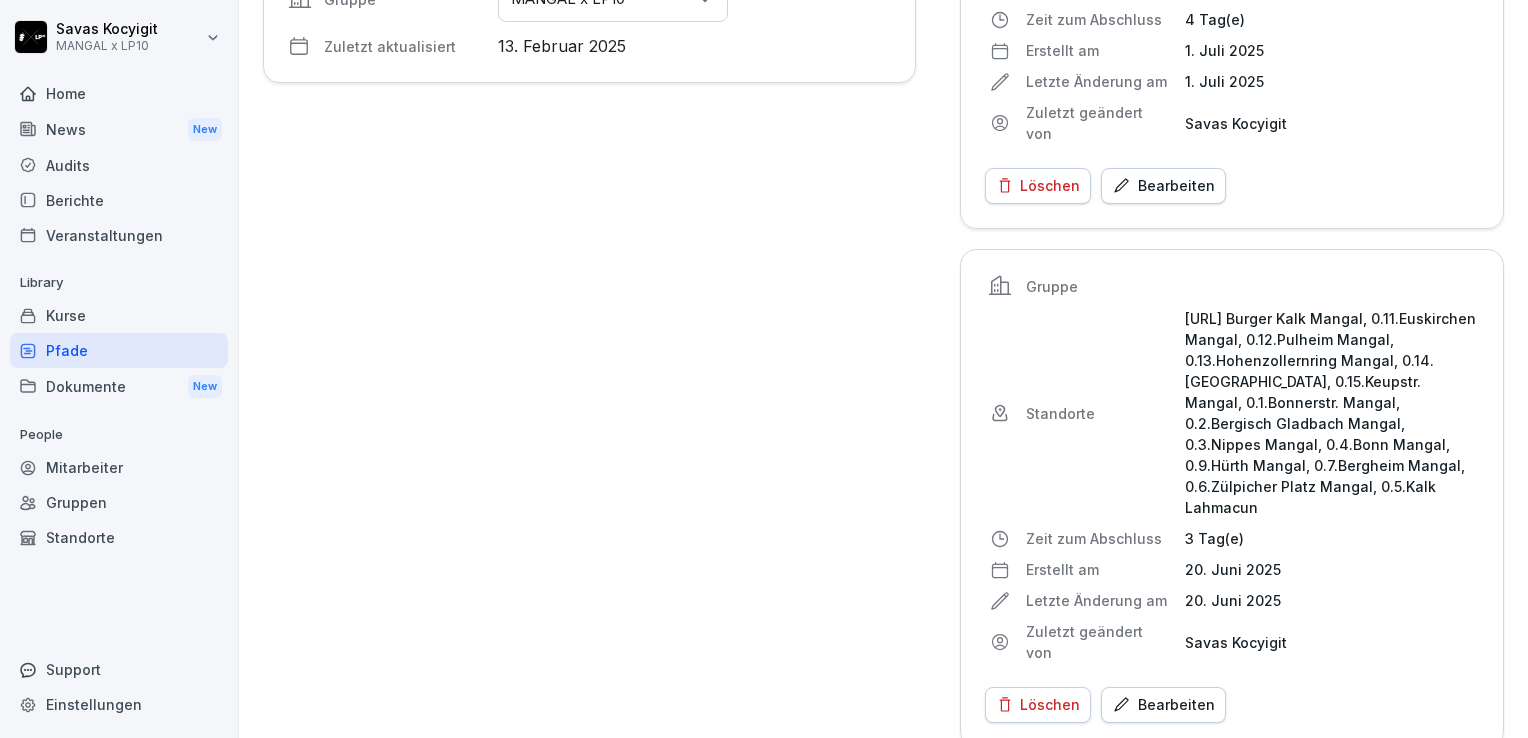 click on "Löschen" at bounding box center [1038, 705] 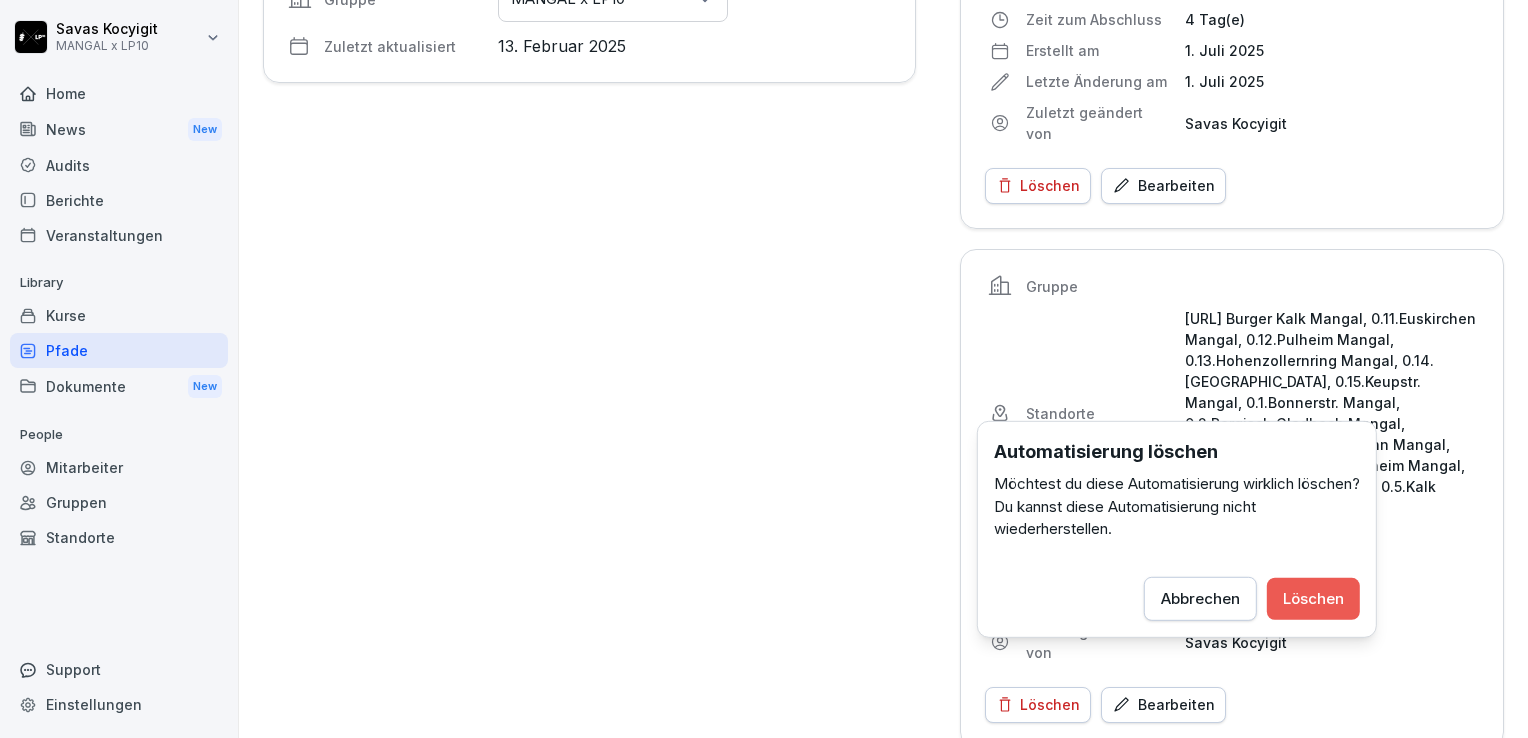 click on "Löschen" at bounding box center [1313, 598] 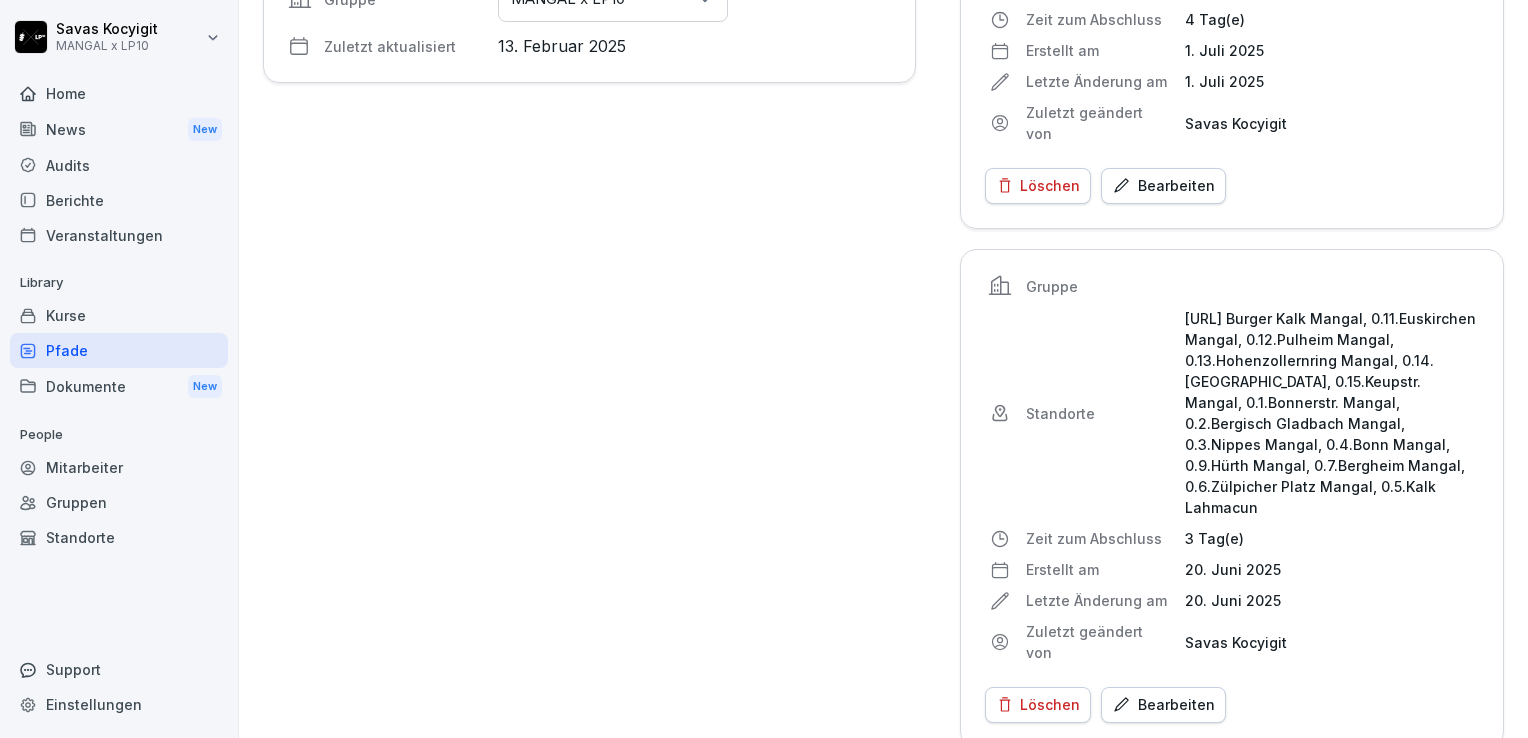 scroll, scrollTop: 0, scrollLeft: 0, axis: both 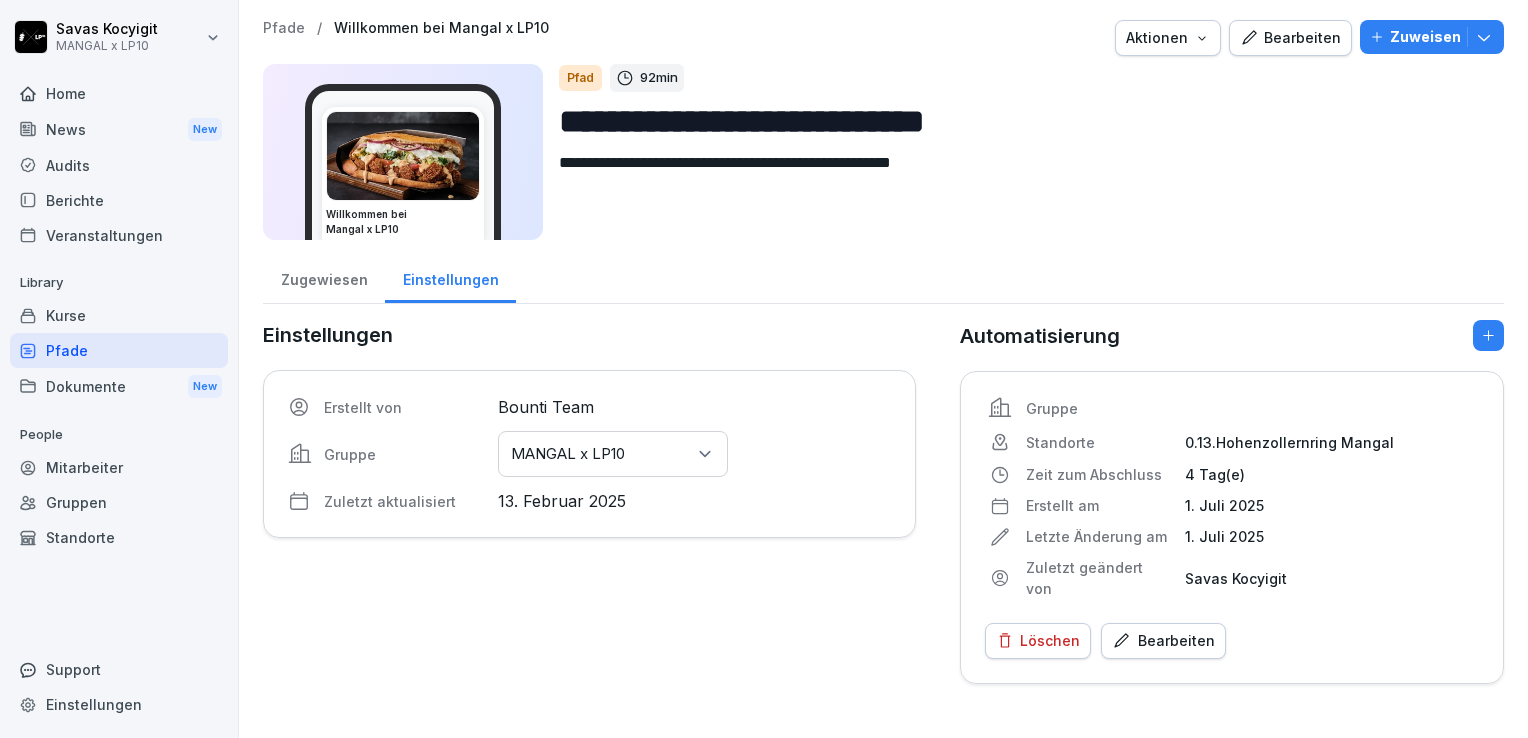 click on "Kurse" at bounding box center (119, 315) 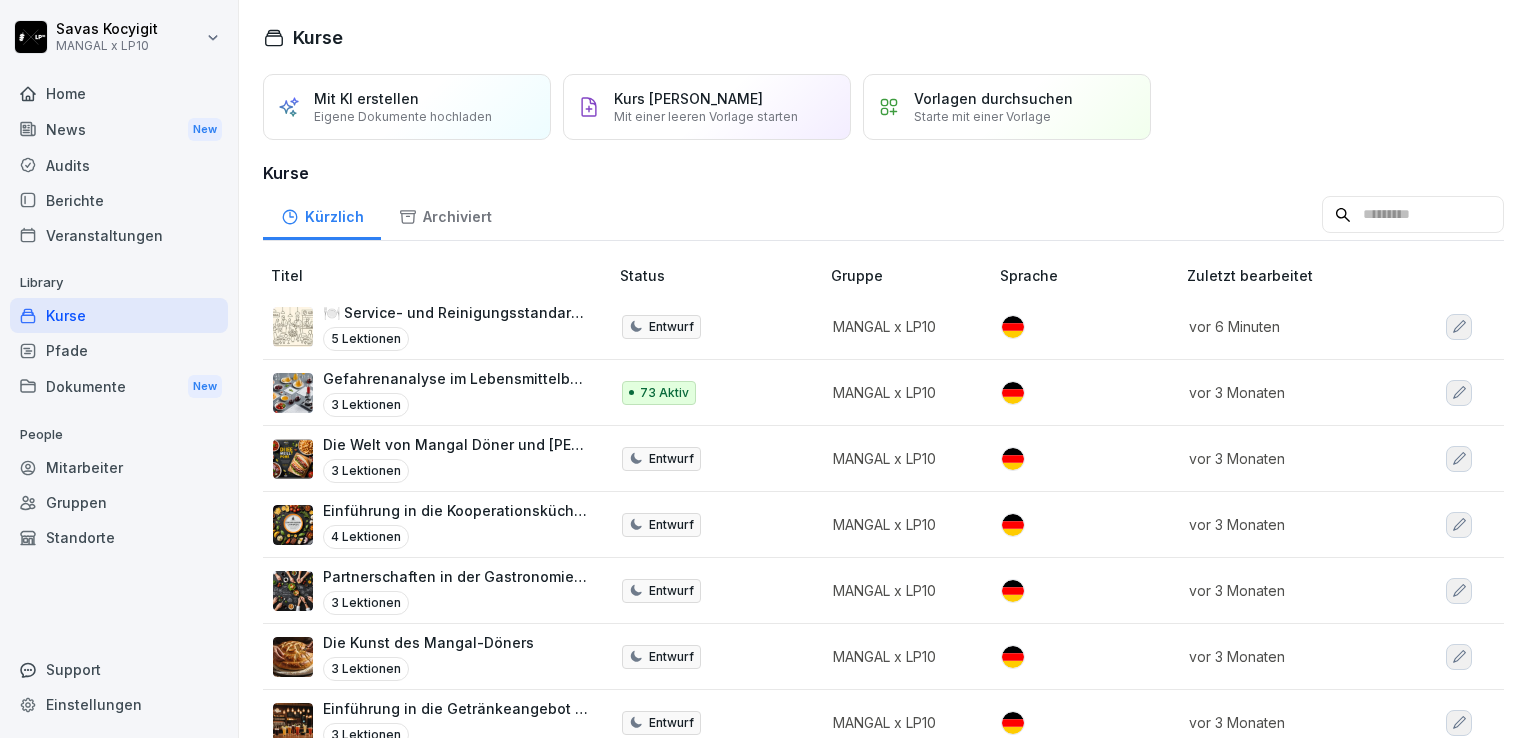 click on "Home" at bounding box center [119, 93] 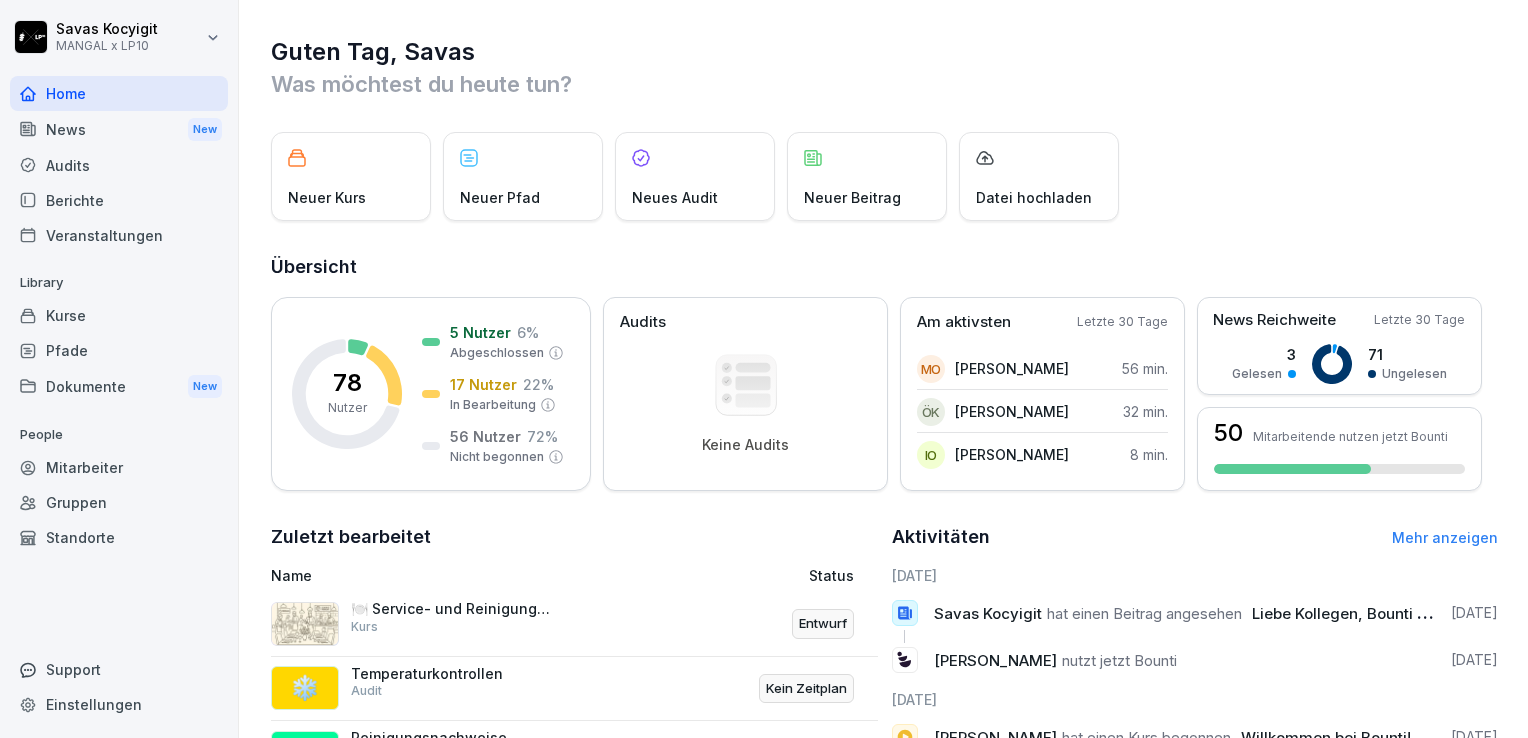 click on "Neuer Kurs Neuer Pfad Neues Audit Neuer Beitrag Datei hochladen" at bounding box center [884, 176] 